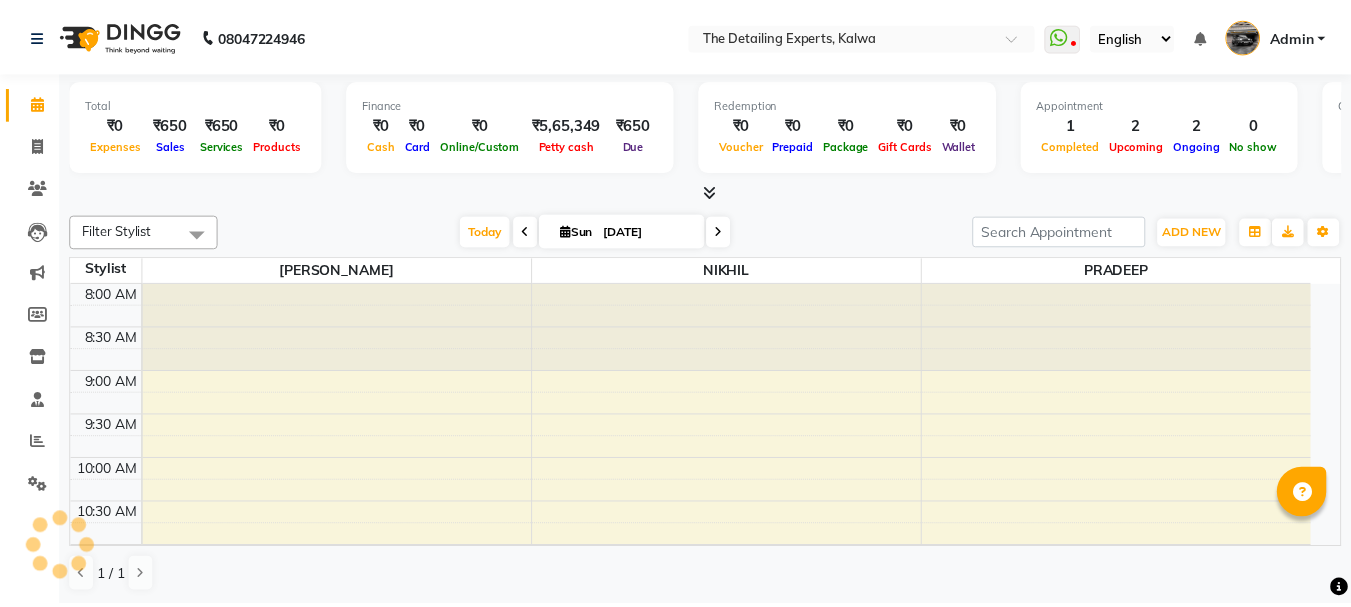 scroll, scrollTop: 0, scrollLeft: 0, axis: both 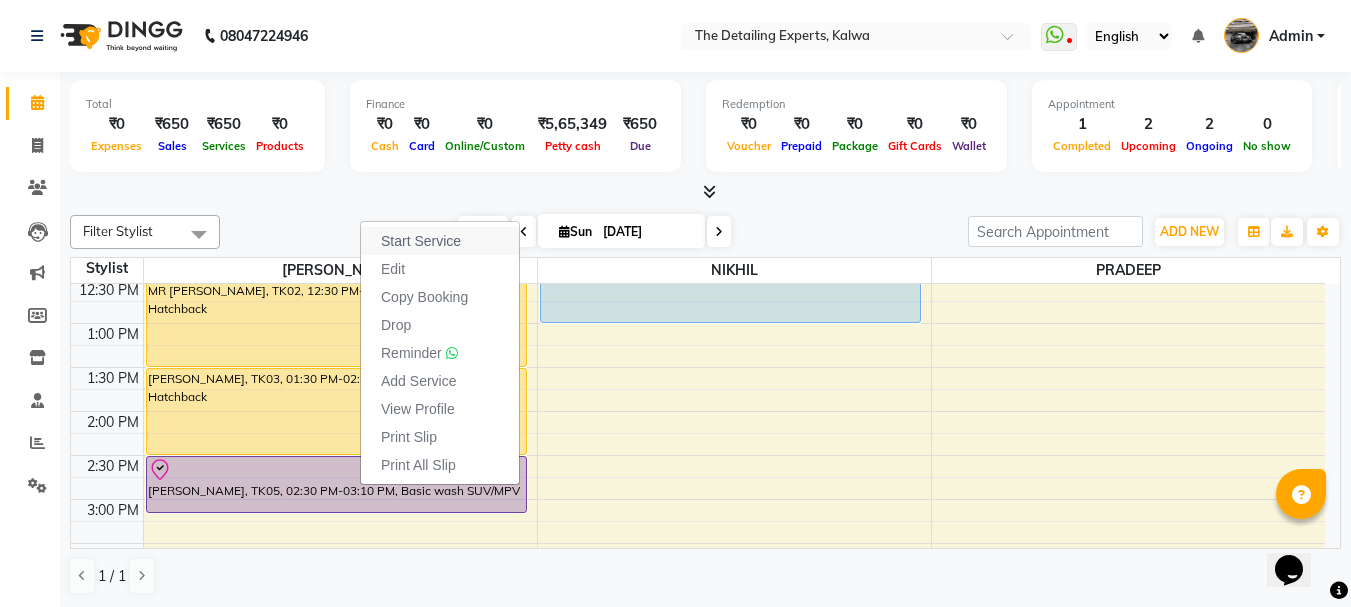 click on "Start Service" at bounding box center (421, 241) 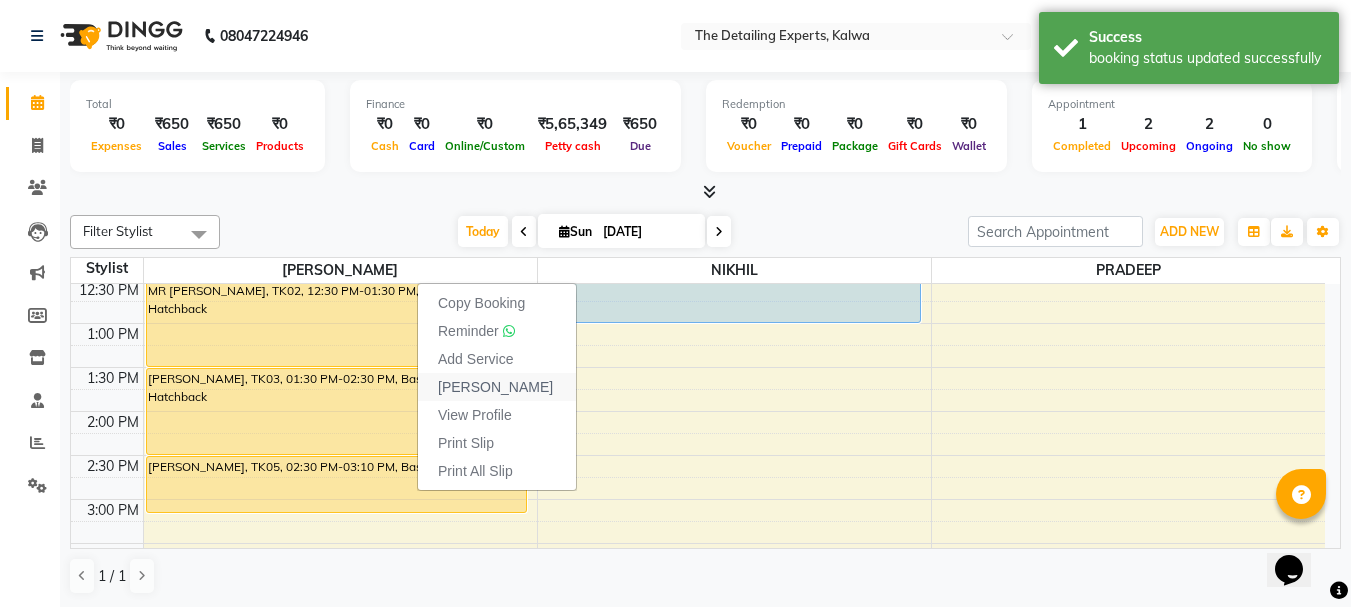 click on "[PERSON_NAME]" at bounding box center (495, 387) 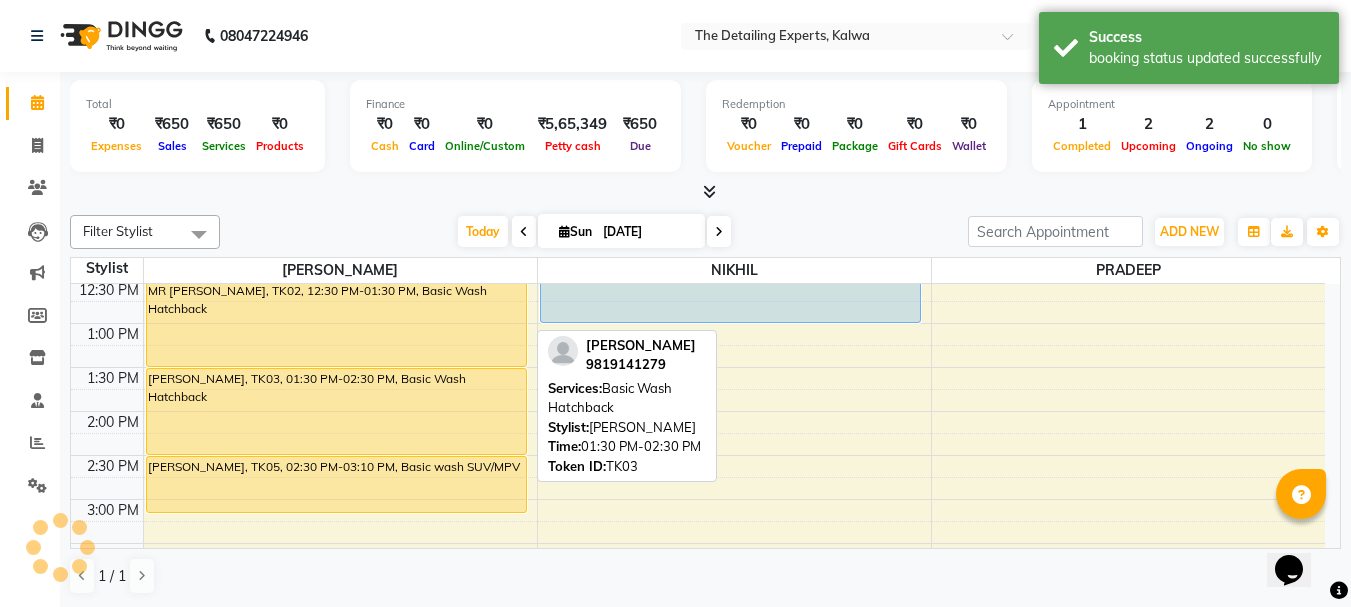 select on "service" 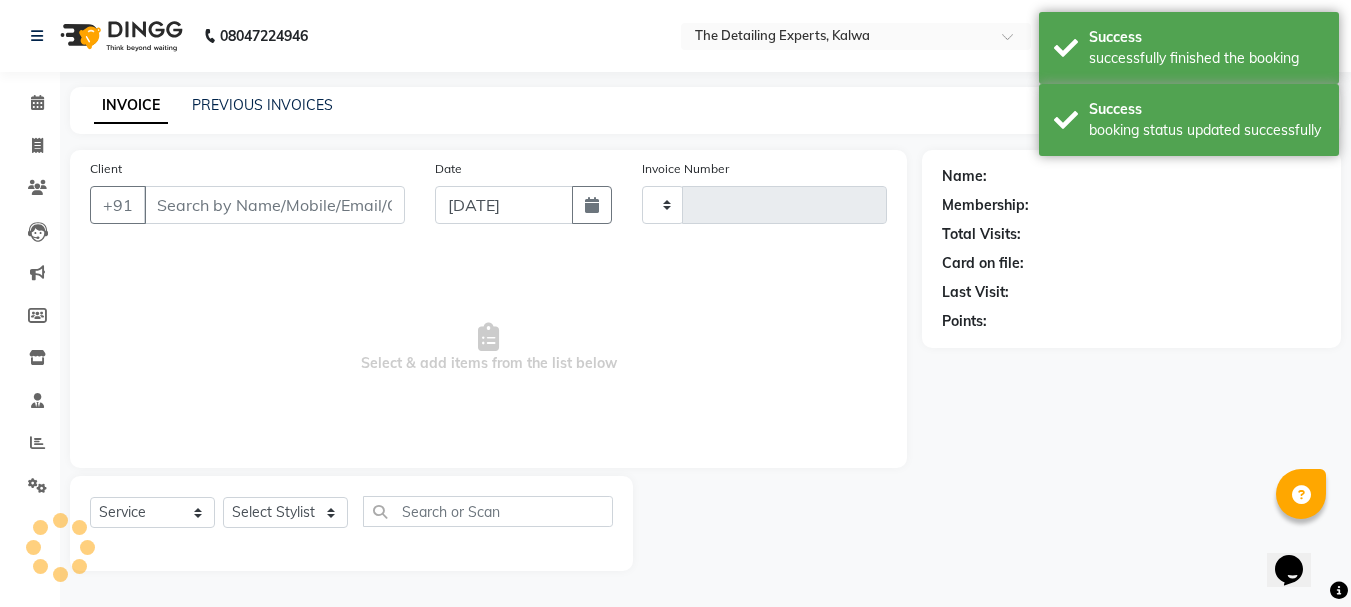 type on "0218" 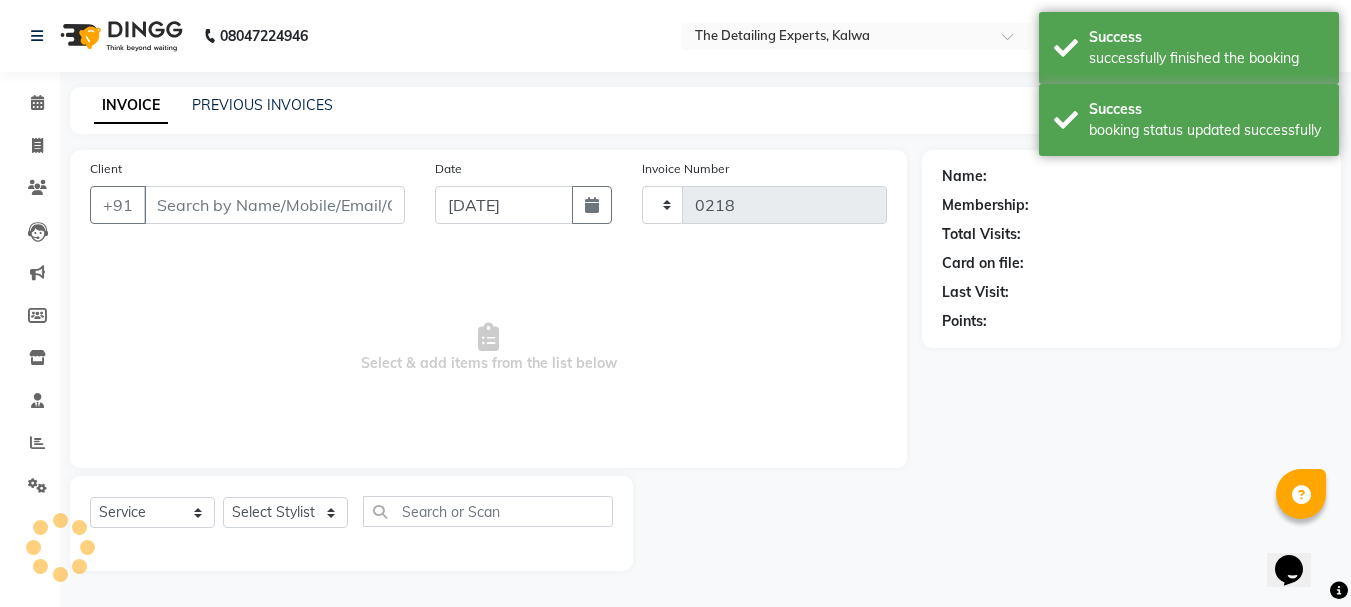 select on "7451" 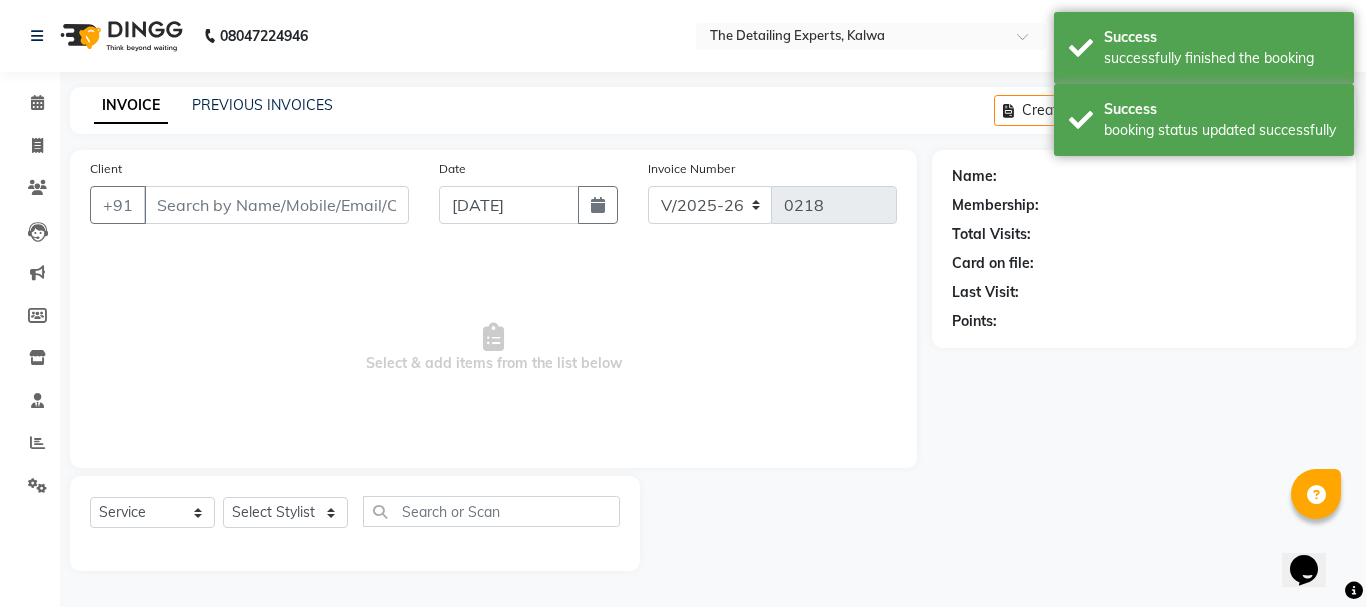 type on "9594543333" 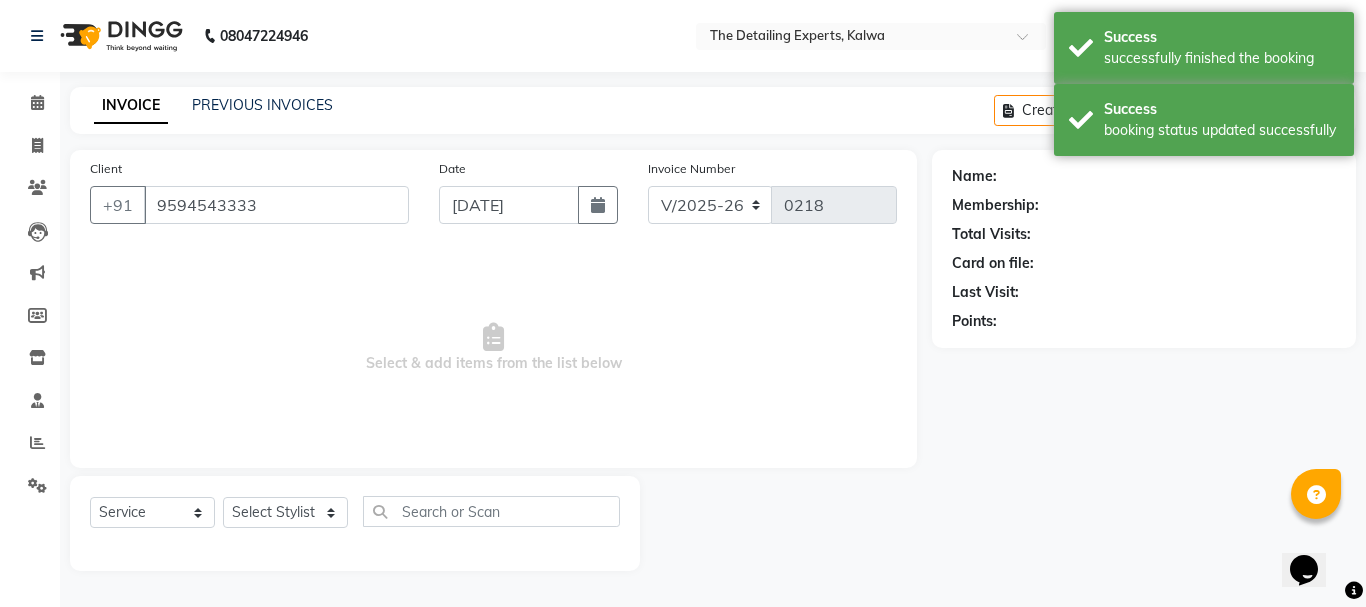 select on "65222" 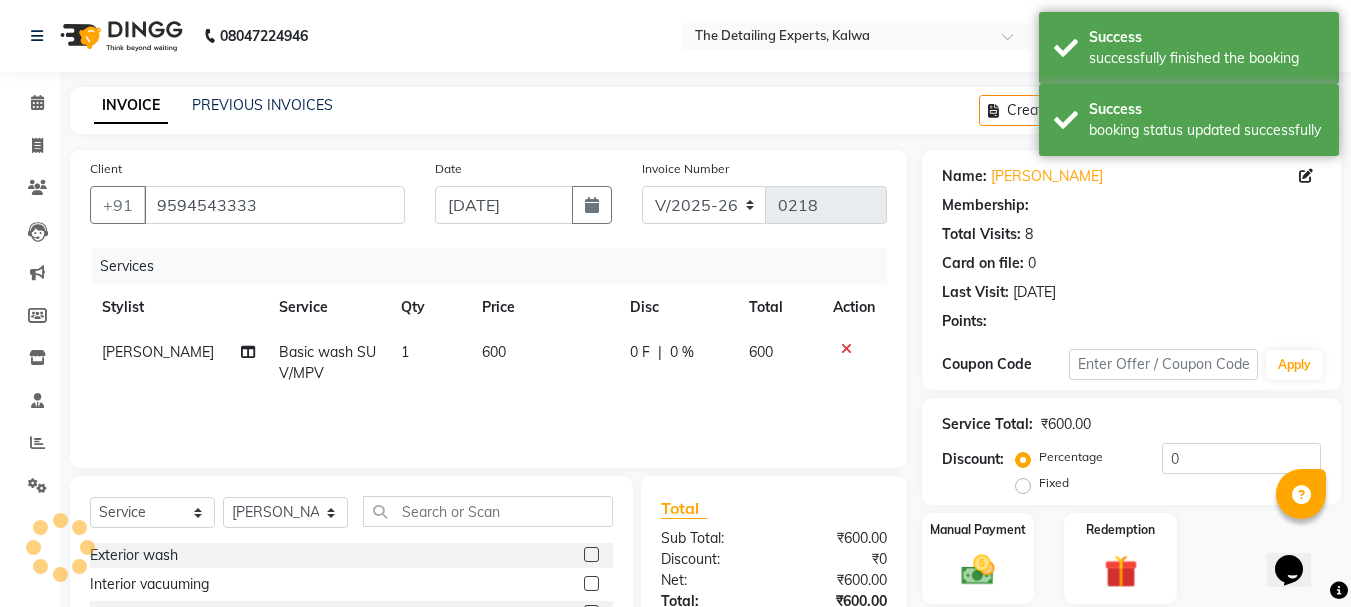 select on "1: Object" 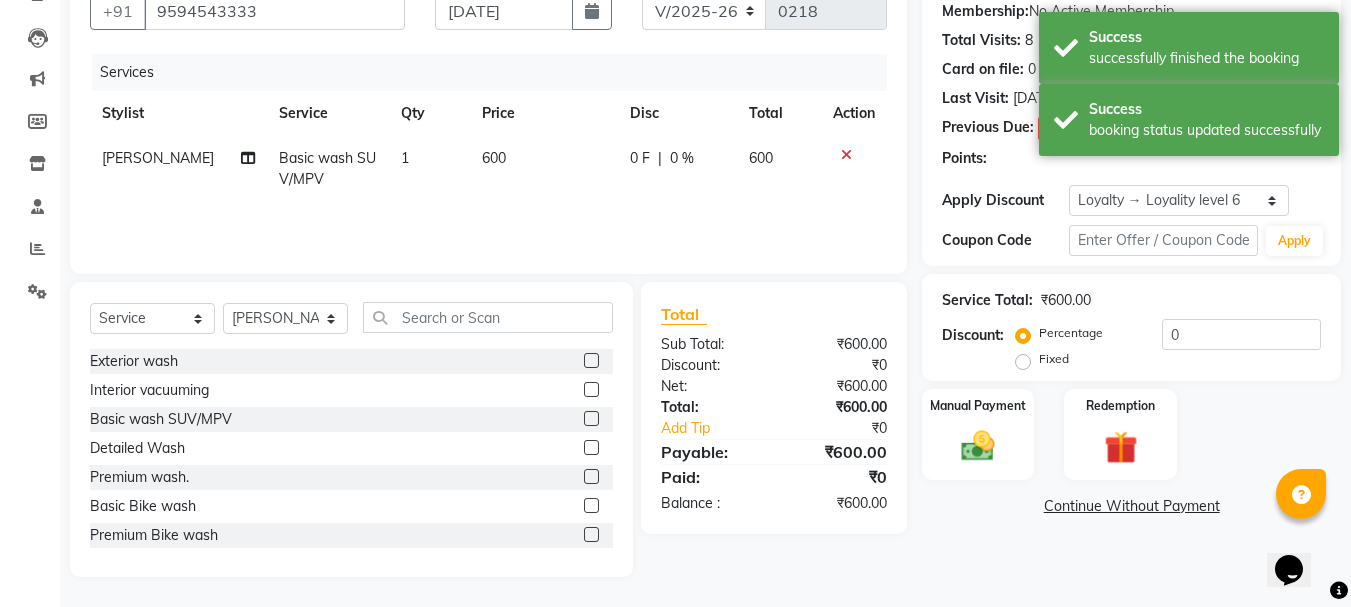 scroll, scrollTop: 0, scrollLeft: 0, axis: both 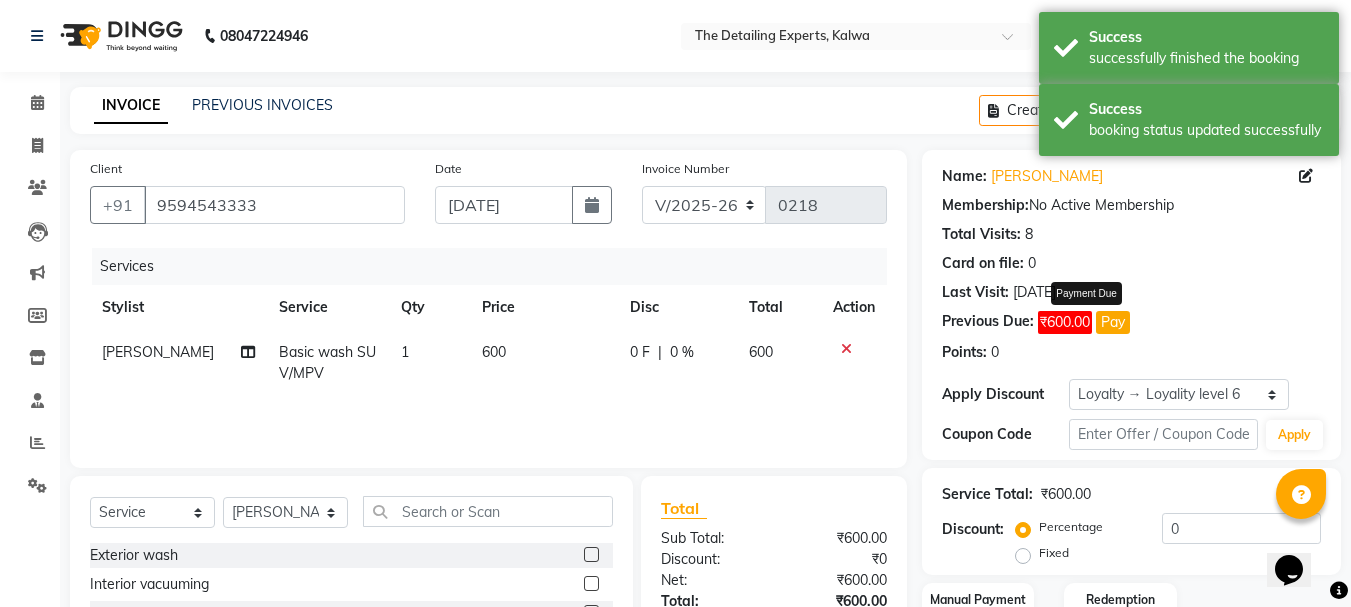 click on "Pay" 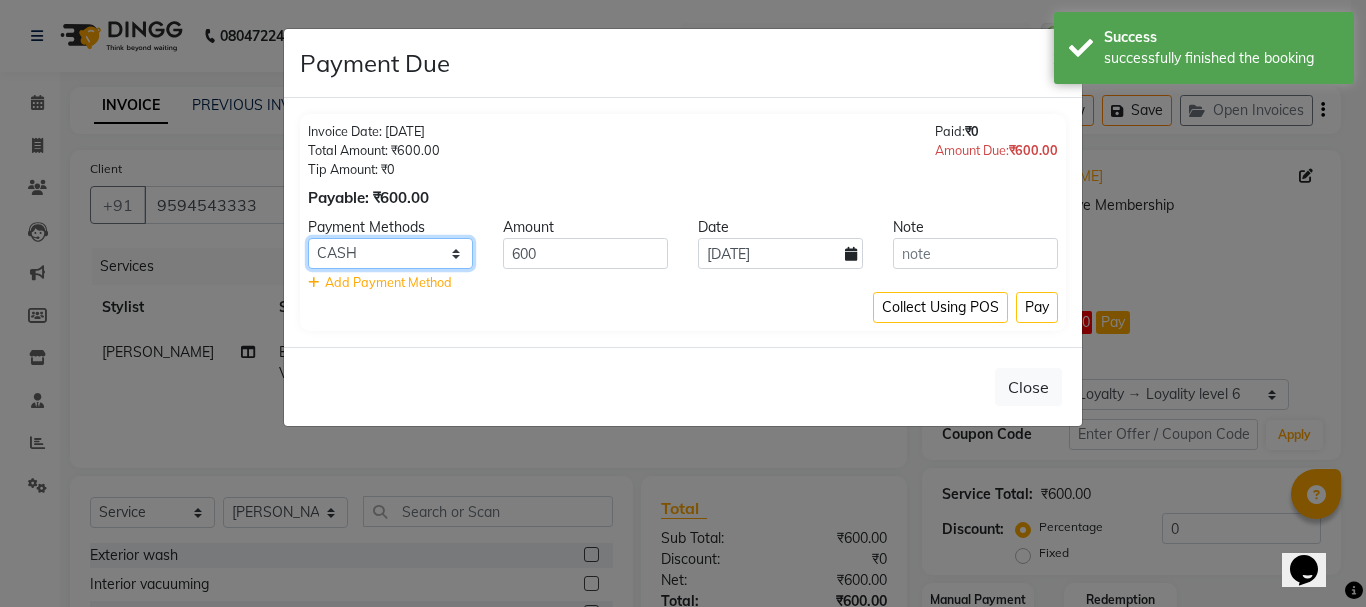 click on "UPI Credit Card CASH Master Card CARD Debit Card Coupon" 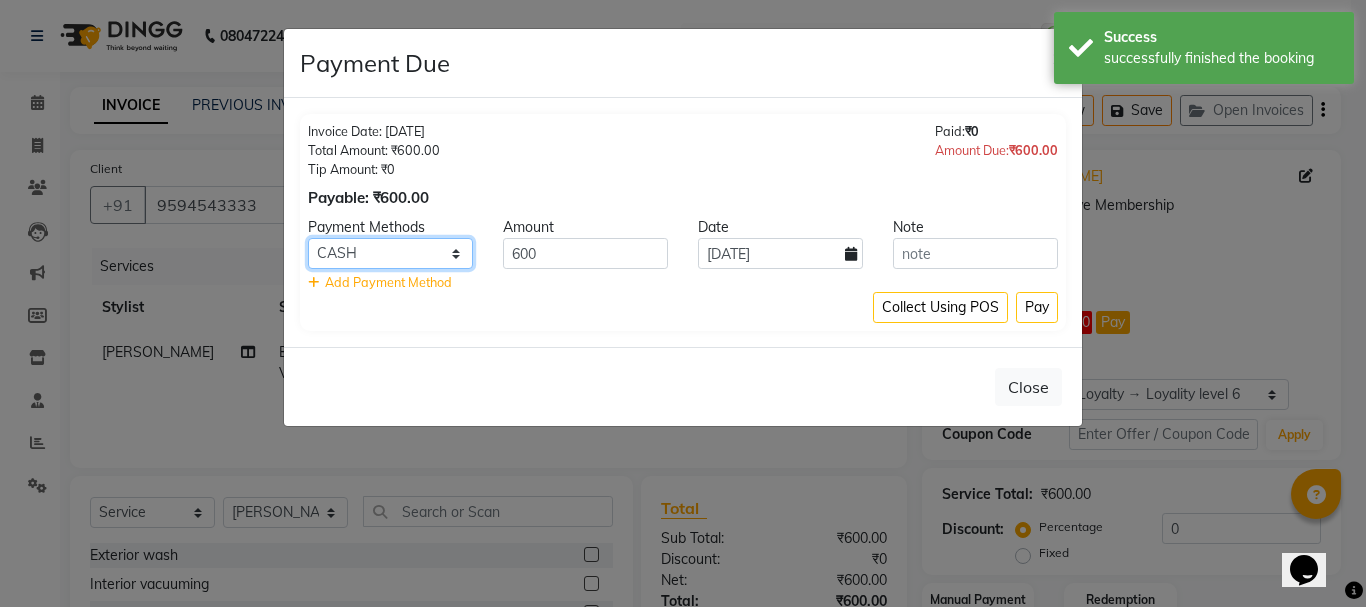 select on "8" 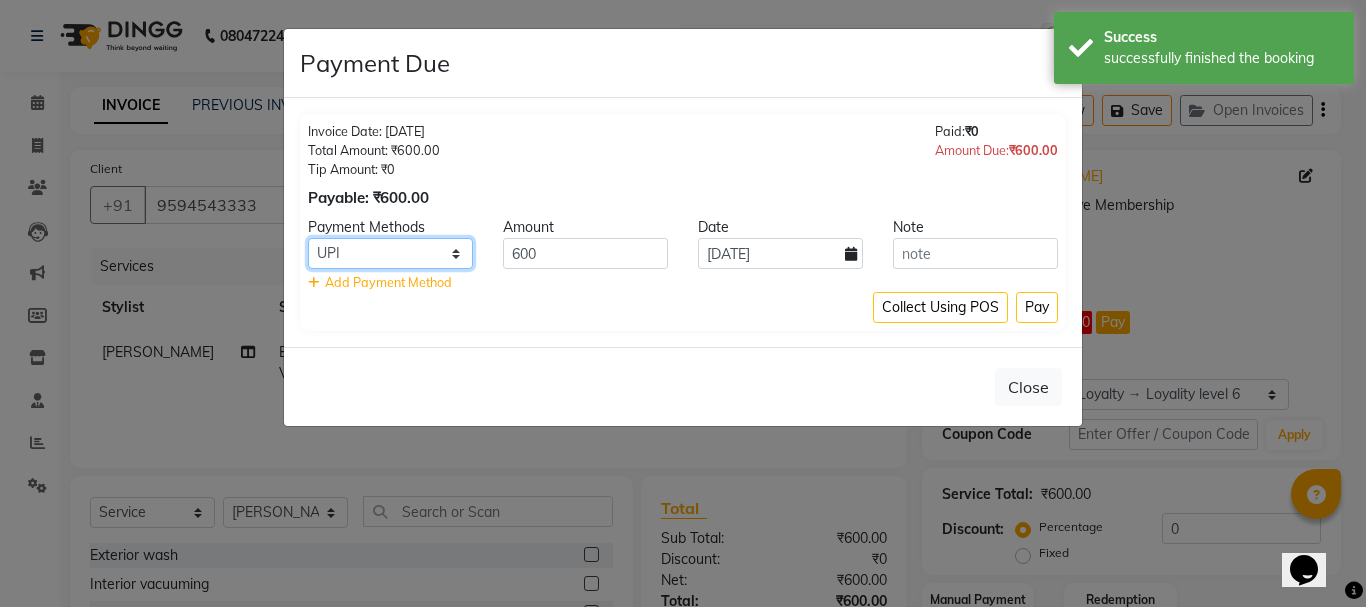 click on "UPI Credit Card CASH Master Card CARD Debit Card Coupon" 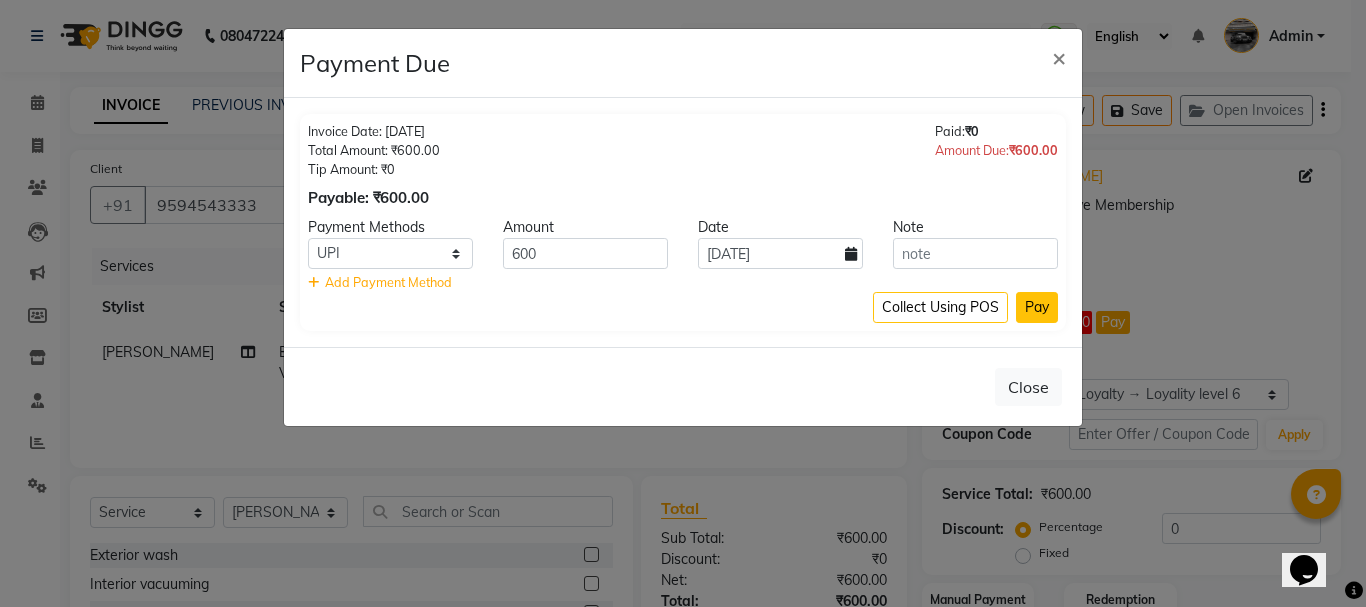 click on "Pay" 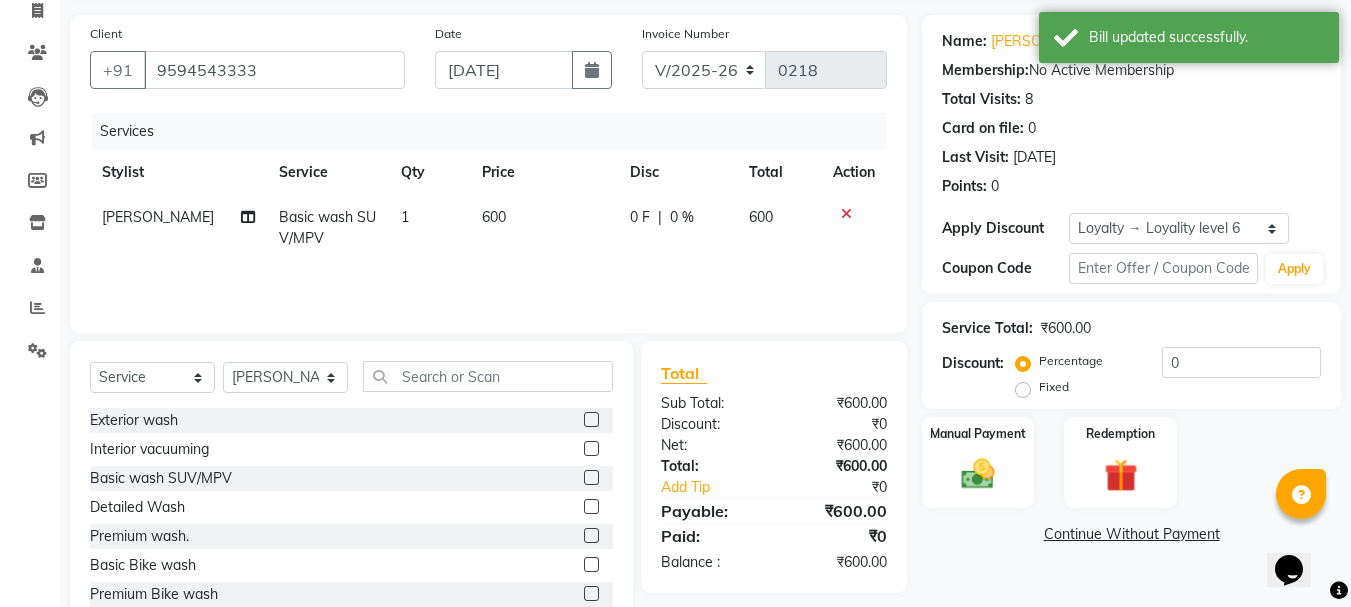 scroll, scrollTop: 194, scrollLeft: 0, axis: vertical 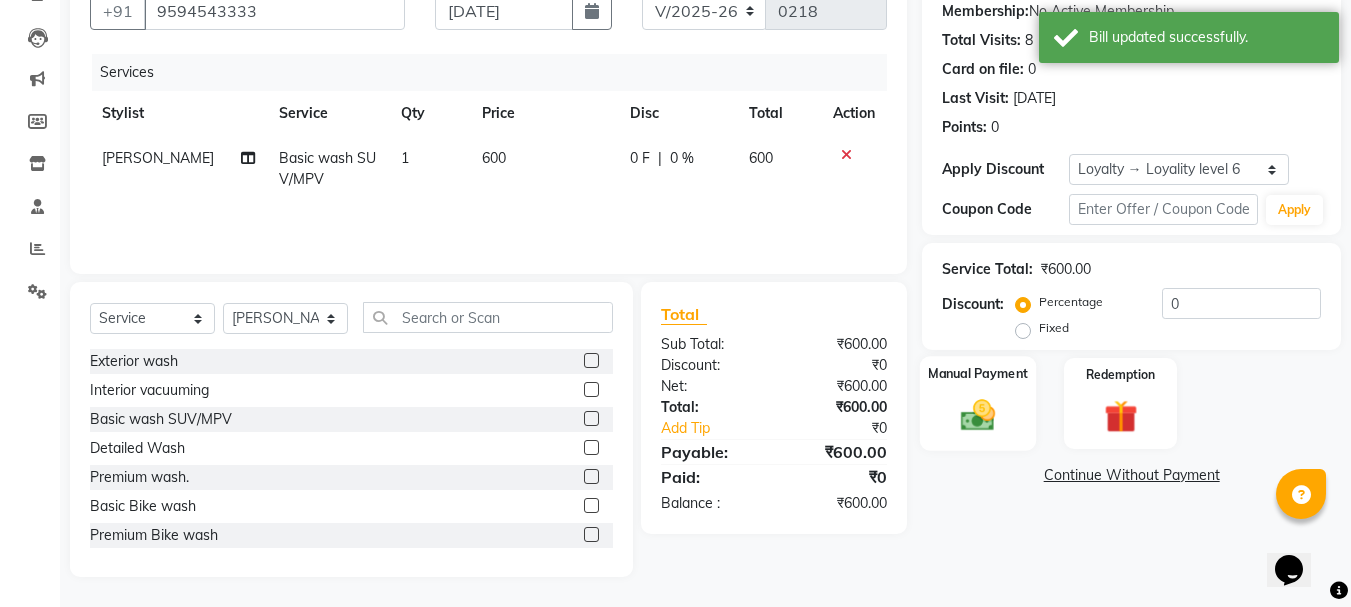 click on "Manual Payment" 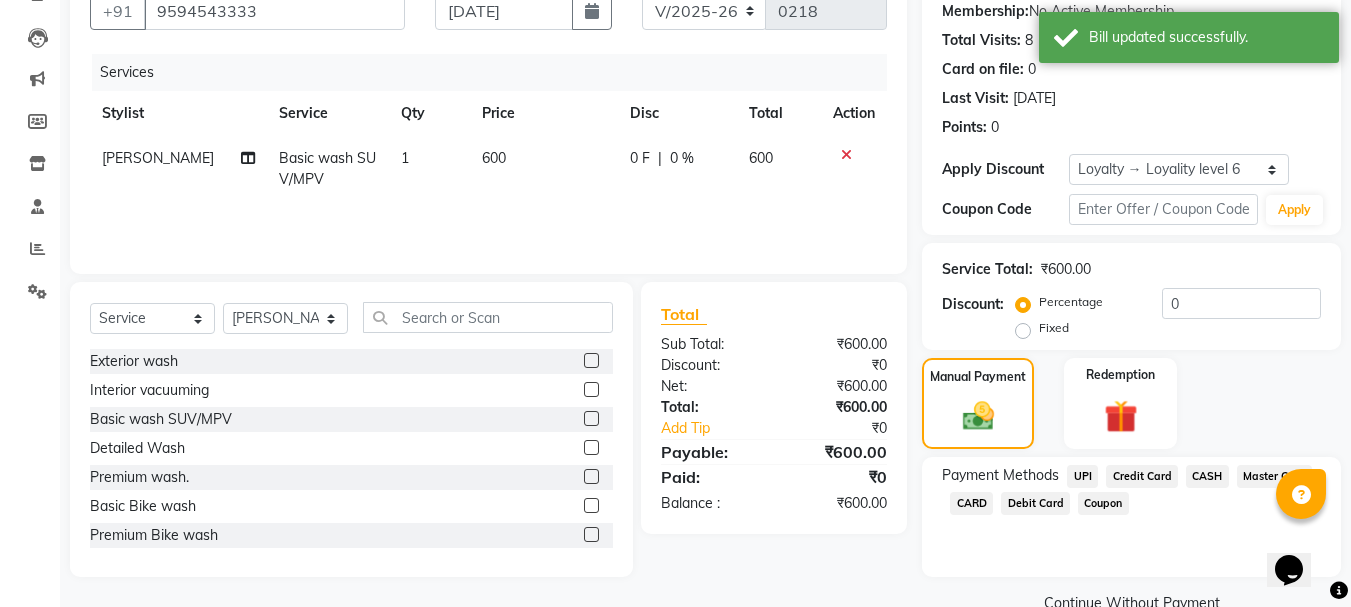 click on "UPI" 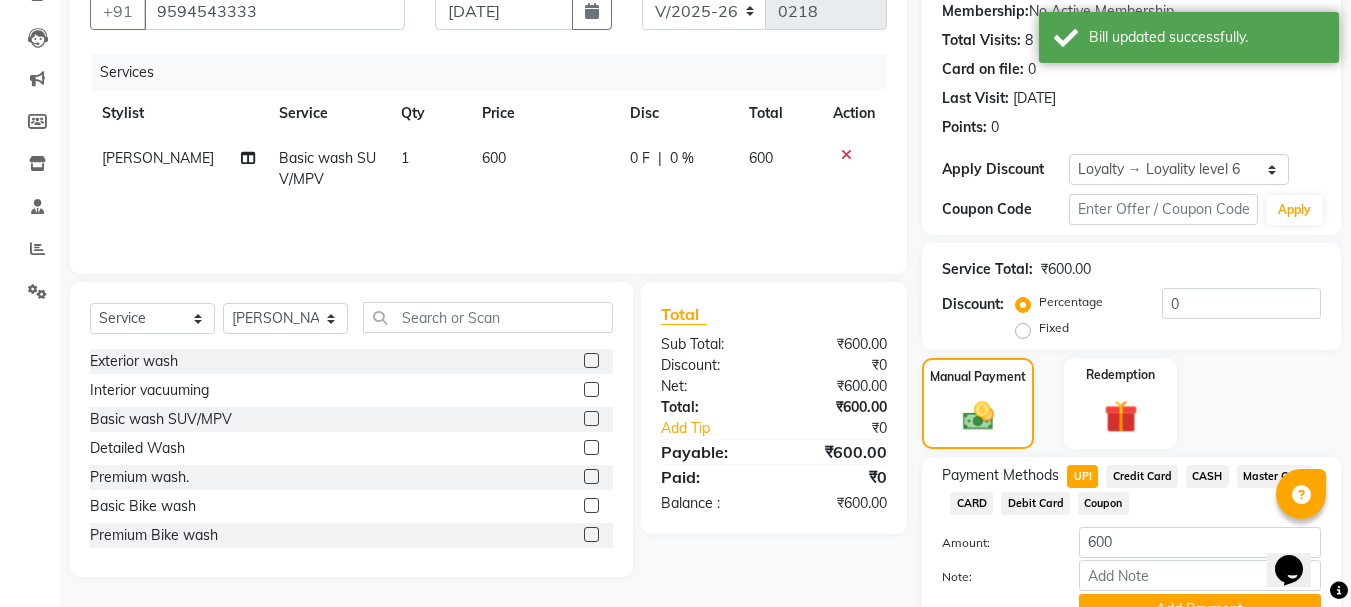 scroll, scrollTop: 291, scrollLeft: 0, axis: vertical 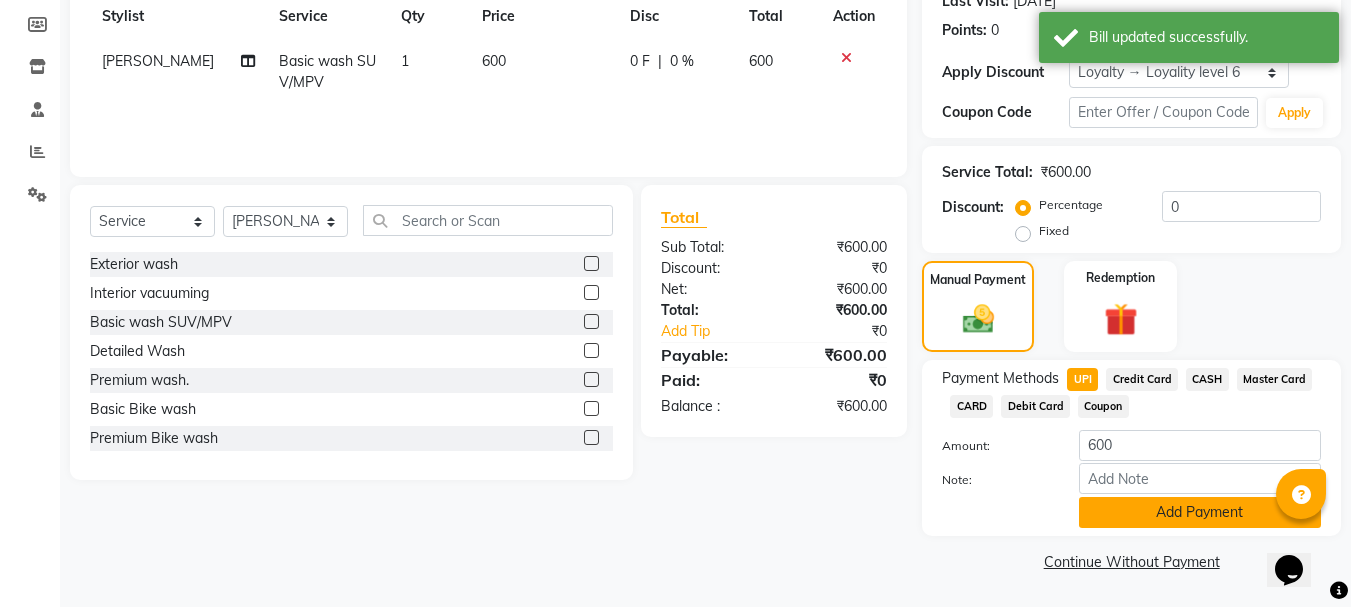 click on "Add Payment" 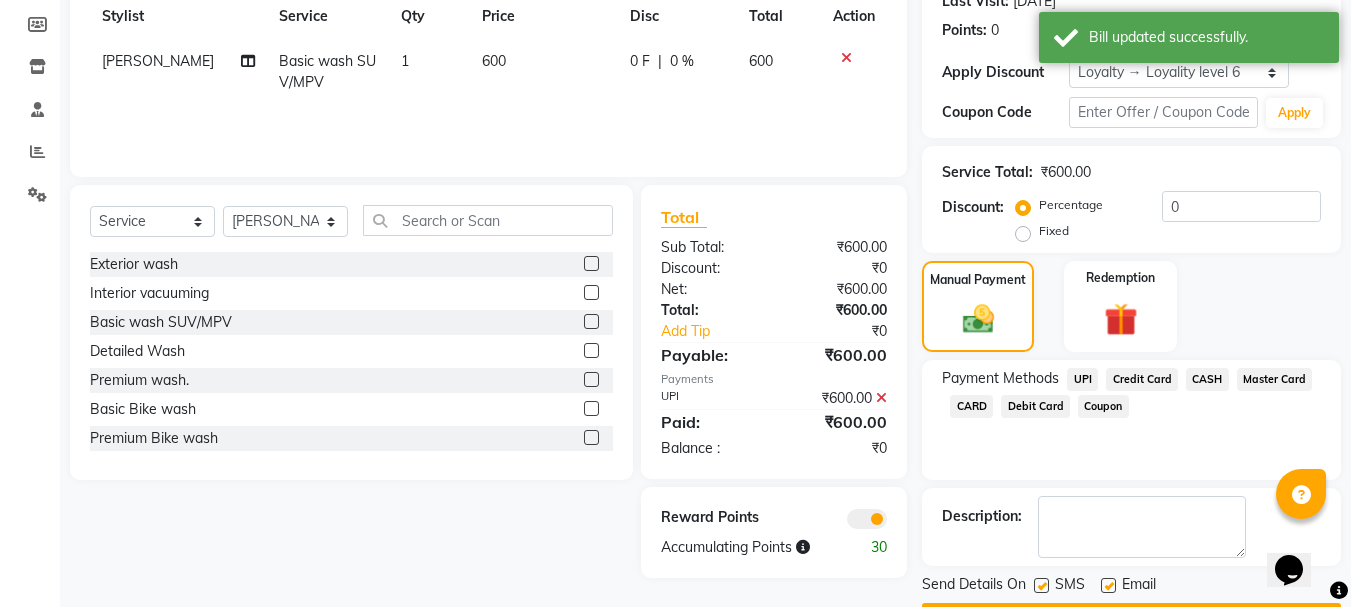 scroll, scrollTop: 0, scrollLeft: 0, axis: both 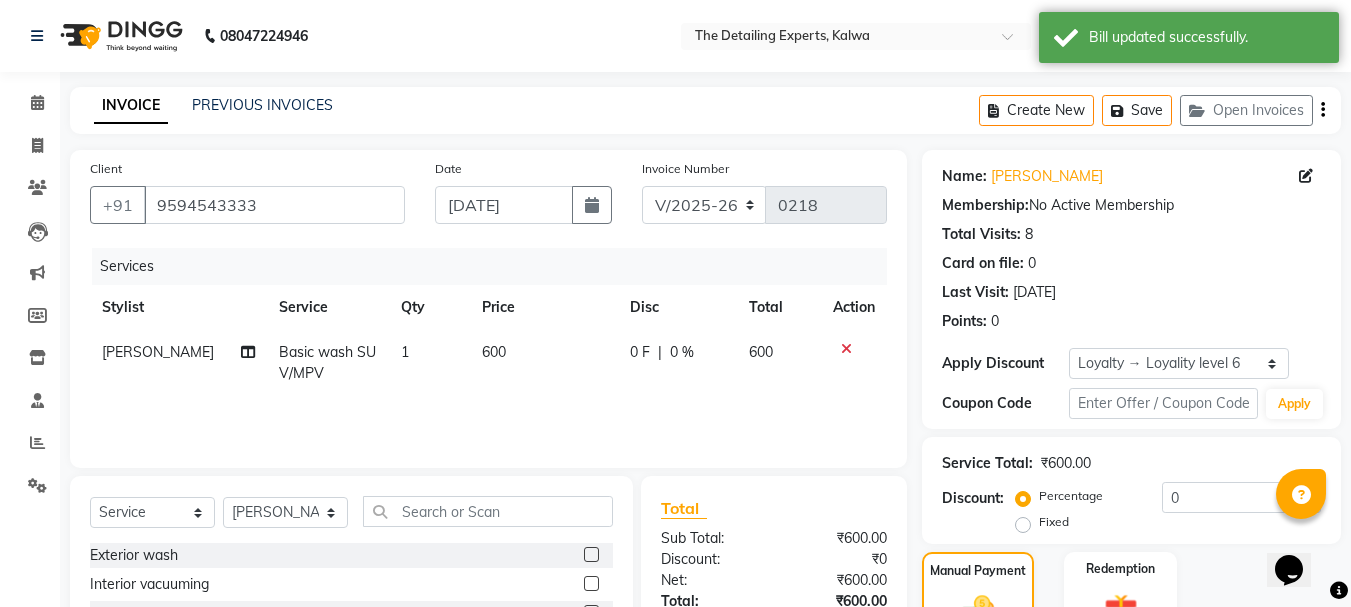 click on "600" 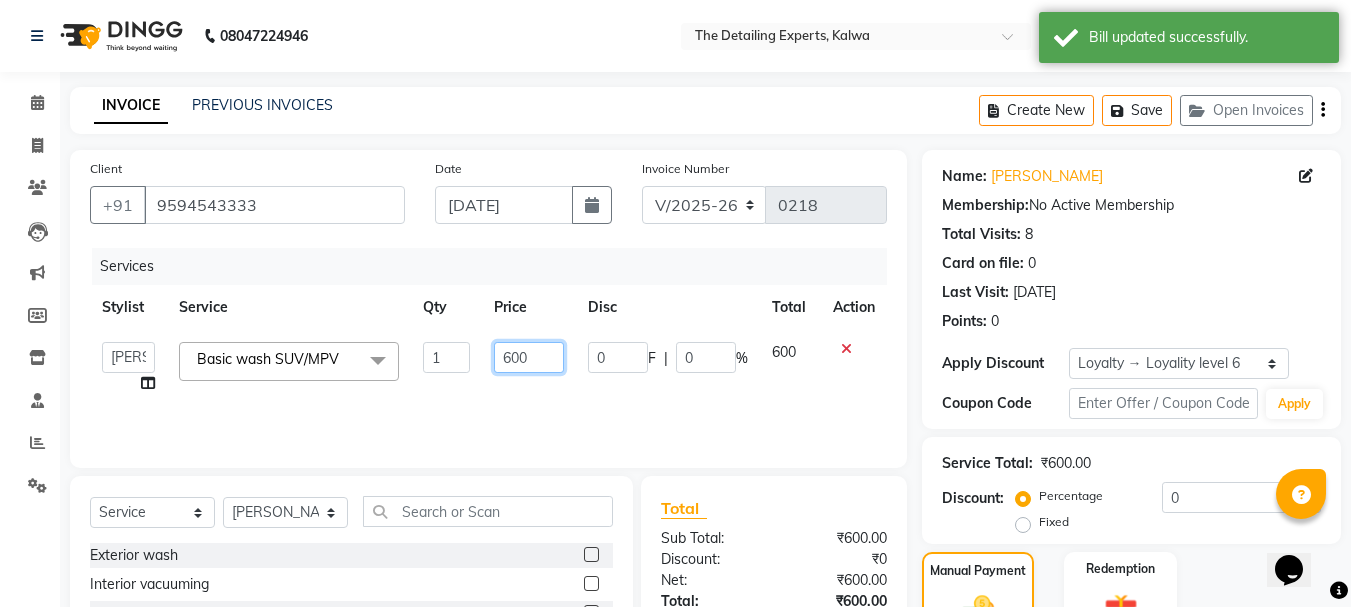click on "600" 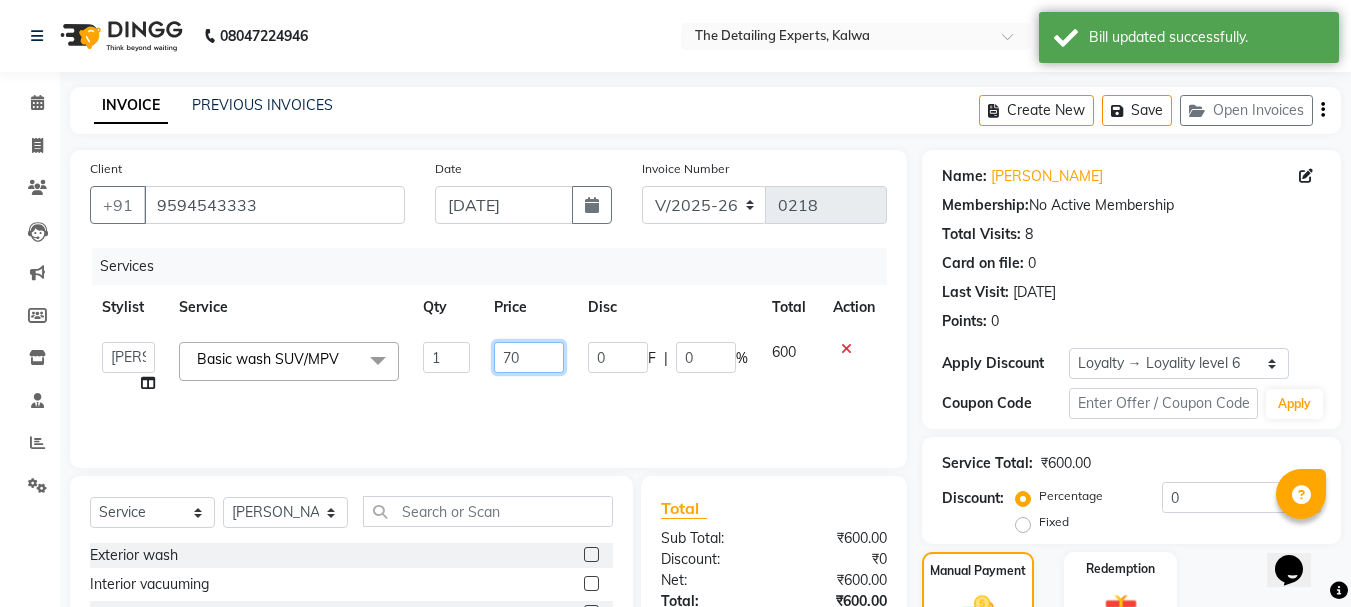type on "700" 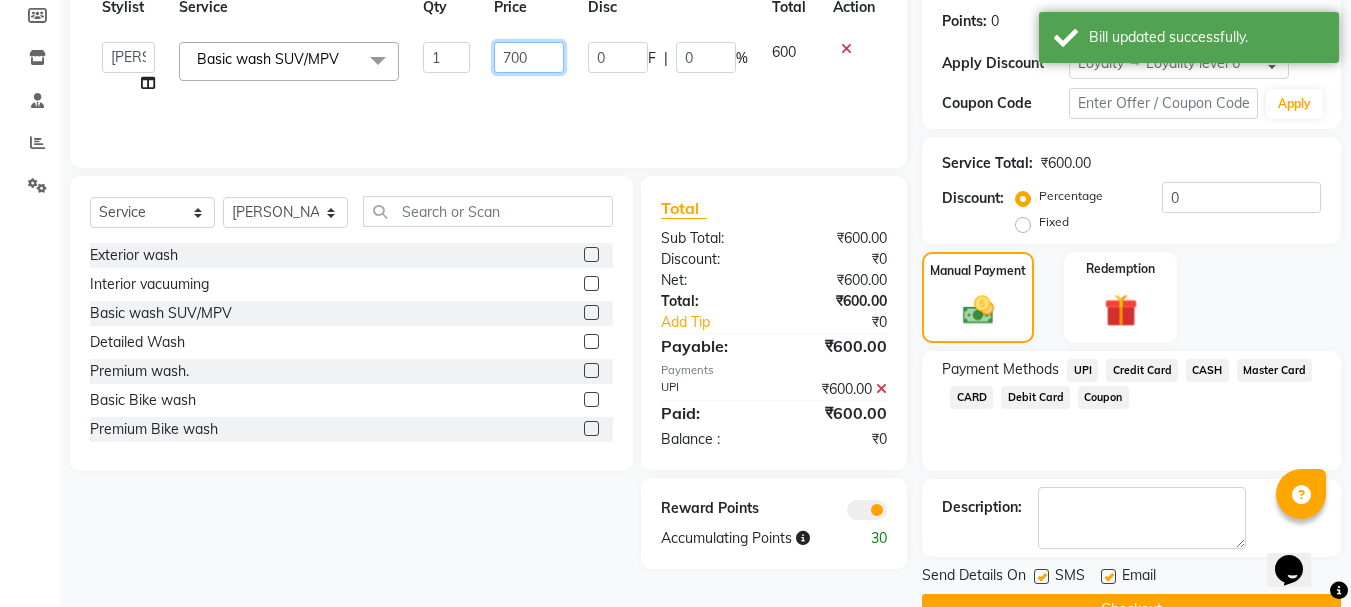scroll, scrollTop: 348, scrollLeft: 0, axis: vertical 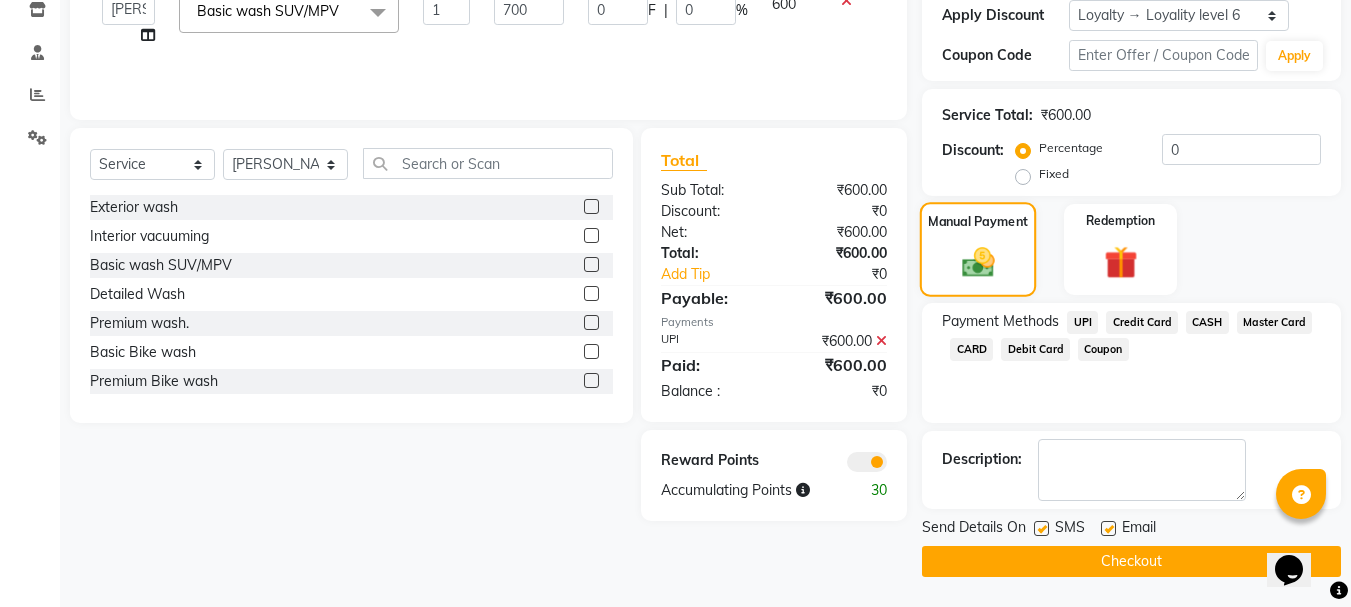 click on "Manual Payment" 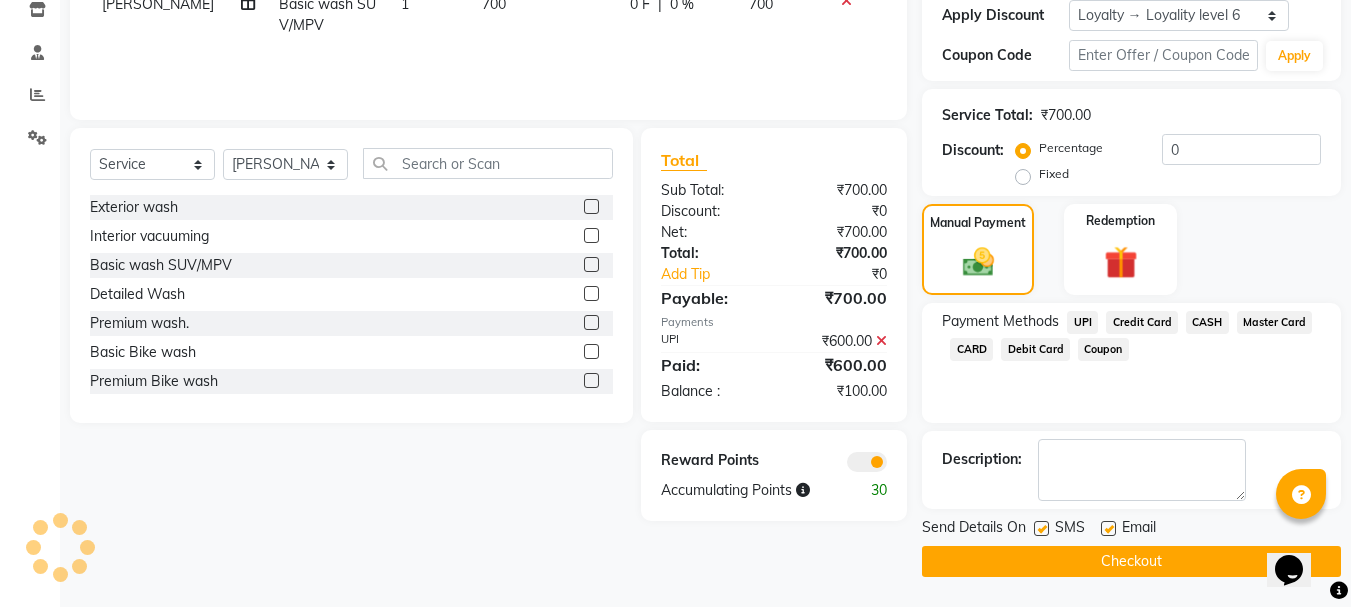 click on "UPI" 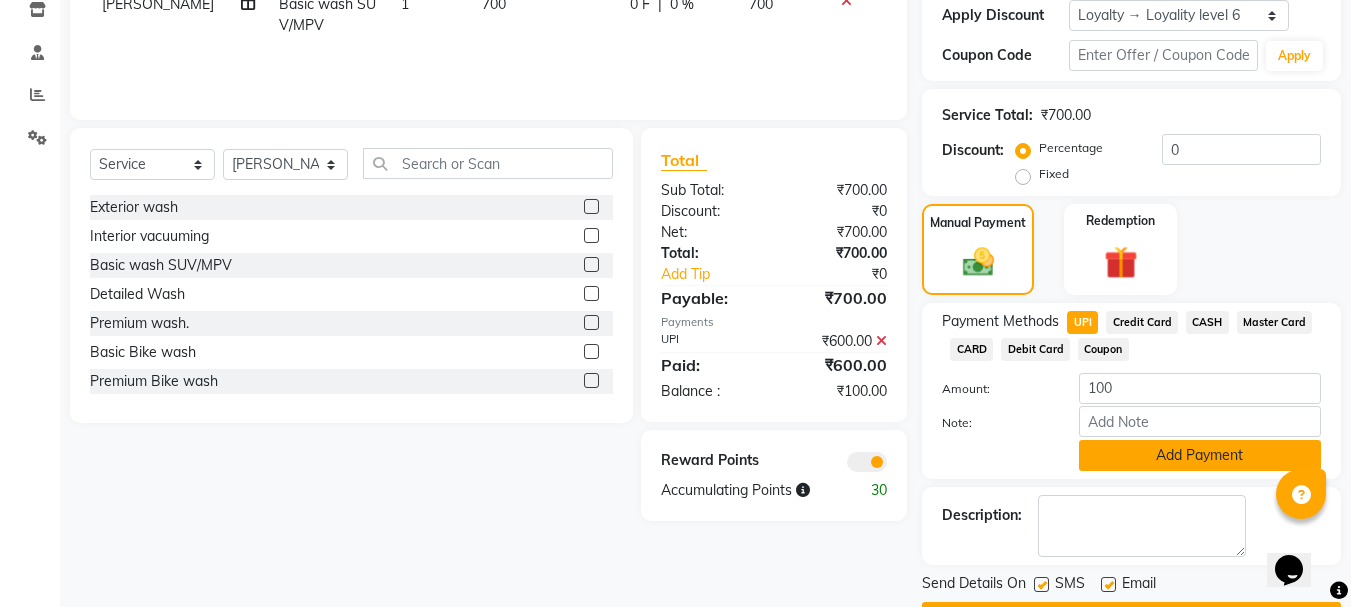 click on "Add Payment" 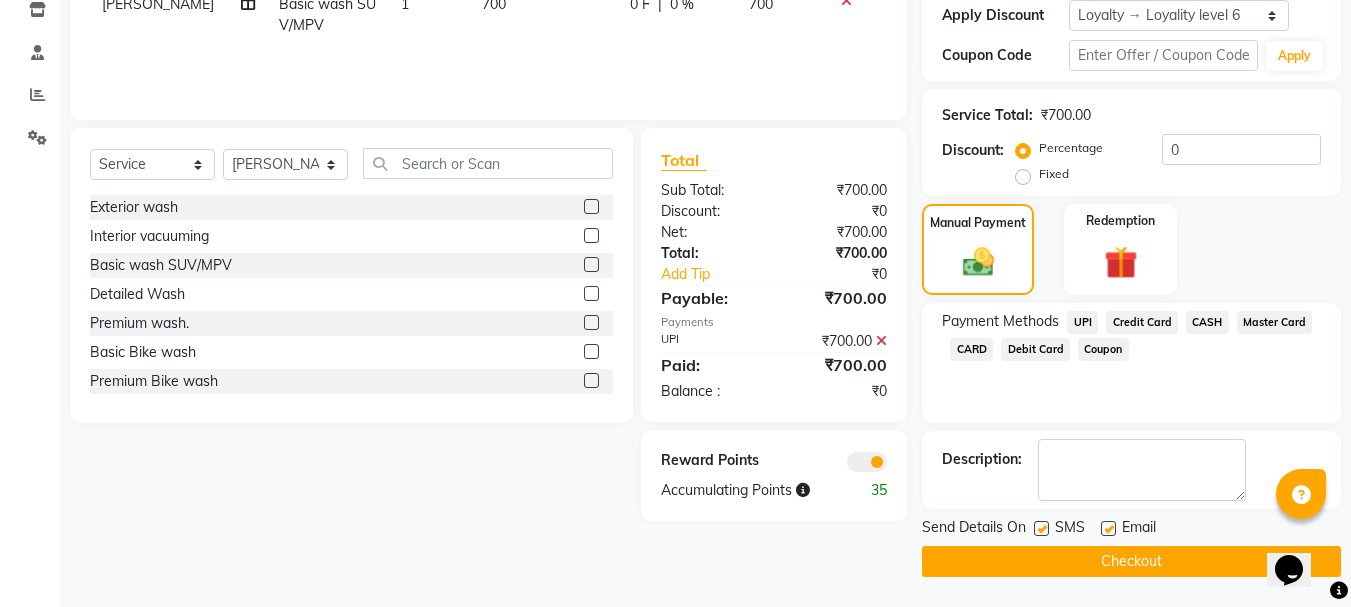 click on "Checkout" 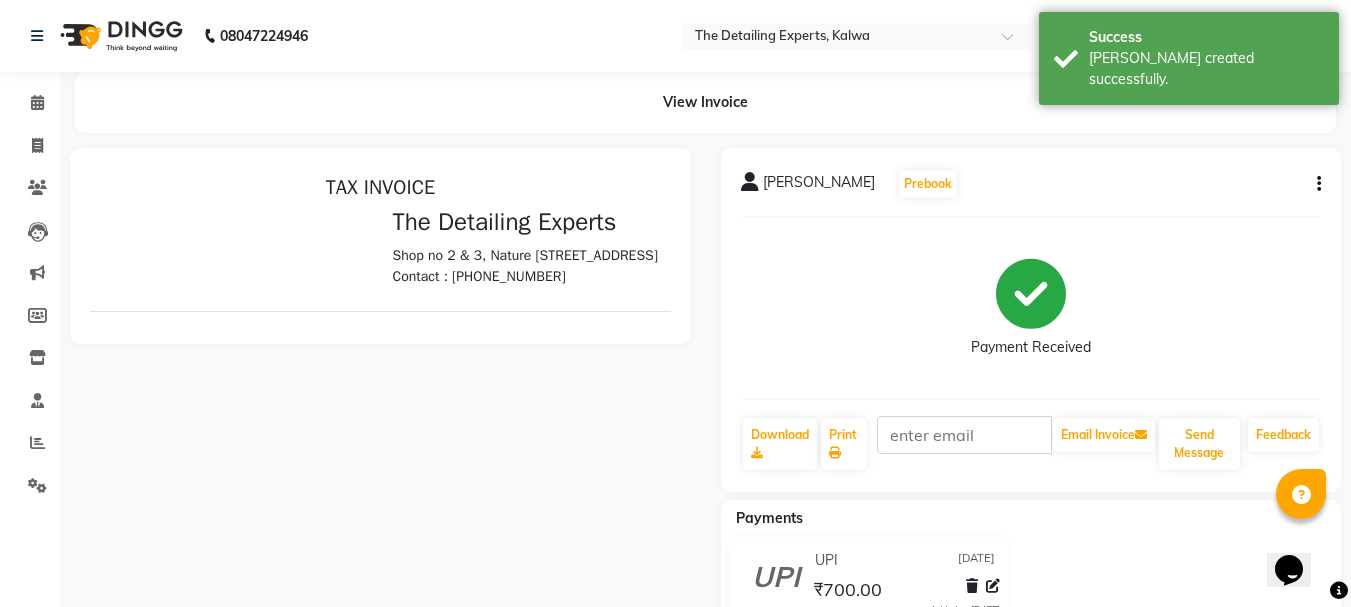 scroll, scrollTop: 0, scrollLeft: 0, axis: both 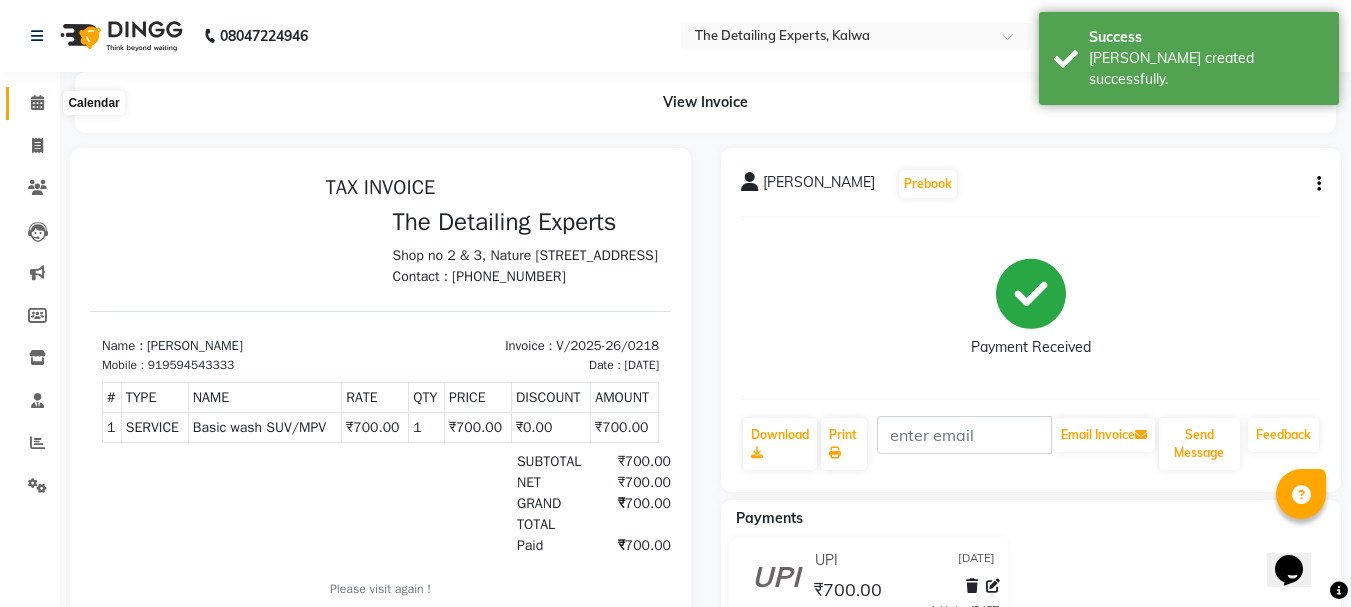 click 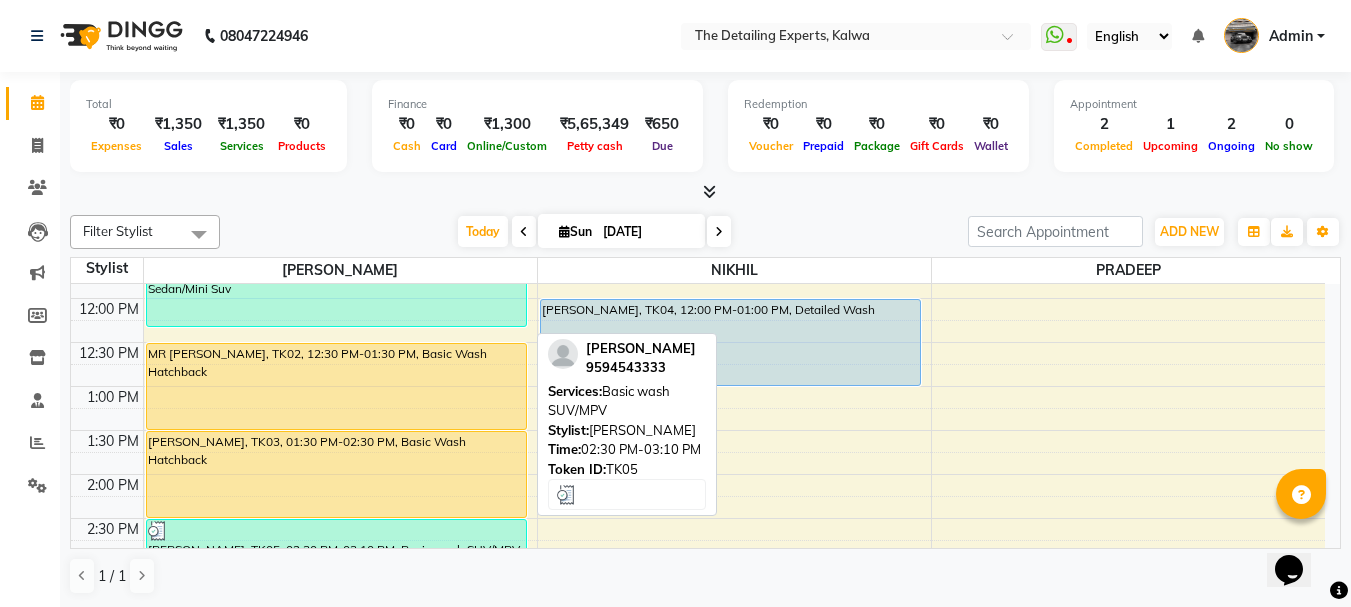 scroll, scrollTop: 300, scrollLeft: 0, axis: vertical 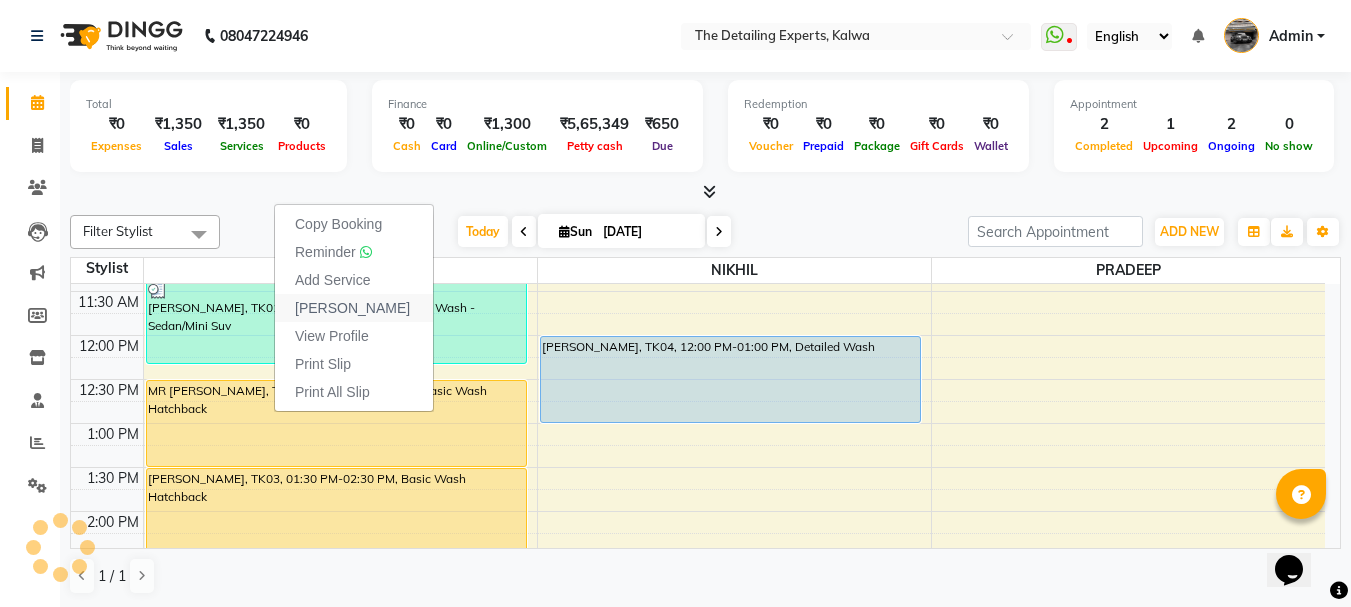 click on "[PERSON_NAME]" at bounding box center [354, 308] 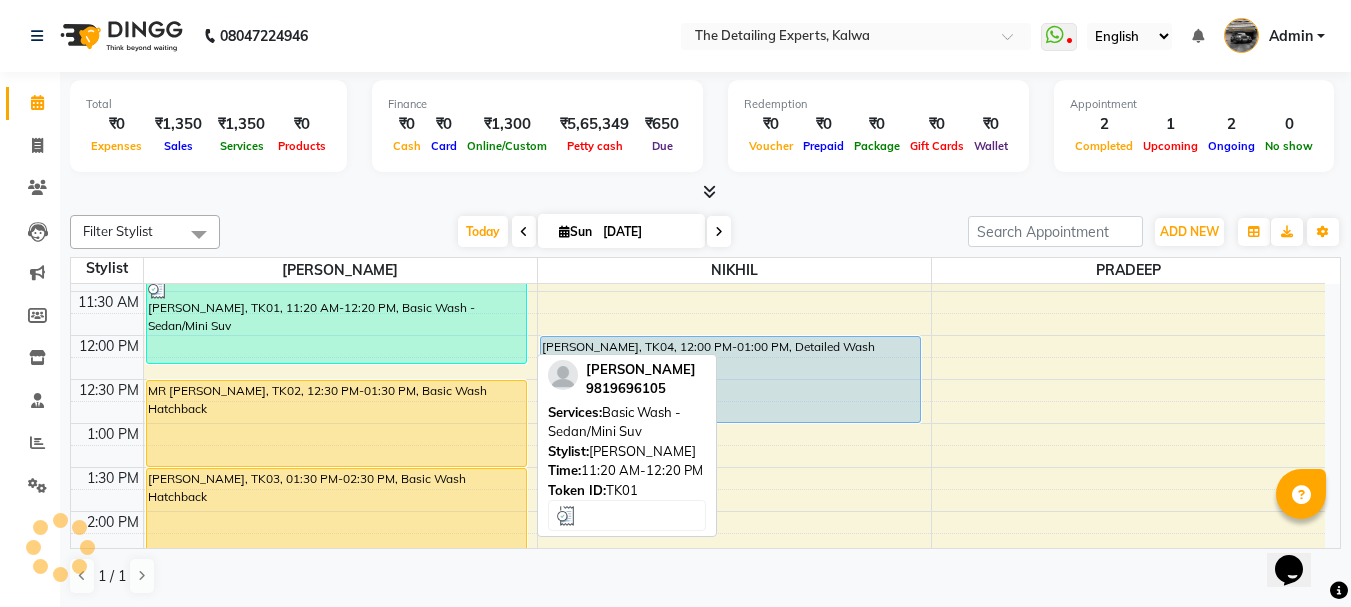 select on "service" 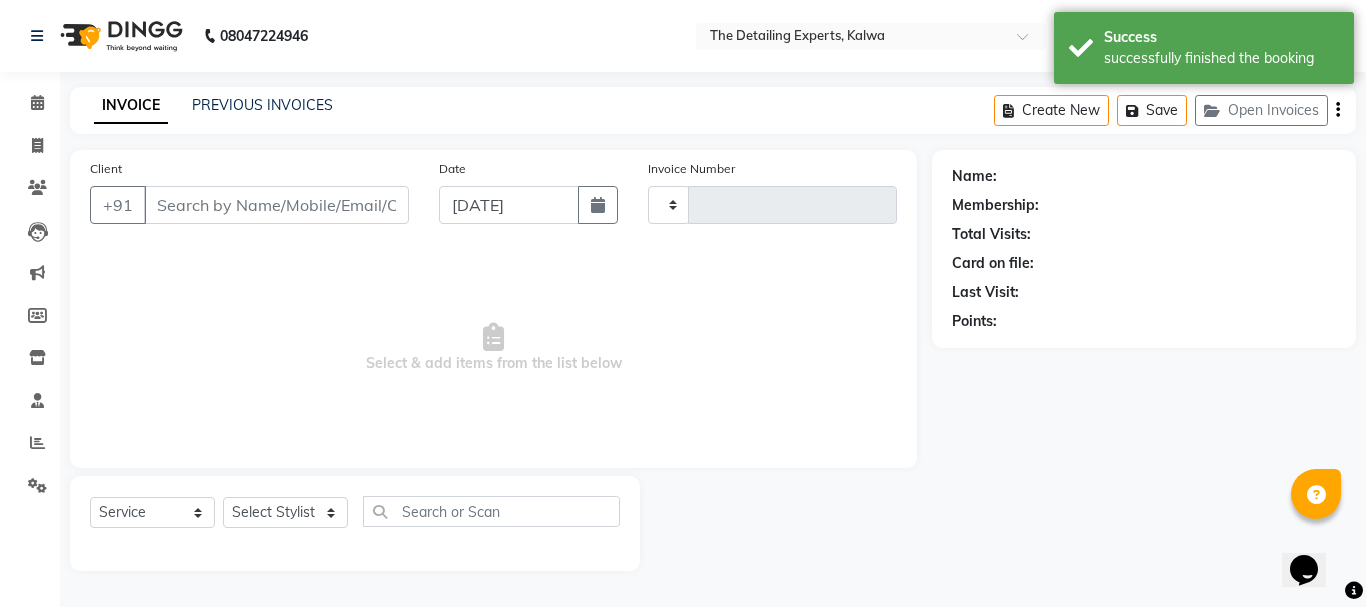 type on "0219" 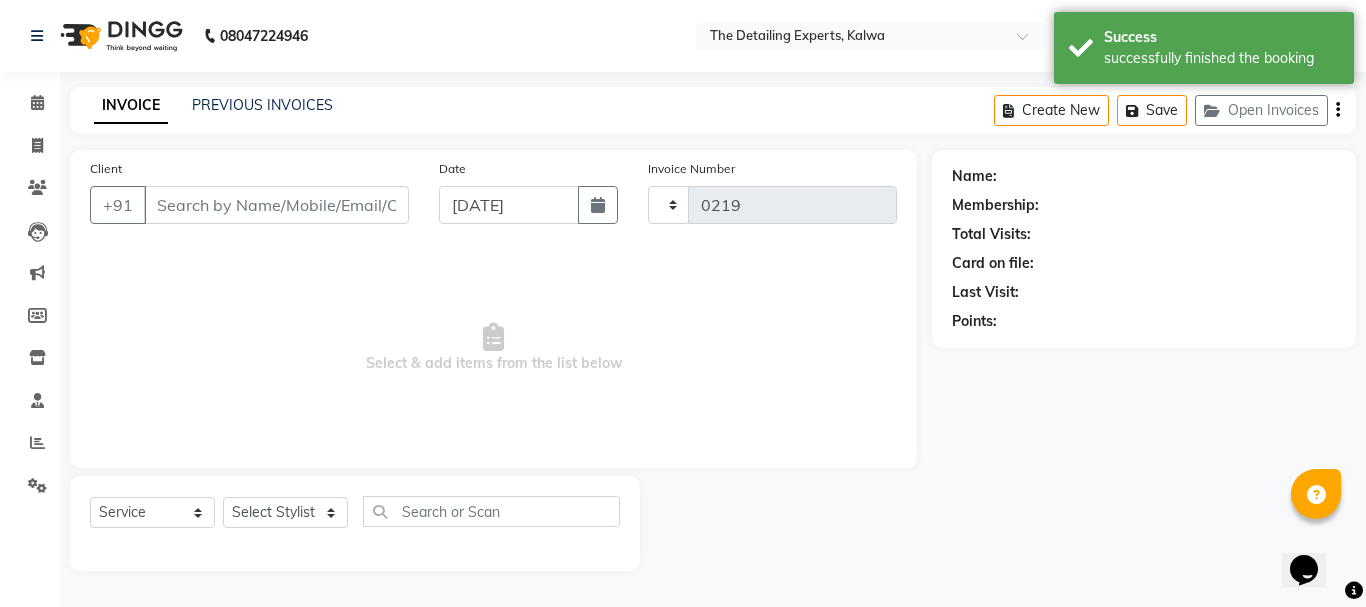 select on "7451" 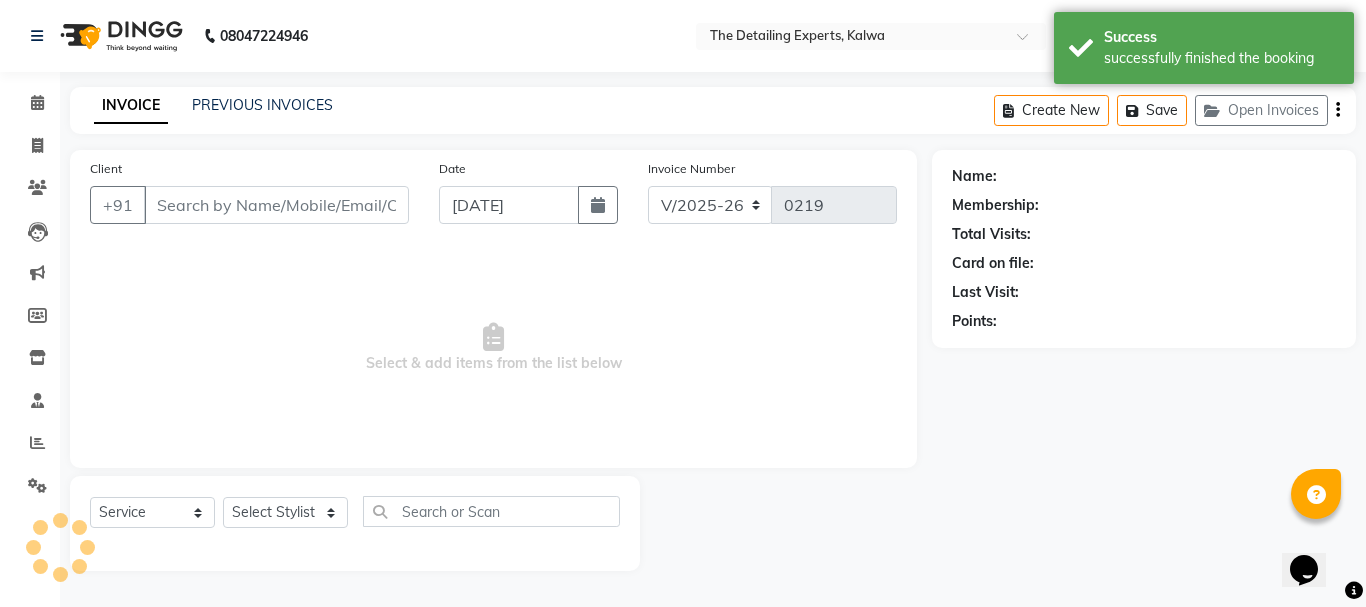 type on "7008033533" 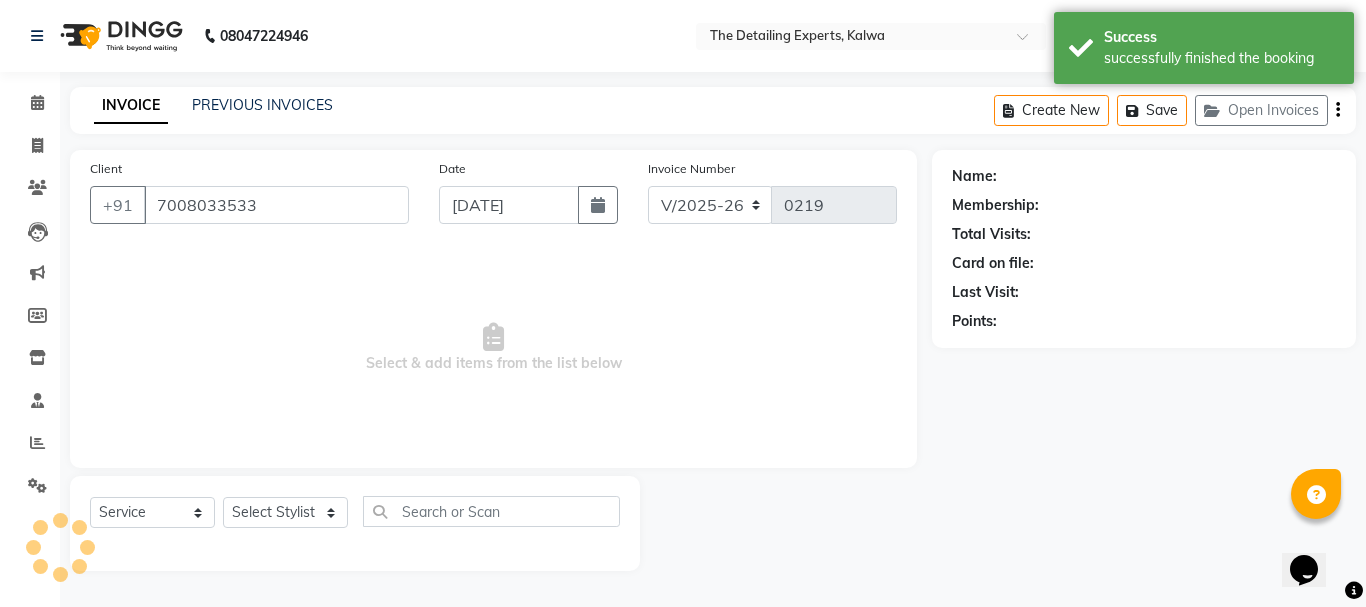 select on "65222" 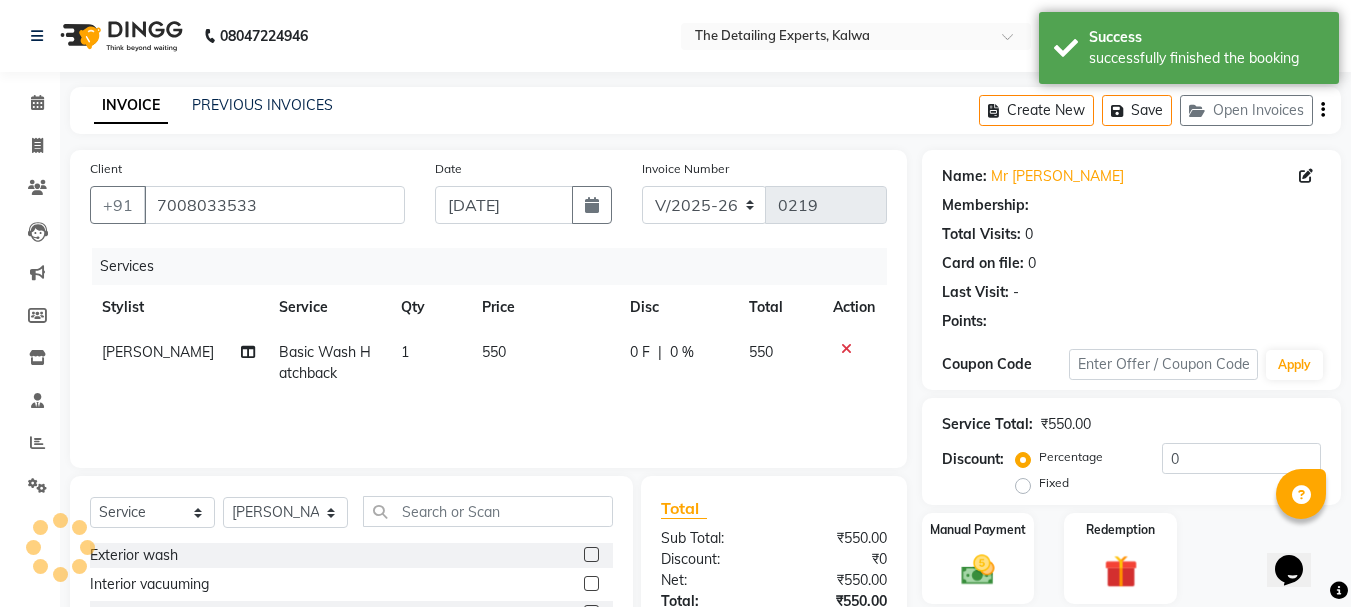select on "1: Object" 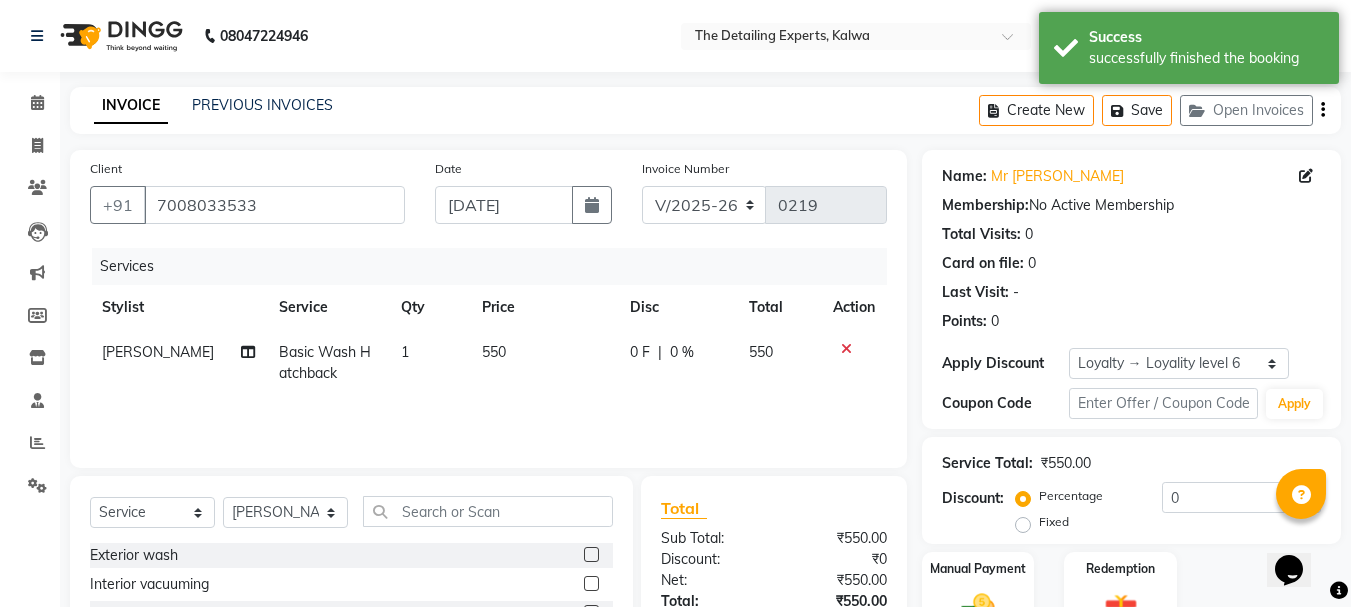 scroll, scrollTop: 100, scrollLeft: 0, axis: vertical 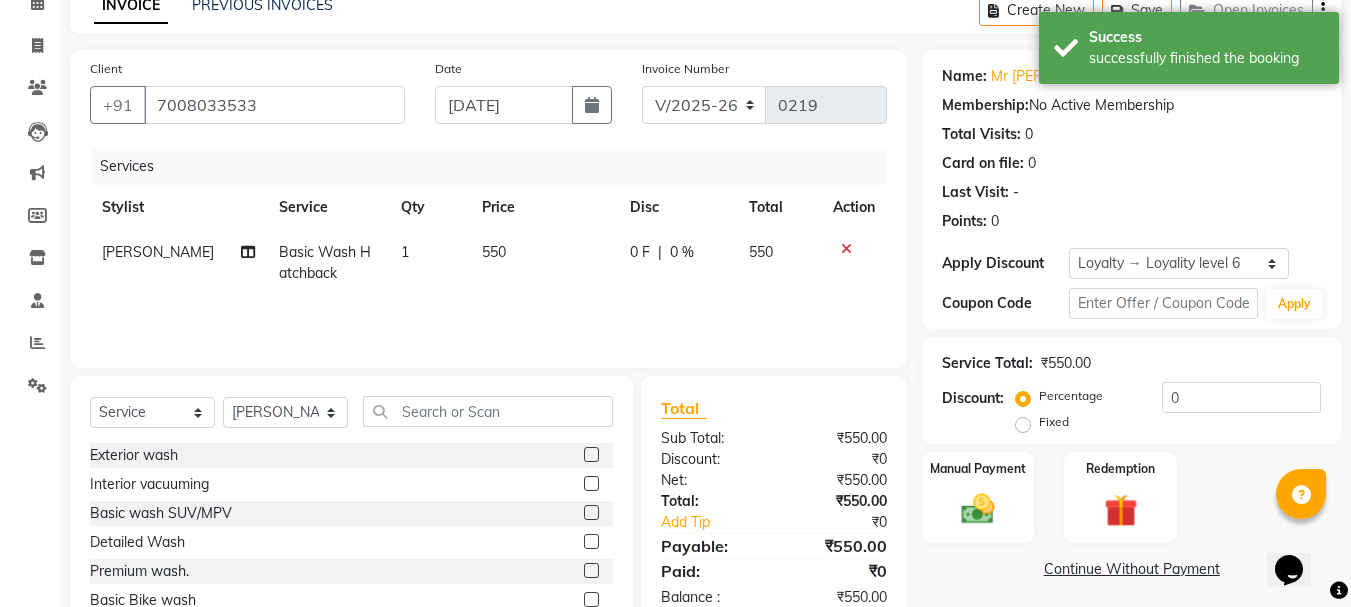 click on "550" 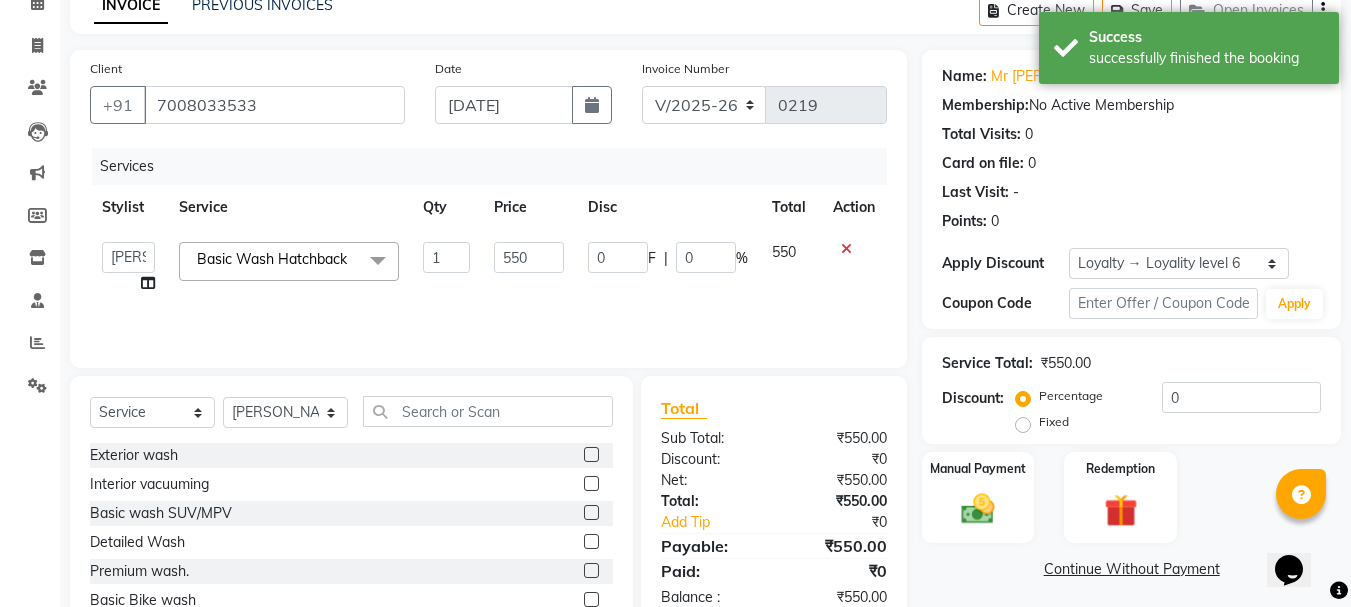 click on "550" 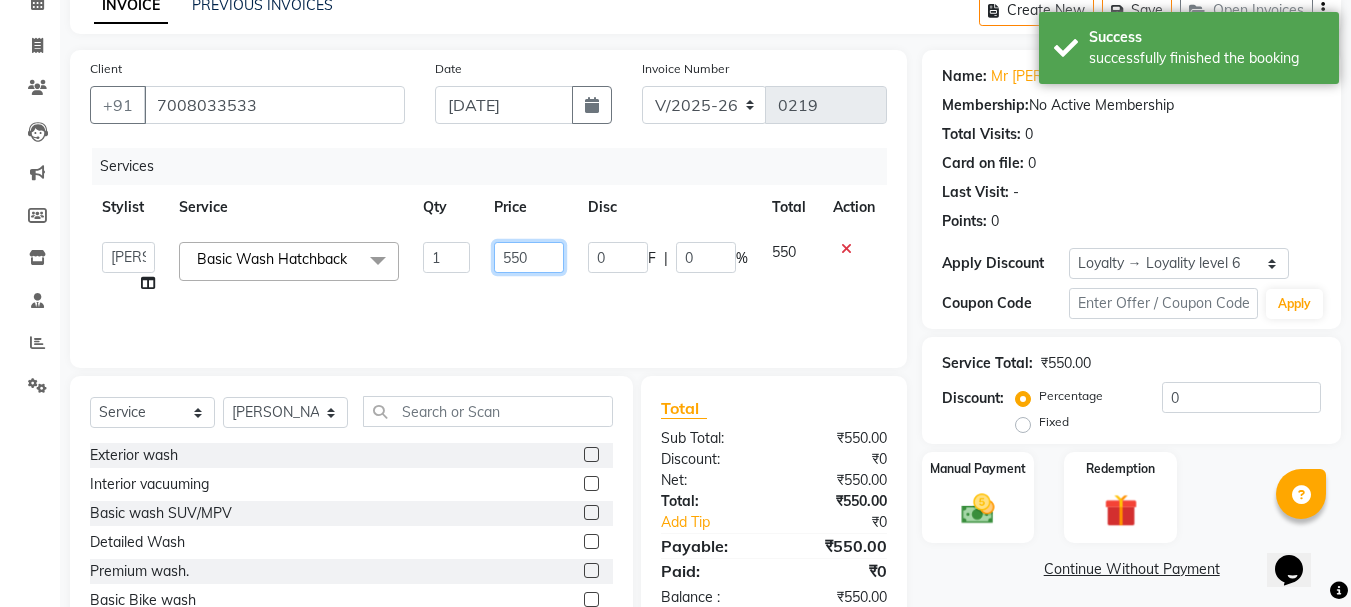 click on "550" 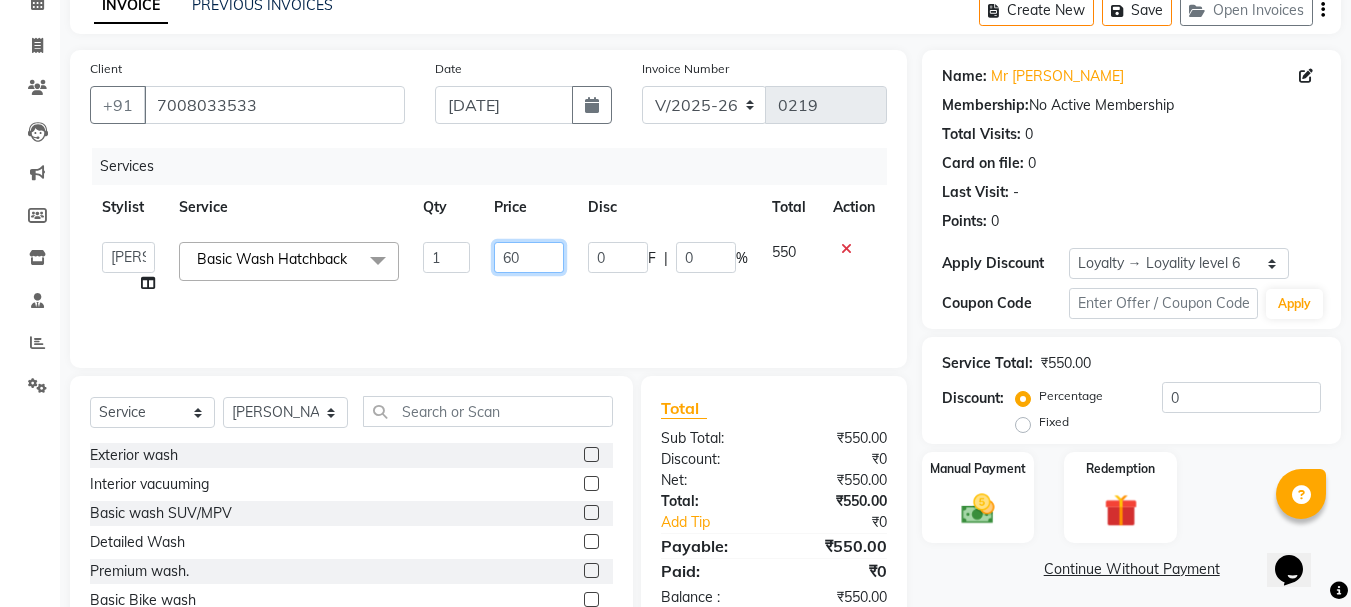 type on "600" 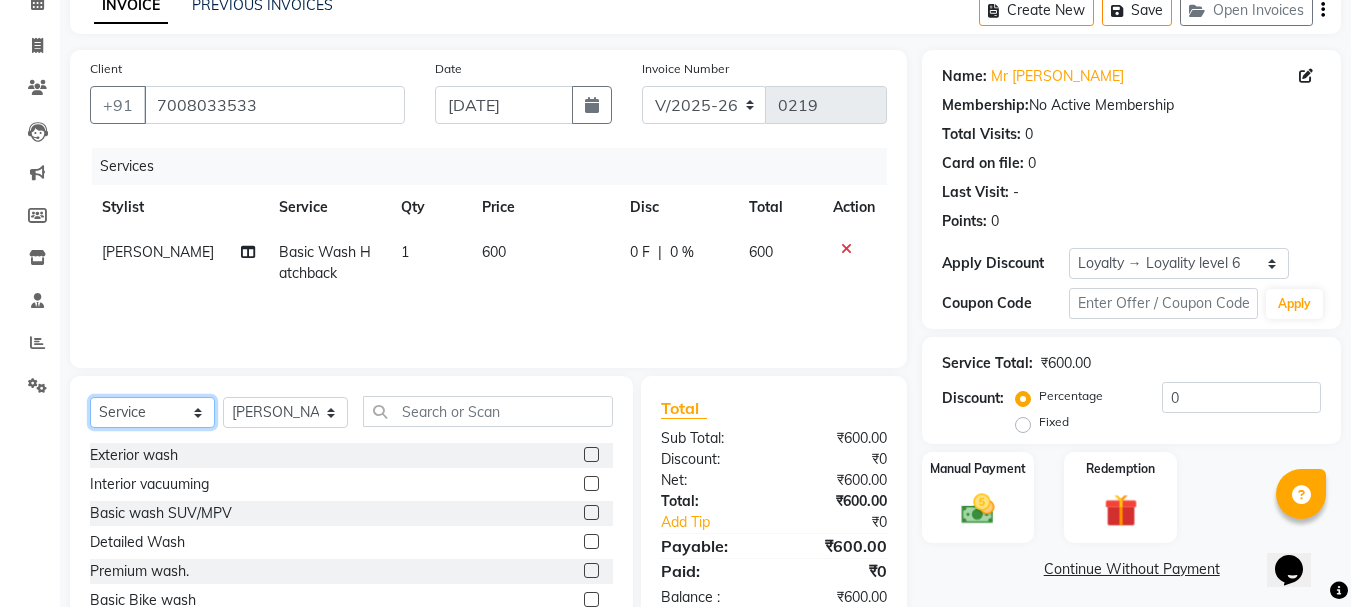 scroll, scrollTop: 194, scrollLeft: 0, axis: vertical 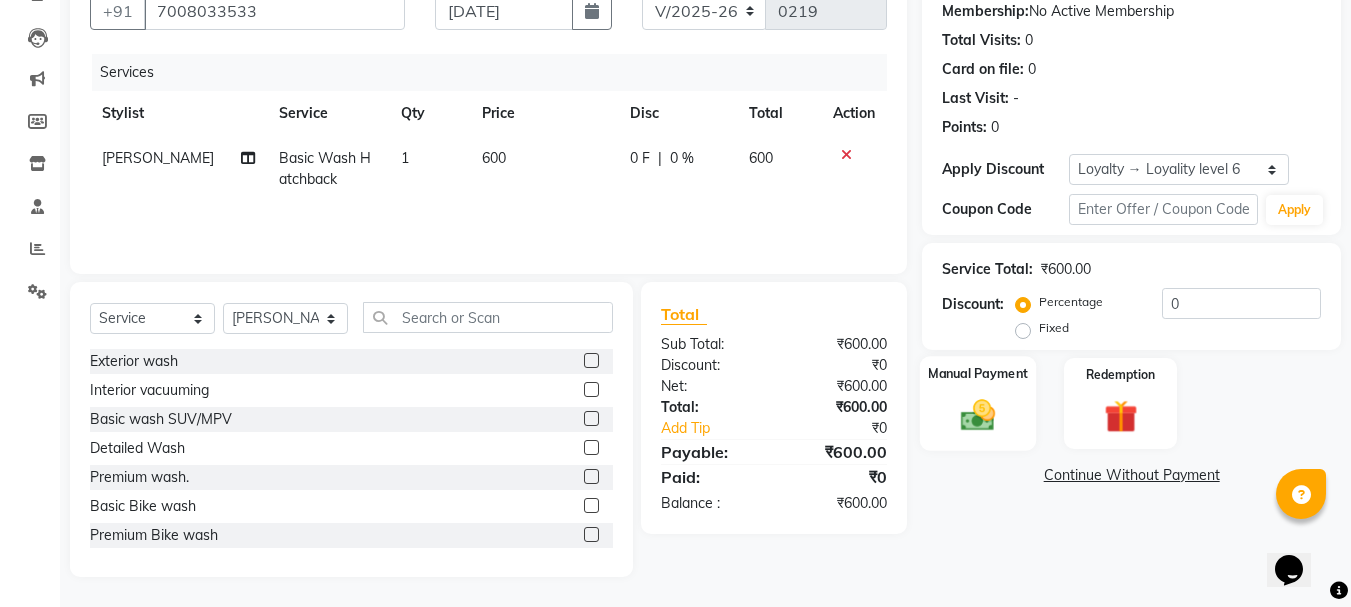 click 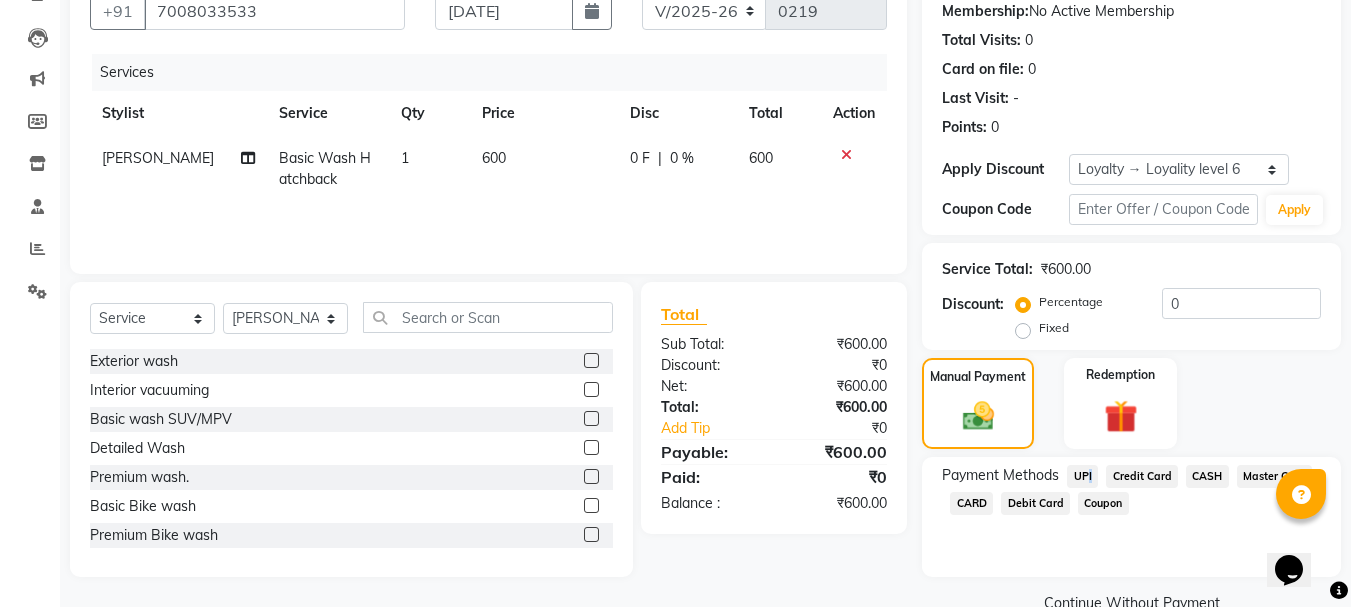 click on "UPI" 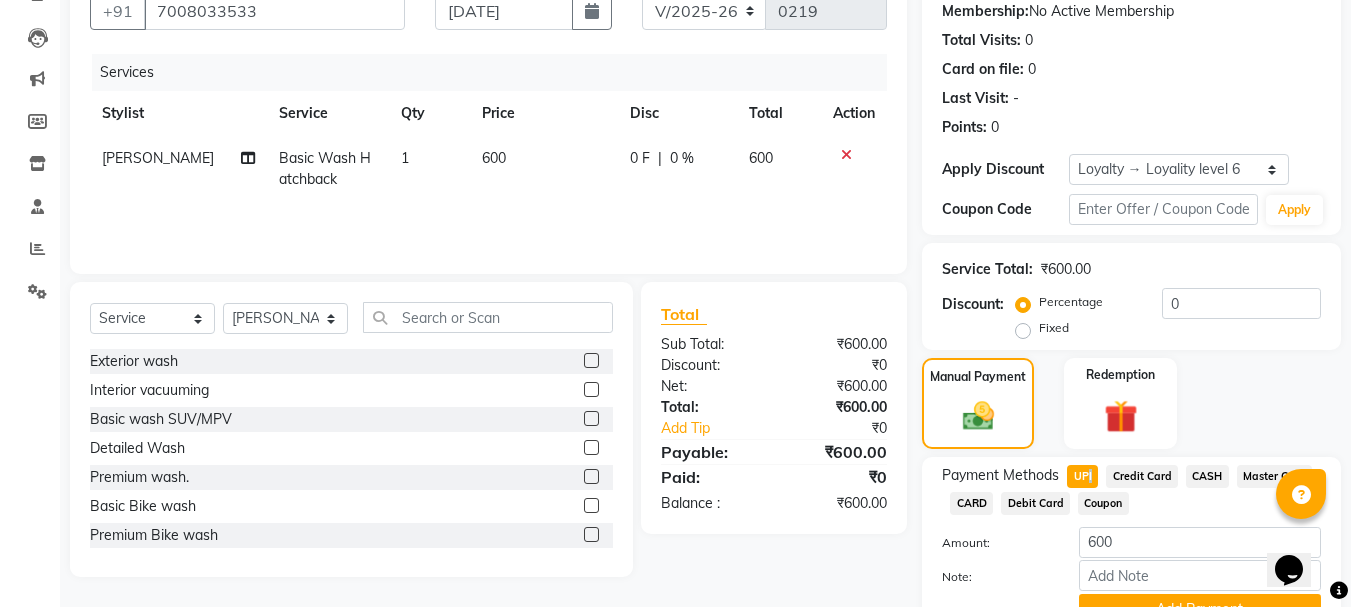 scroll, scrollTop: 291, scrollLeft: 0, axis: vertical 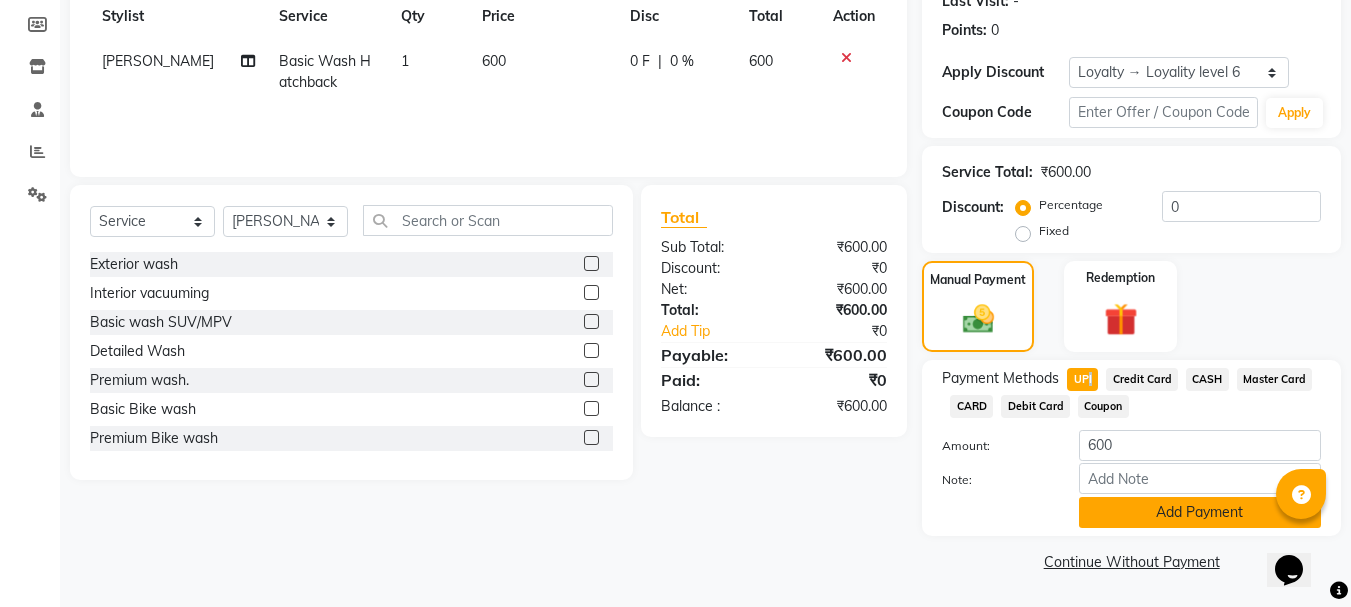 click on "Add Payment" 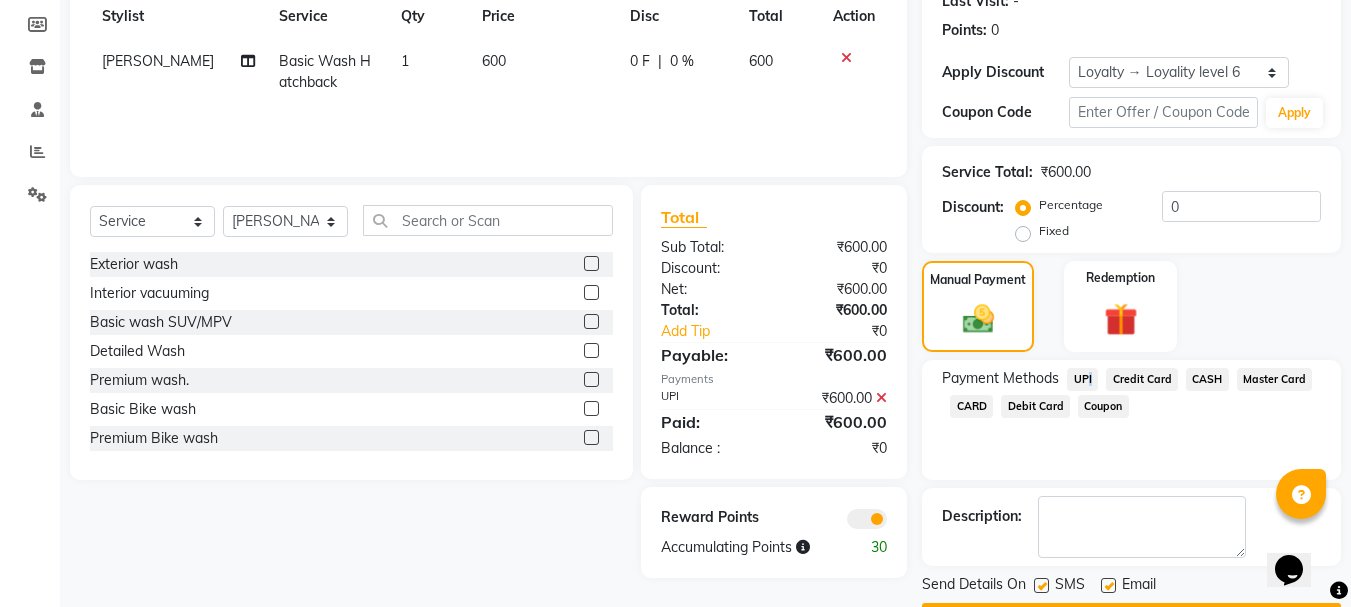scroll, scrollTop: 348, scrollLeft: 0, axis: vertical 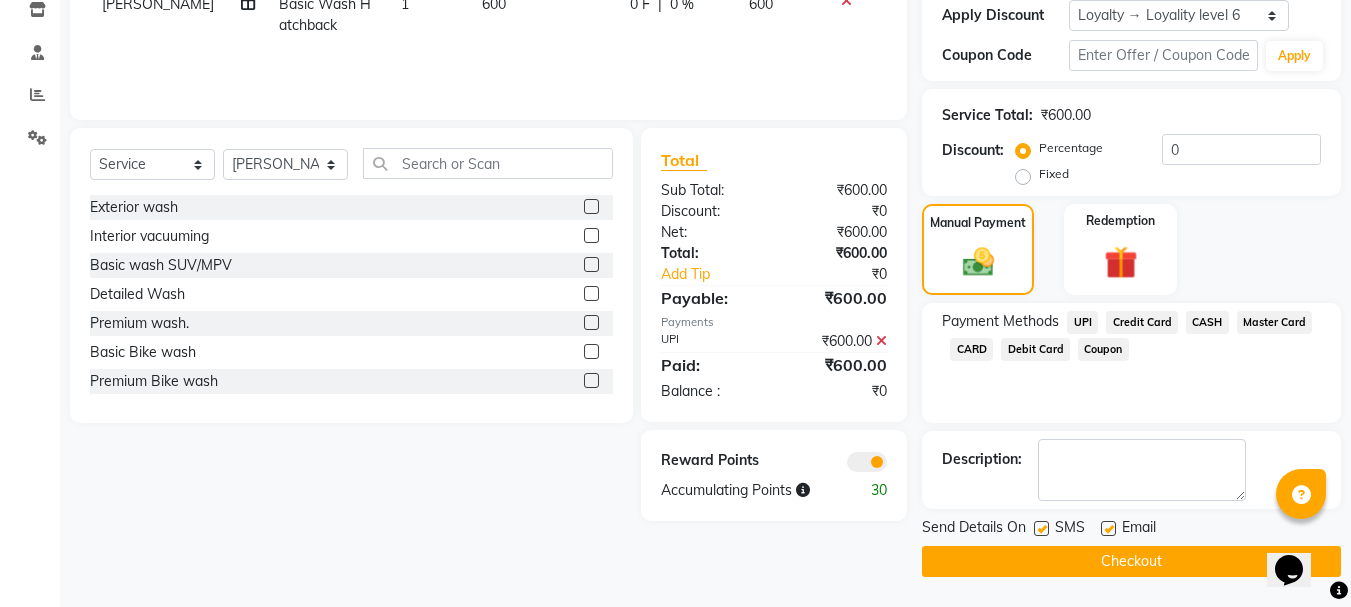 click 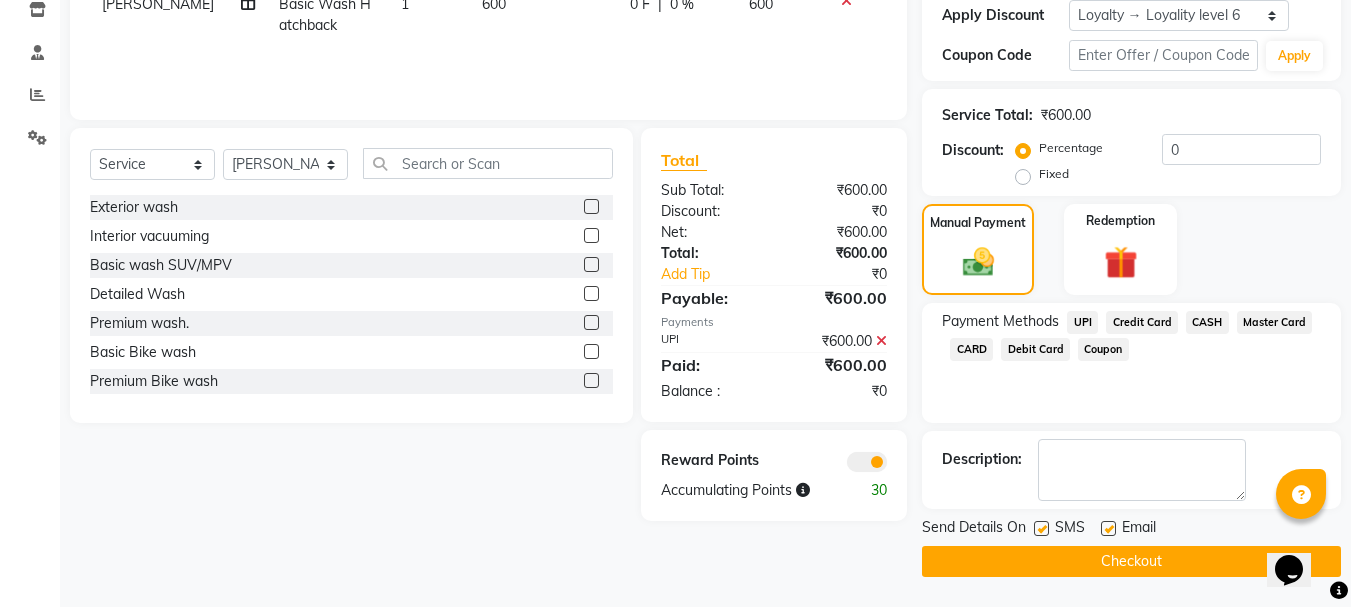 click 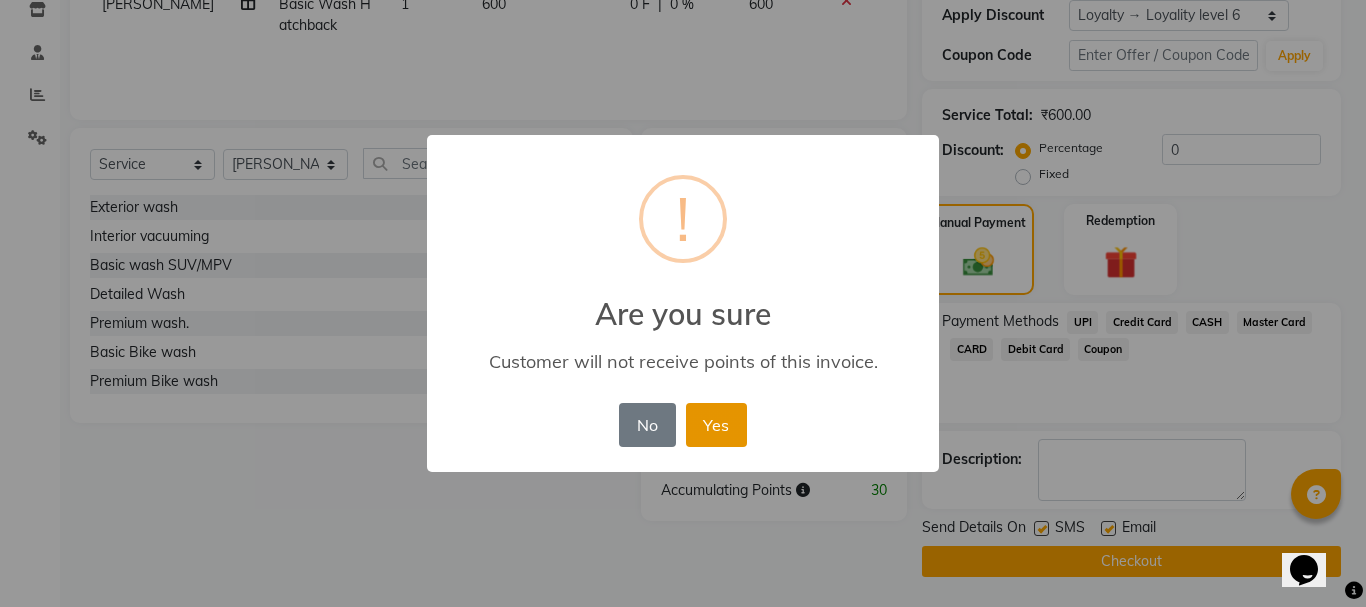 click on "Yes" at bounding box center [716, 425] 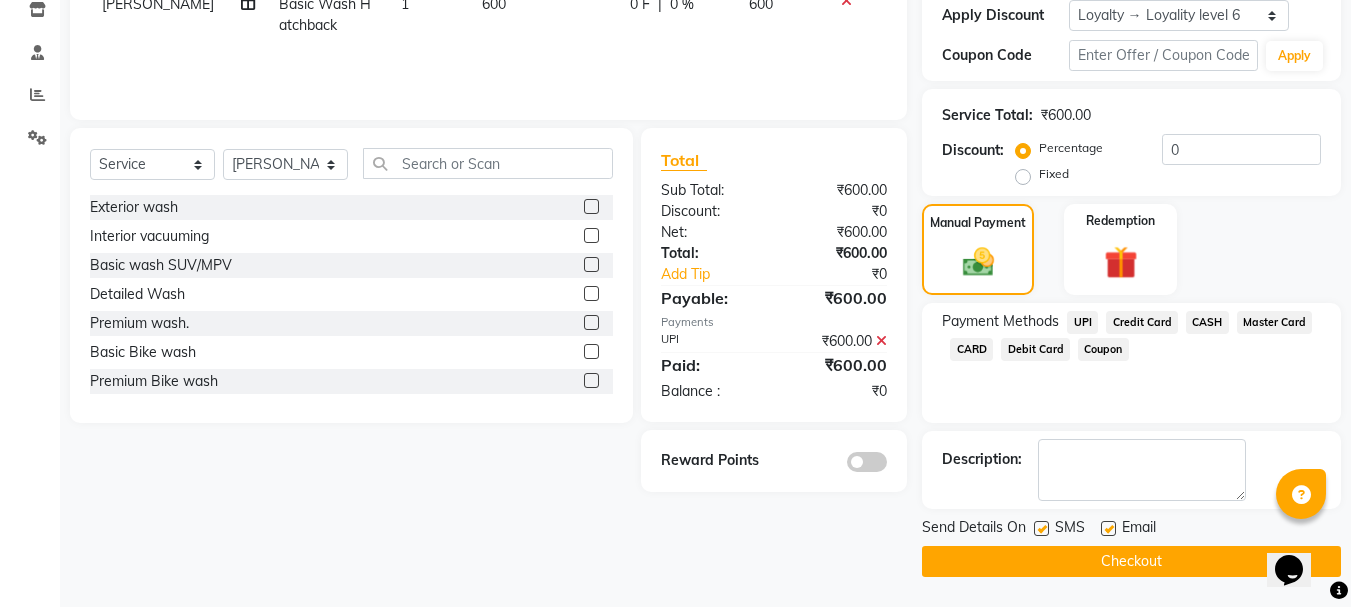click on "Checkout" 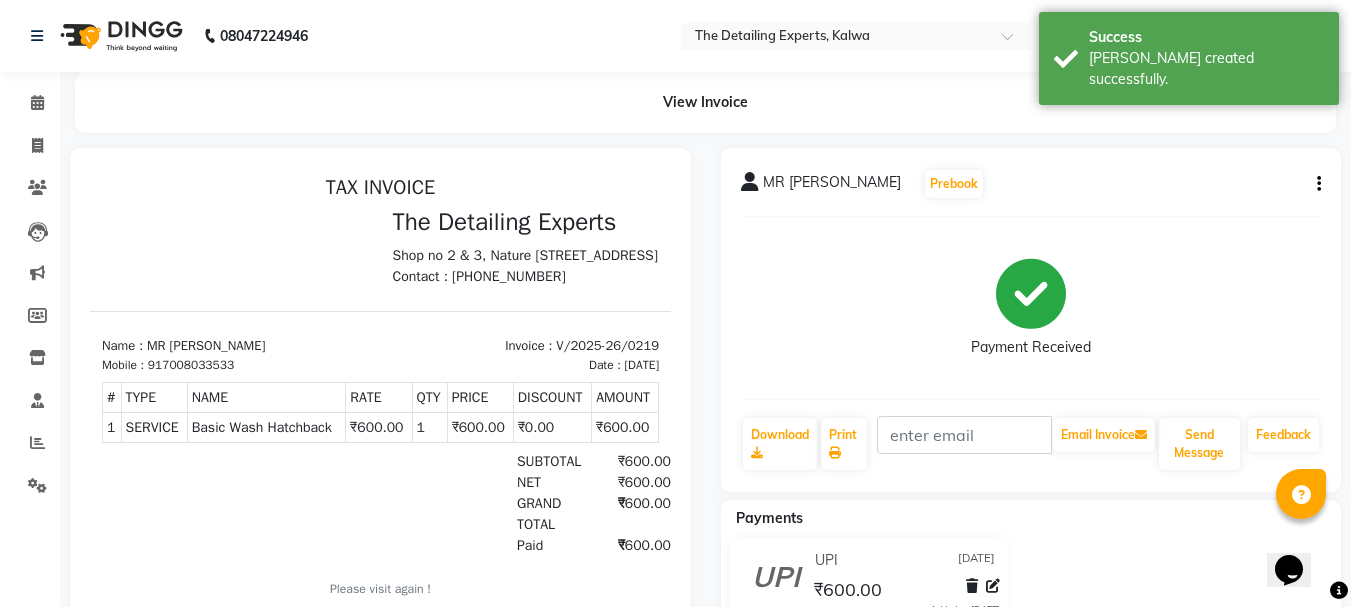 scroll, scrollTop: 0, scrollLeft: 0, axis: both 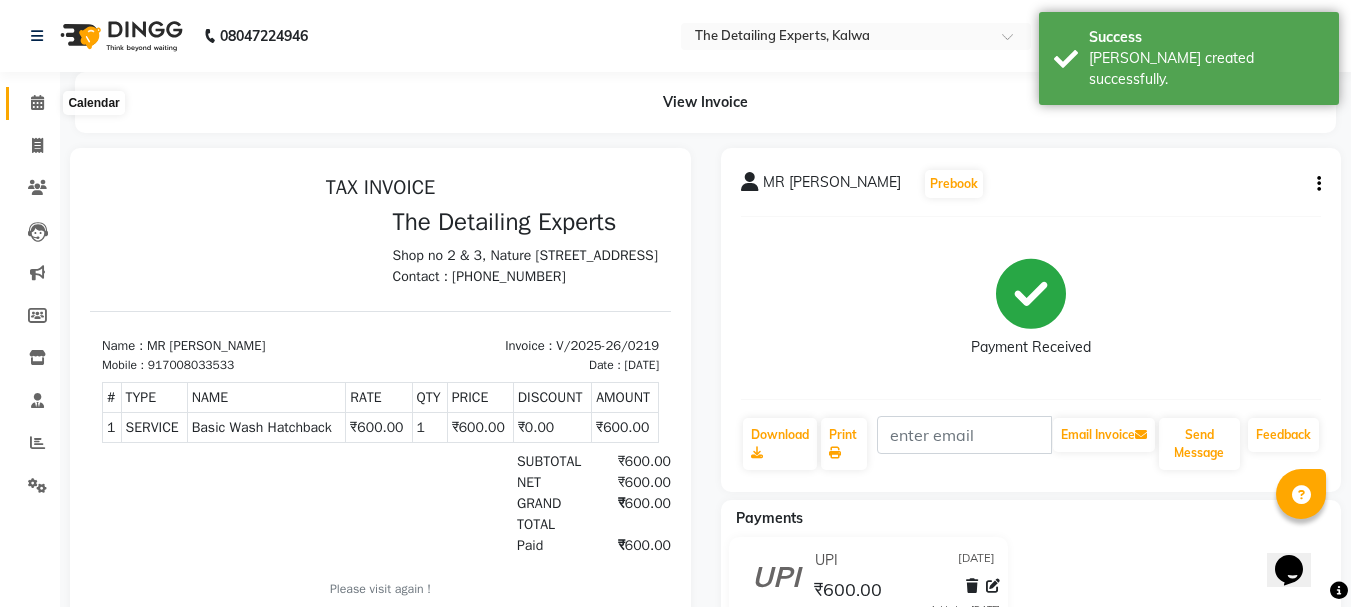 click 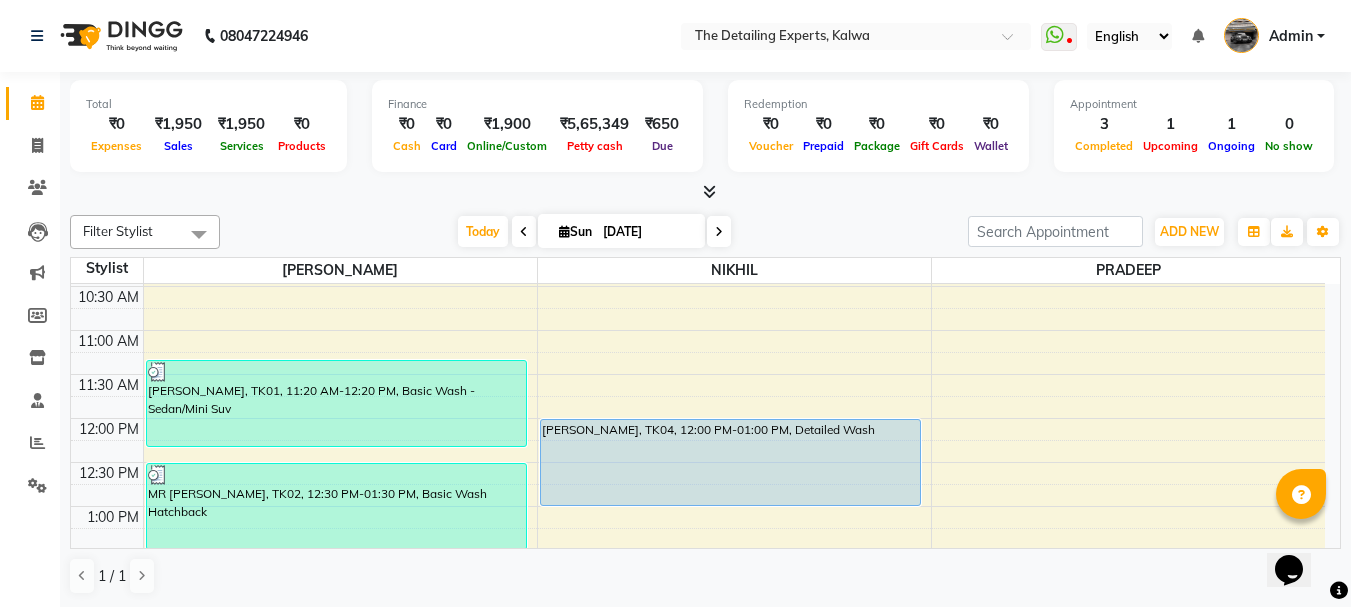 scroll, scrollTop: 300, scrollLeft: 0, axis: vertical 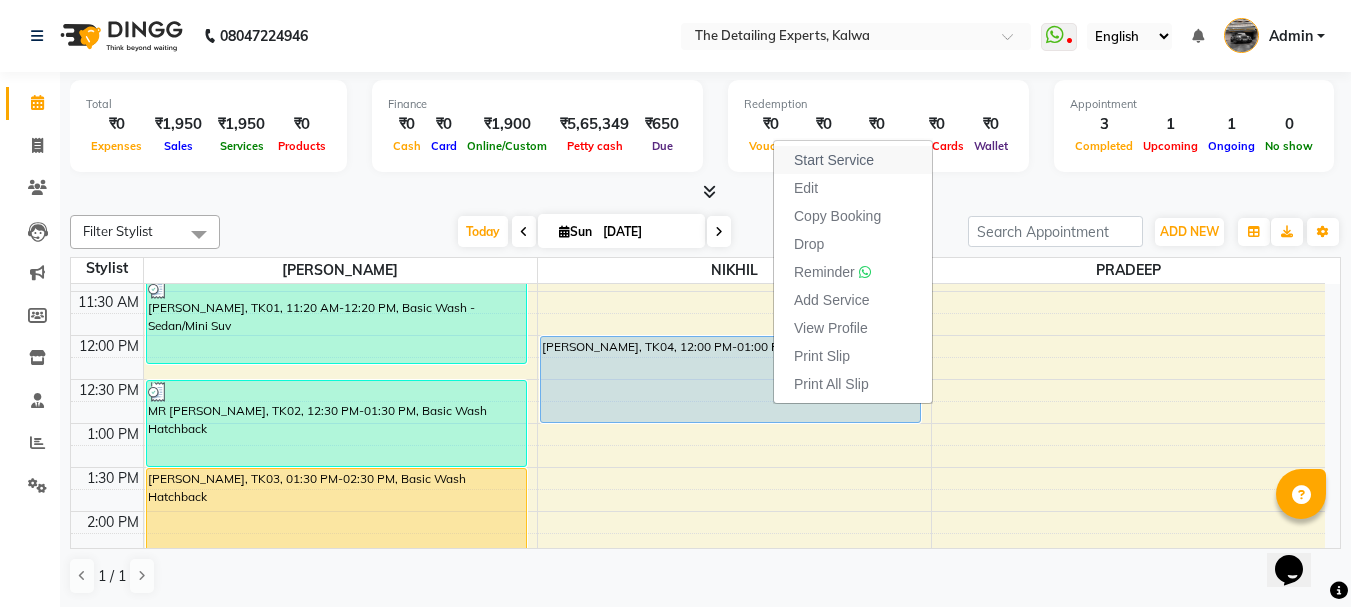 click on "Start Service" at bounding box center [834, 160] 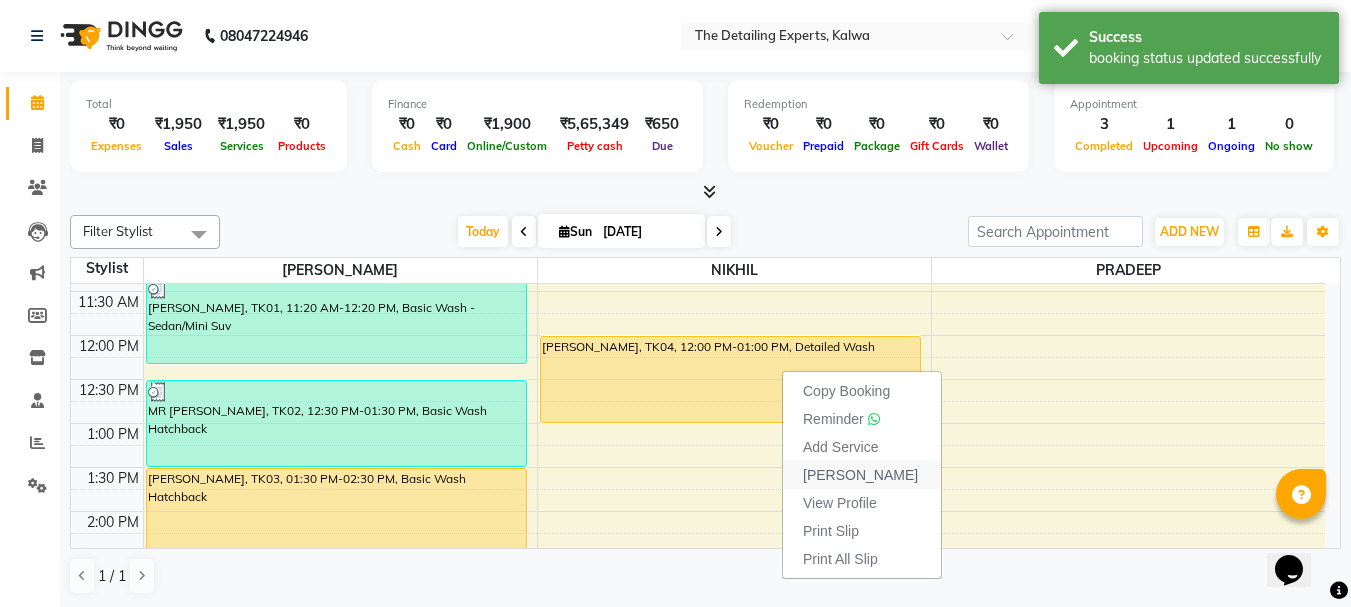 click on "[PERSON_NAME]" at bounding box center (860, 475) 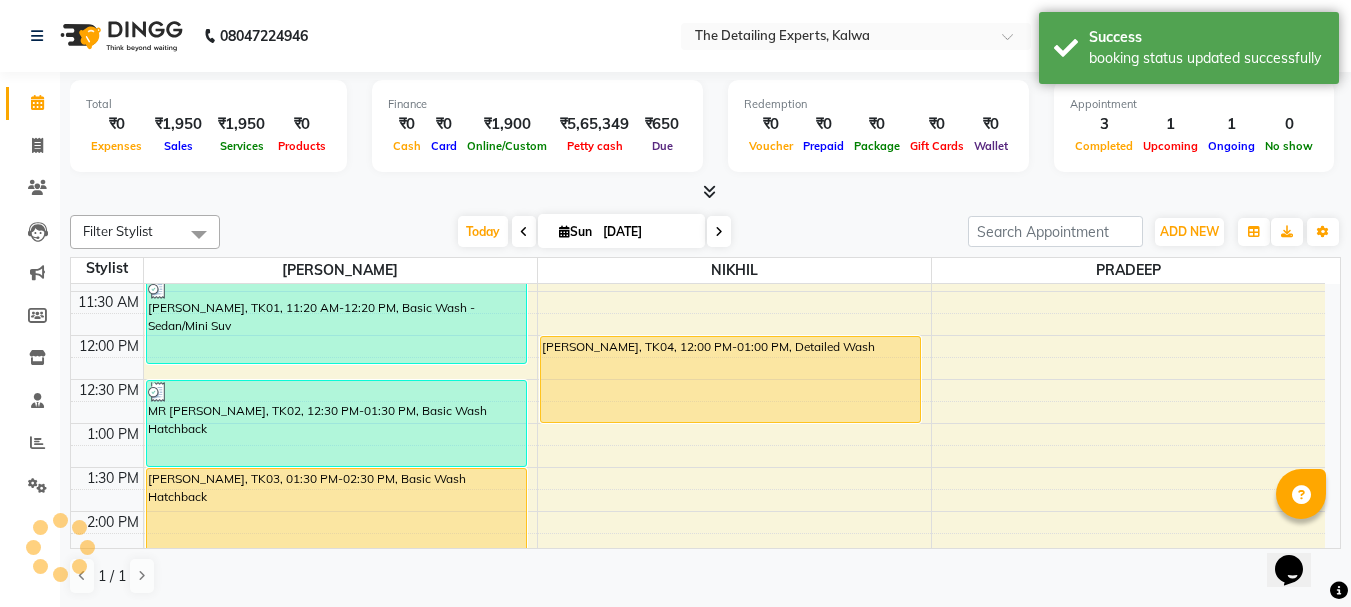 select on "service" 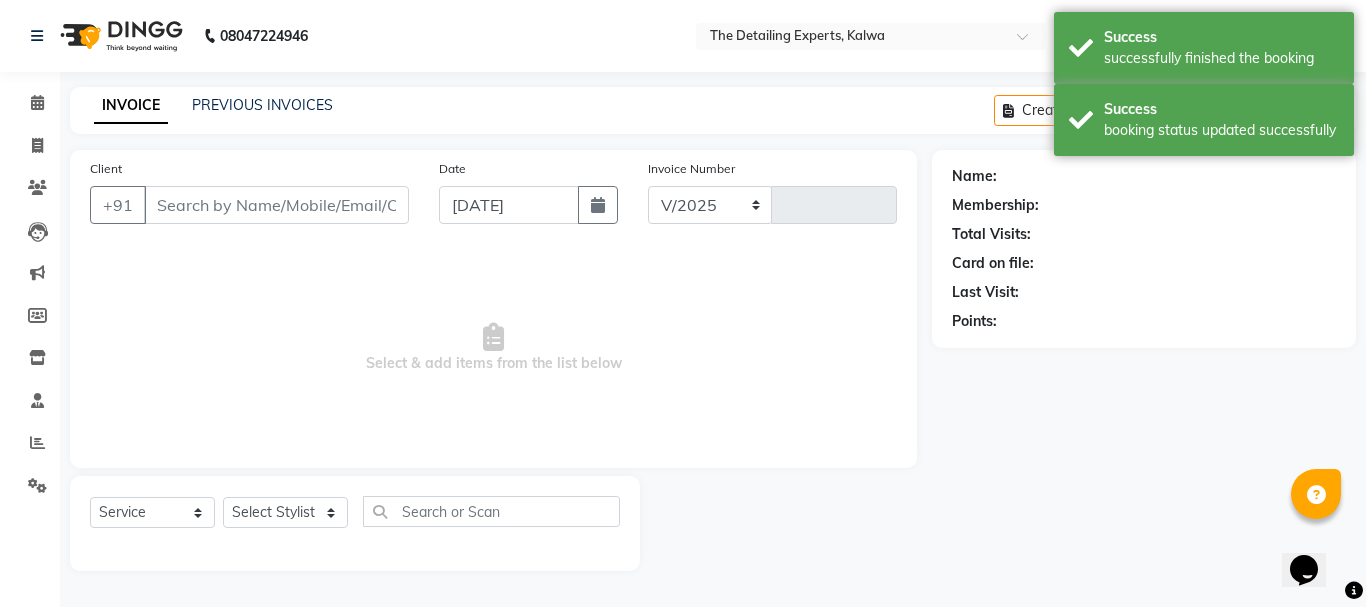 select on "7451" 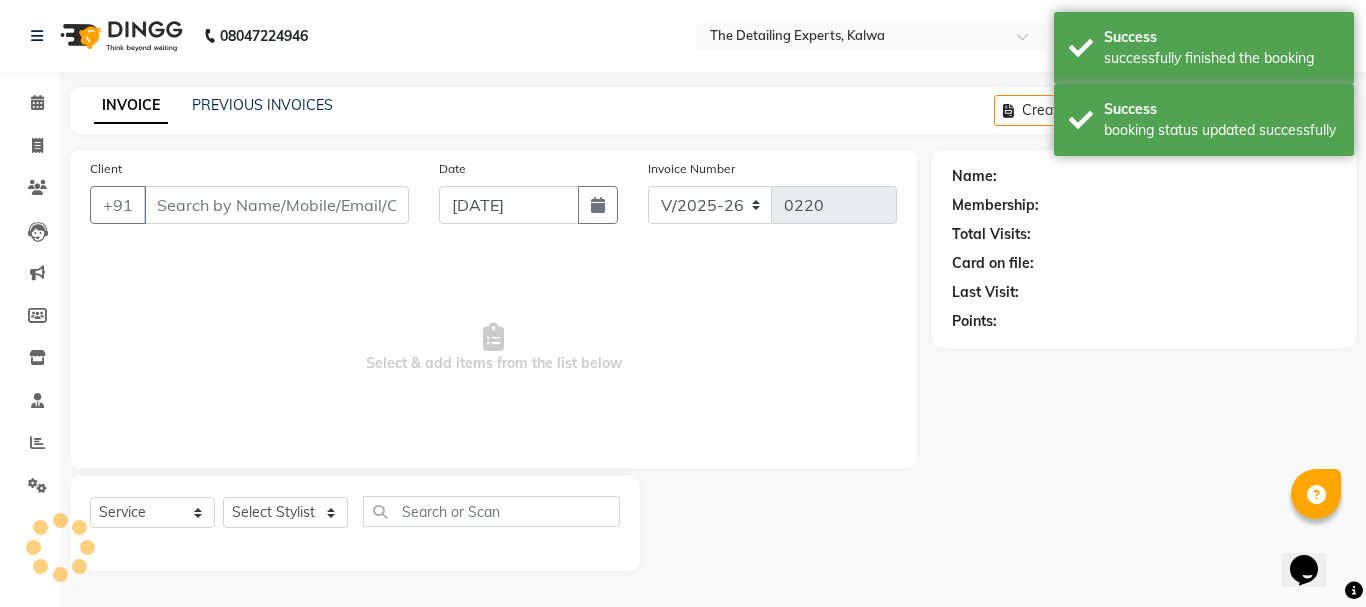 type on "9769676123" 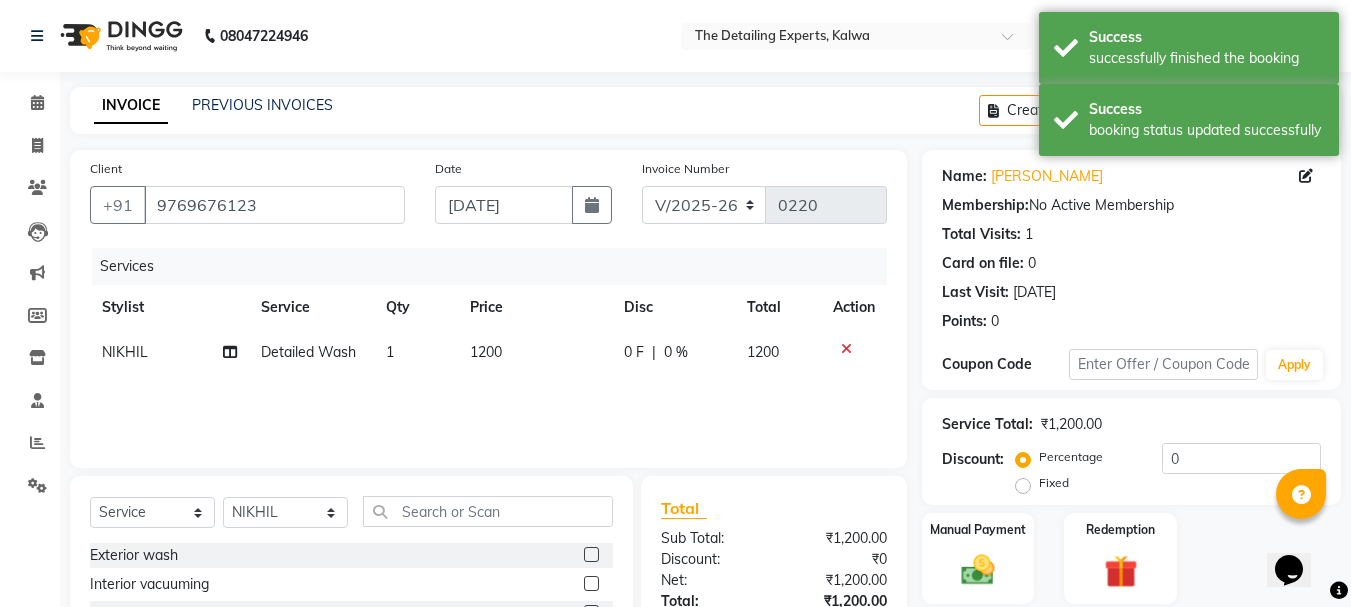 click on "1200" 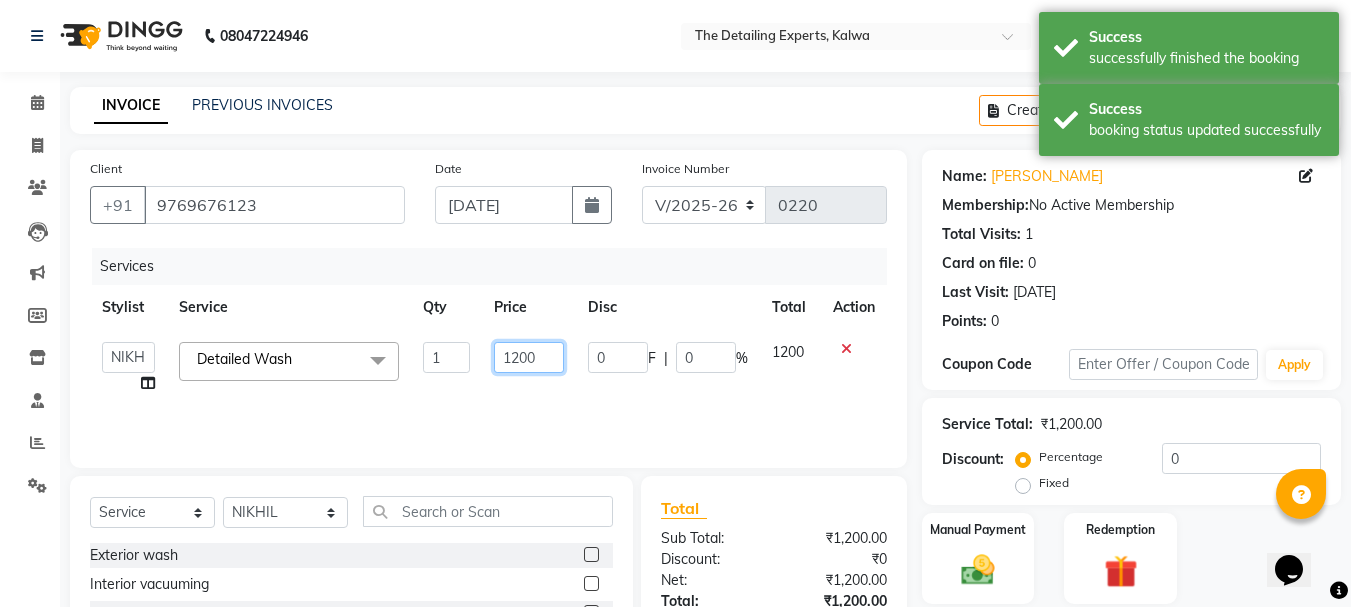 click on "1200" 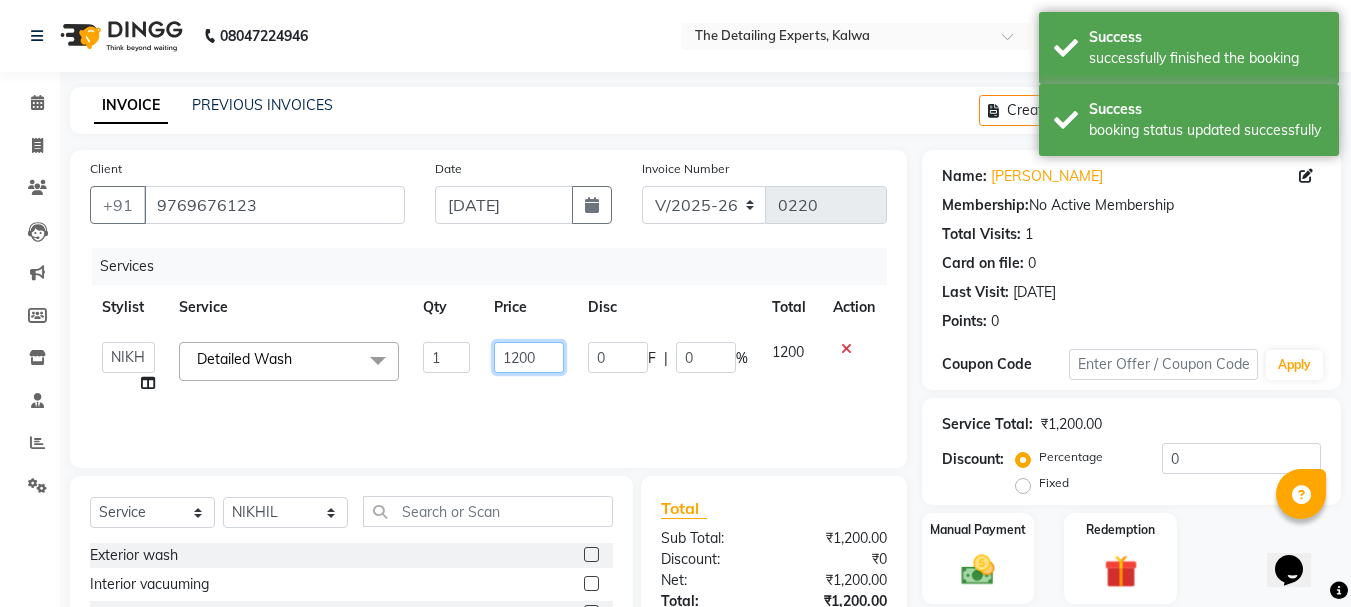 click on "1200" 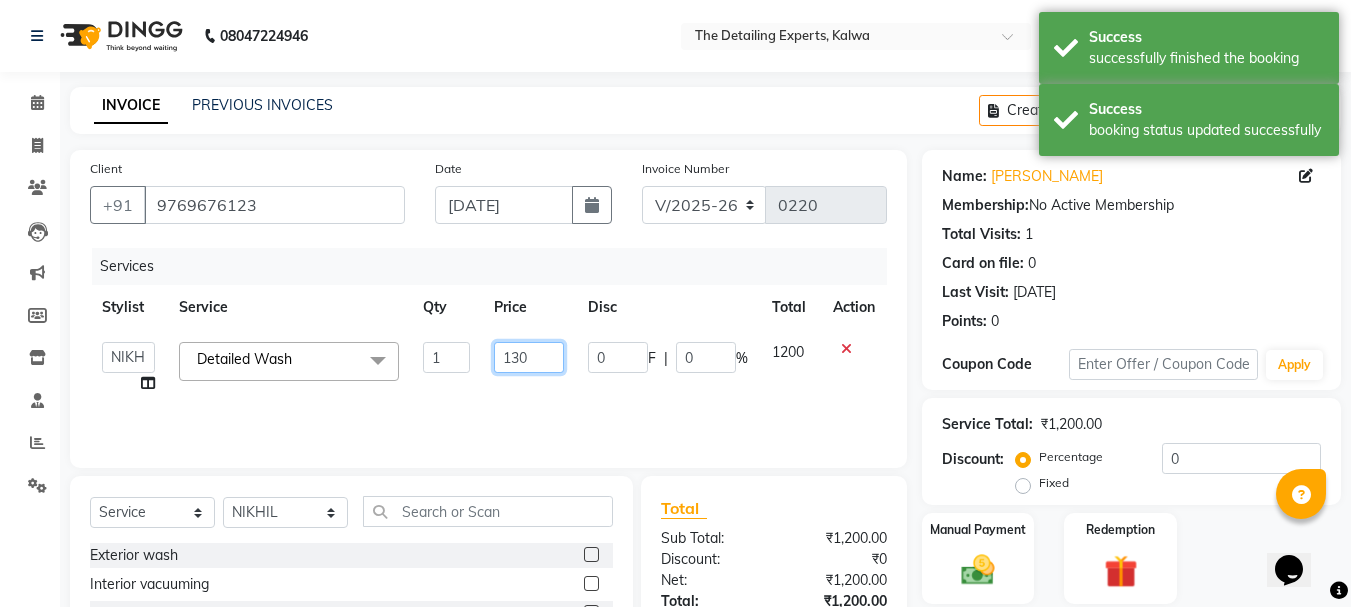 type on "1300" 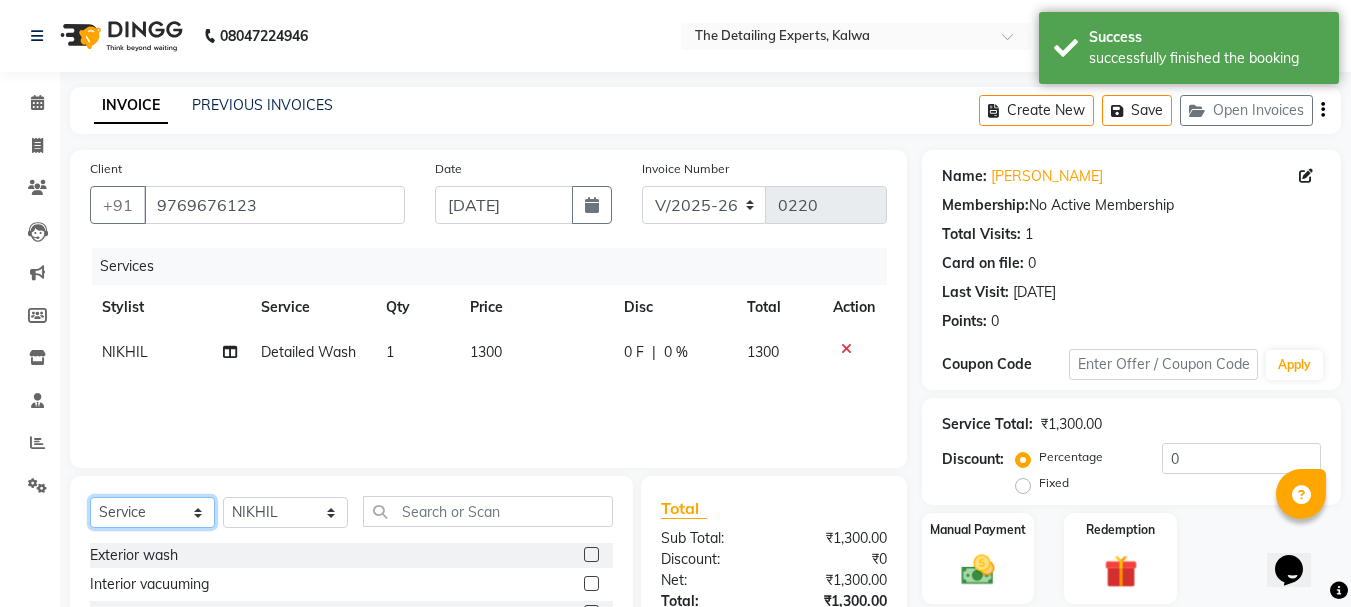 scroll, scrollTop: 194, scrollLeft: 0, axis: vertical 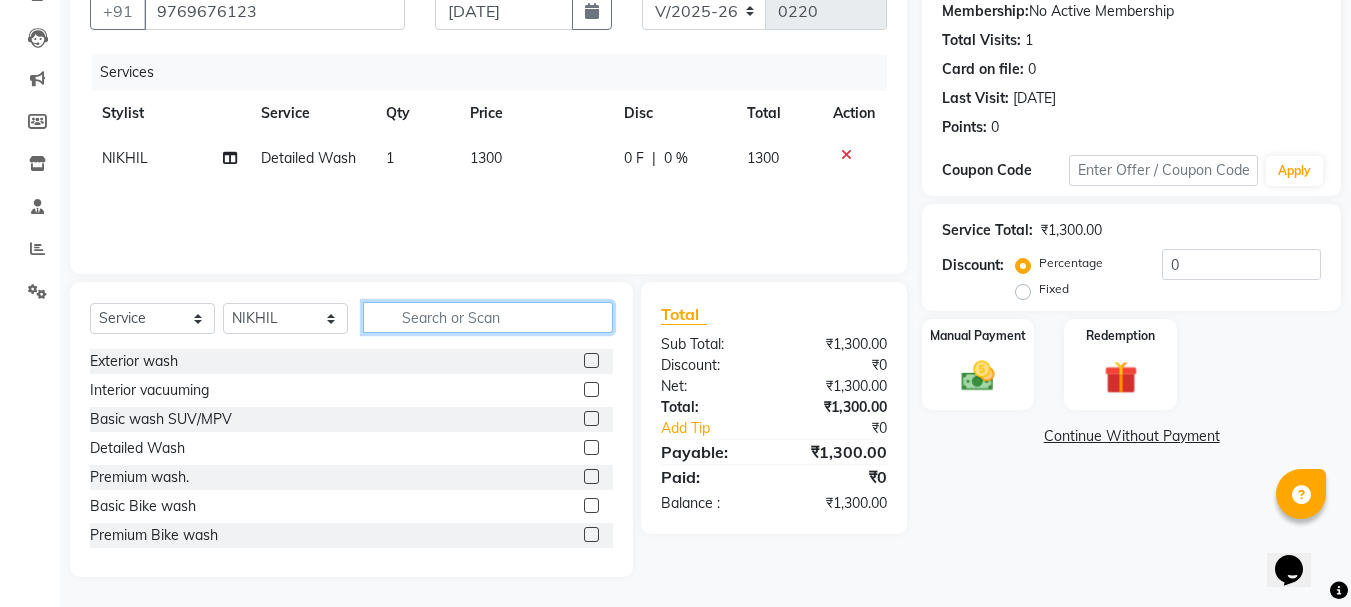 click 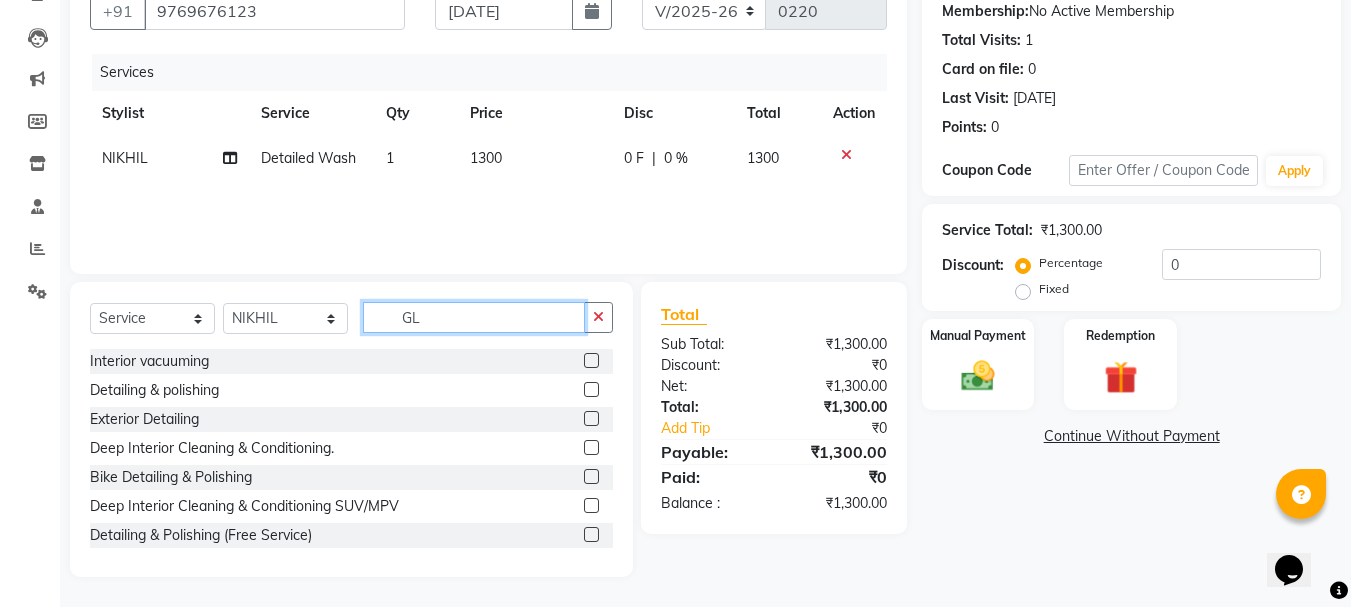 scroll, scrollTop: 151, scrollLeft: 0, axis: vertical 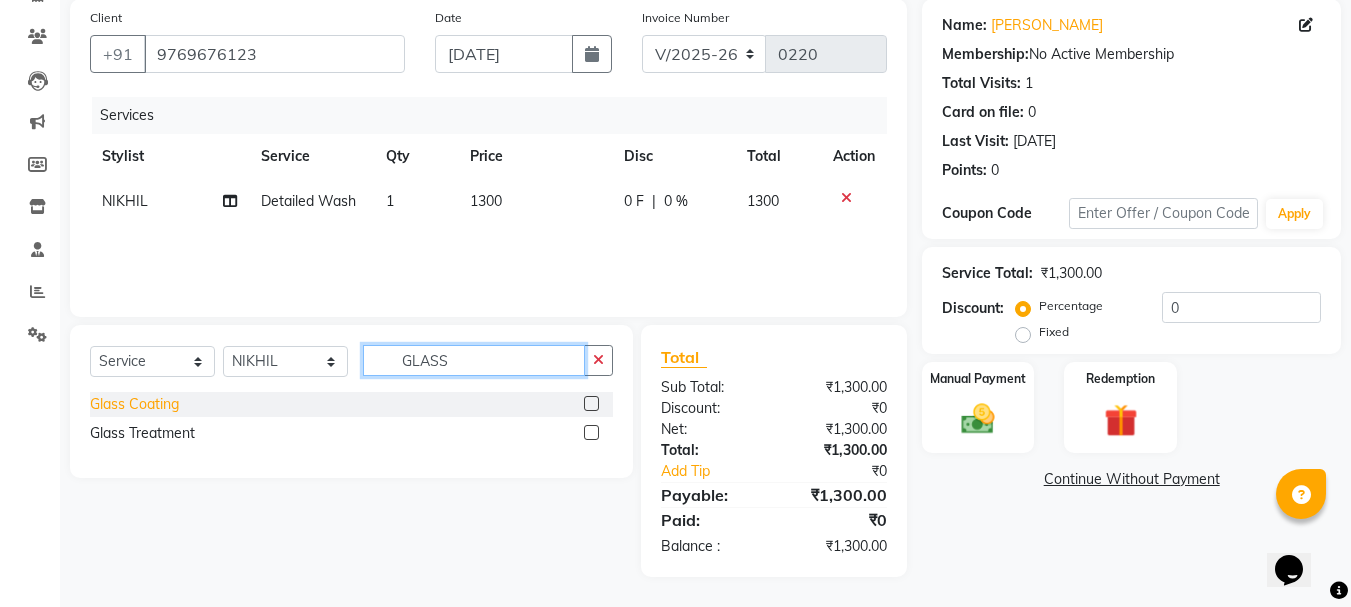 type on "GLASS" 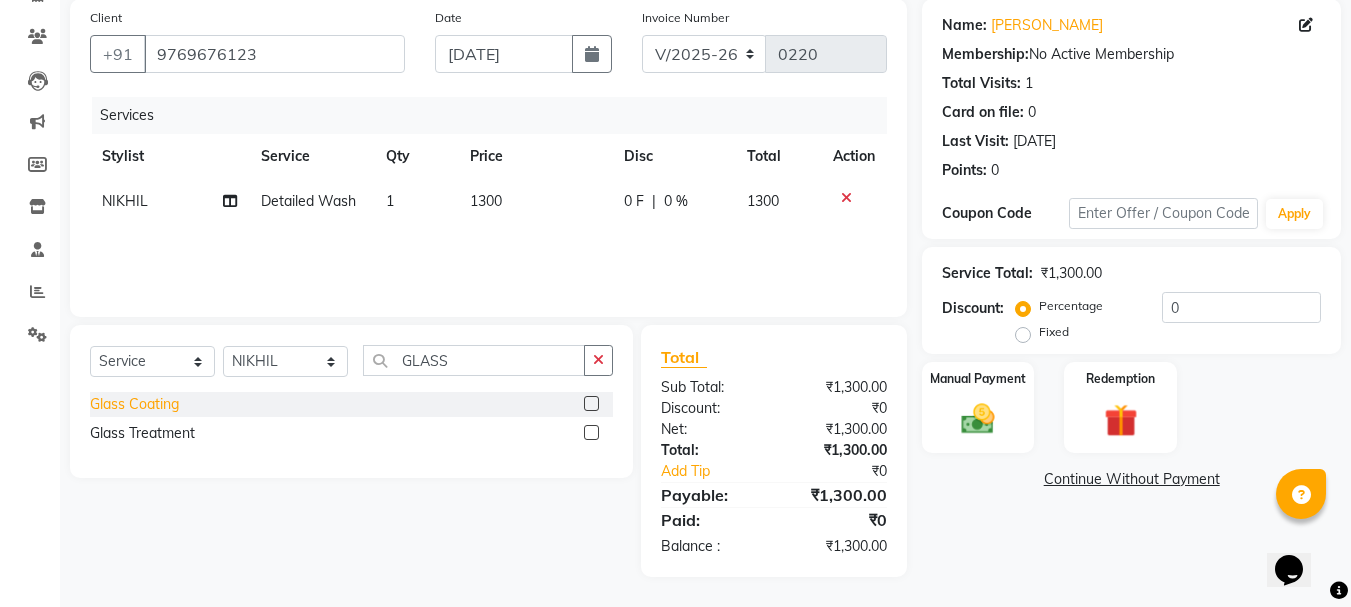 click on "Glass Coating" 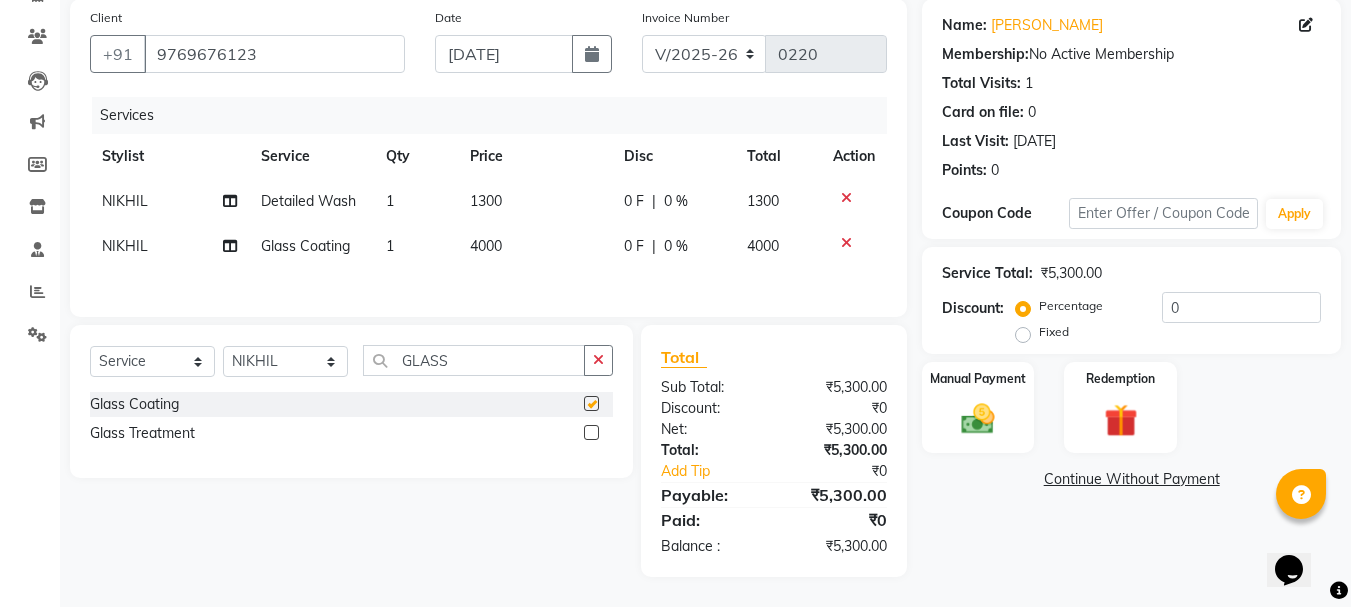 checkbox on "false" 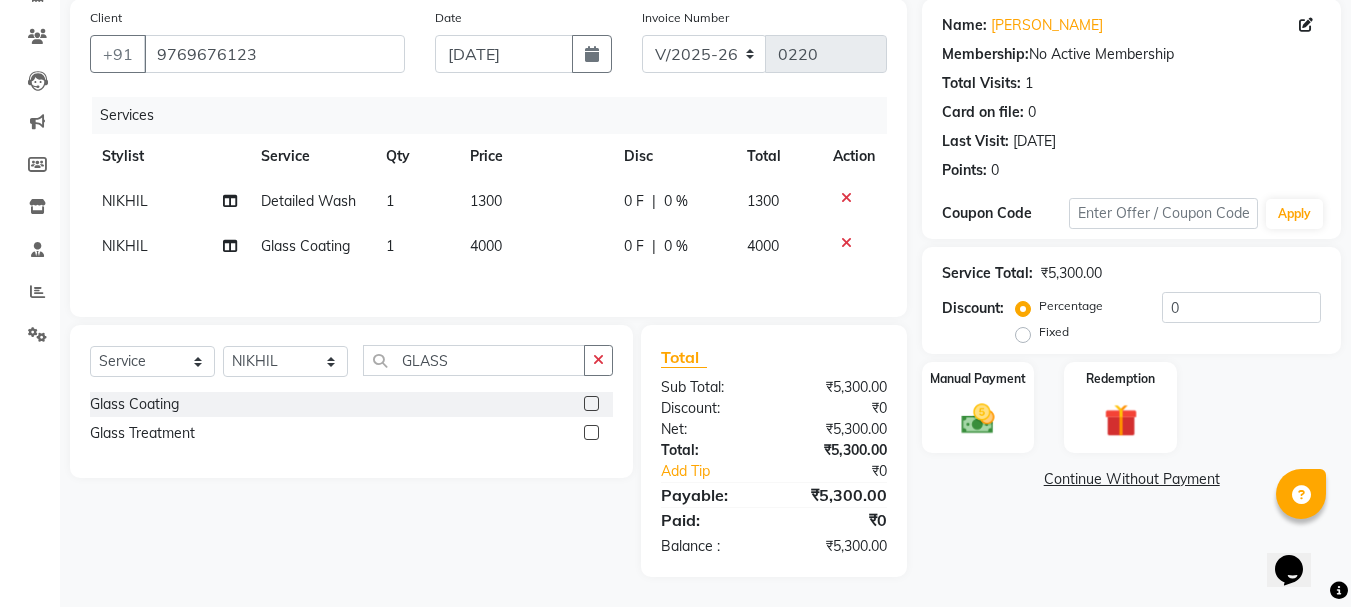 scroll, scrollTop: 154, scrollLeft: 0, axis: vertical 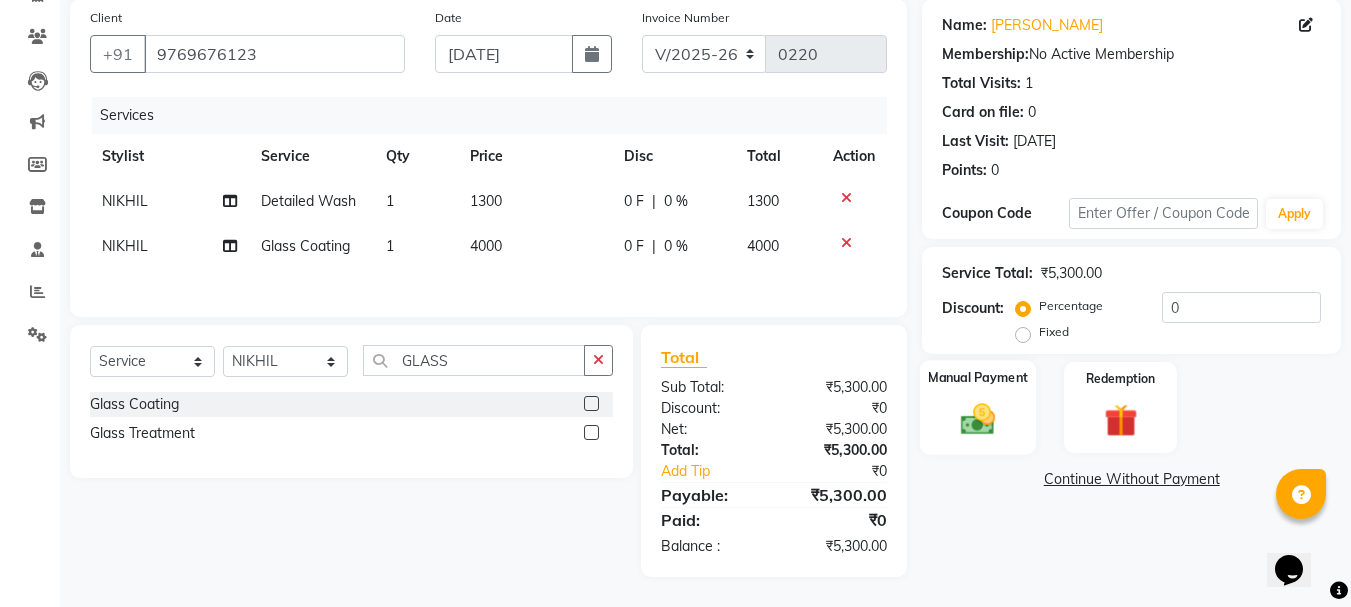 click 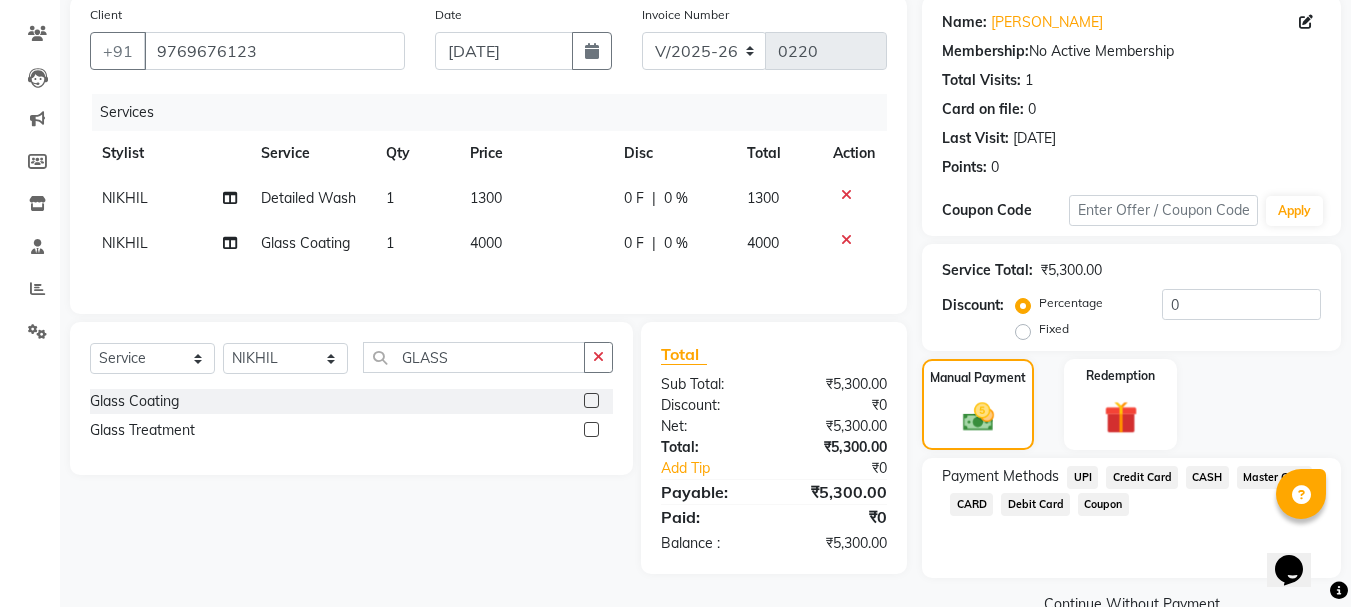 scroll, scrollTop: 196, scrollLeft: 0, axis: vertical 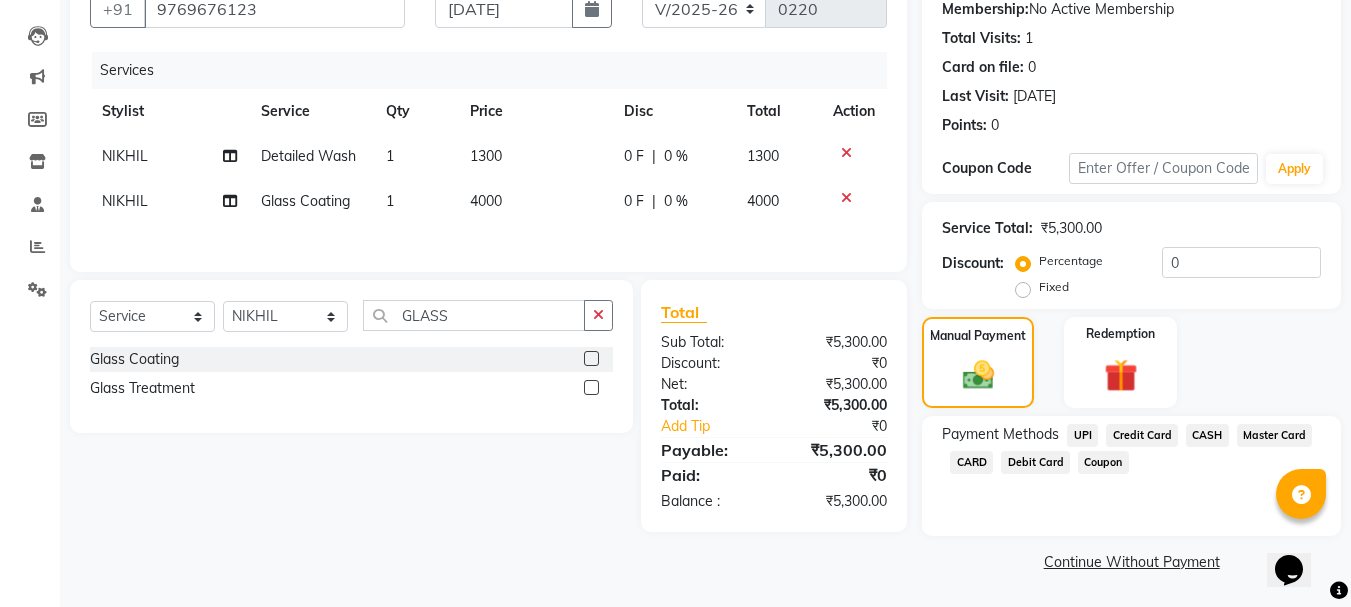 click on "Continue Without Payment" 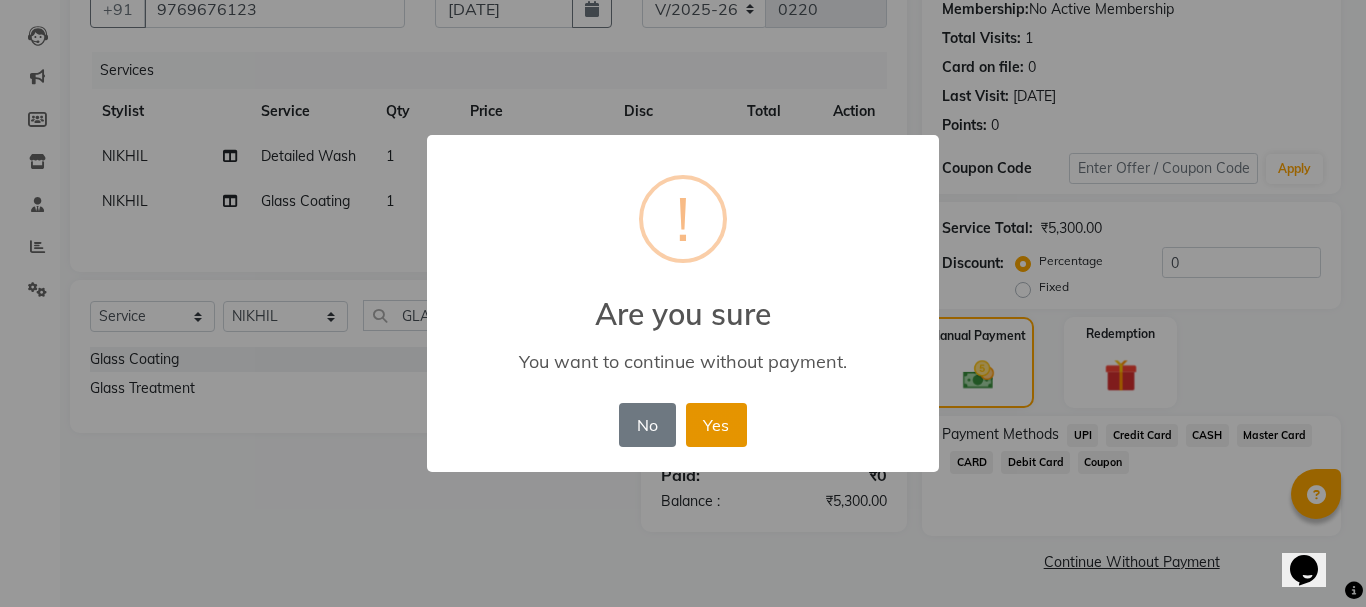 click on "Yes" at bounding box center [716, 425] 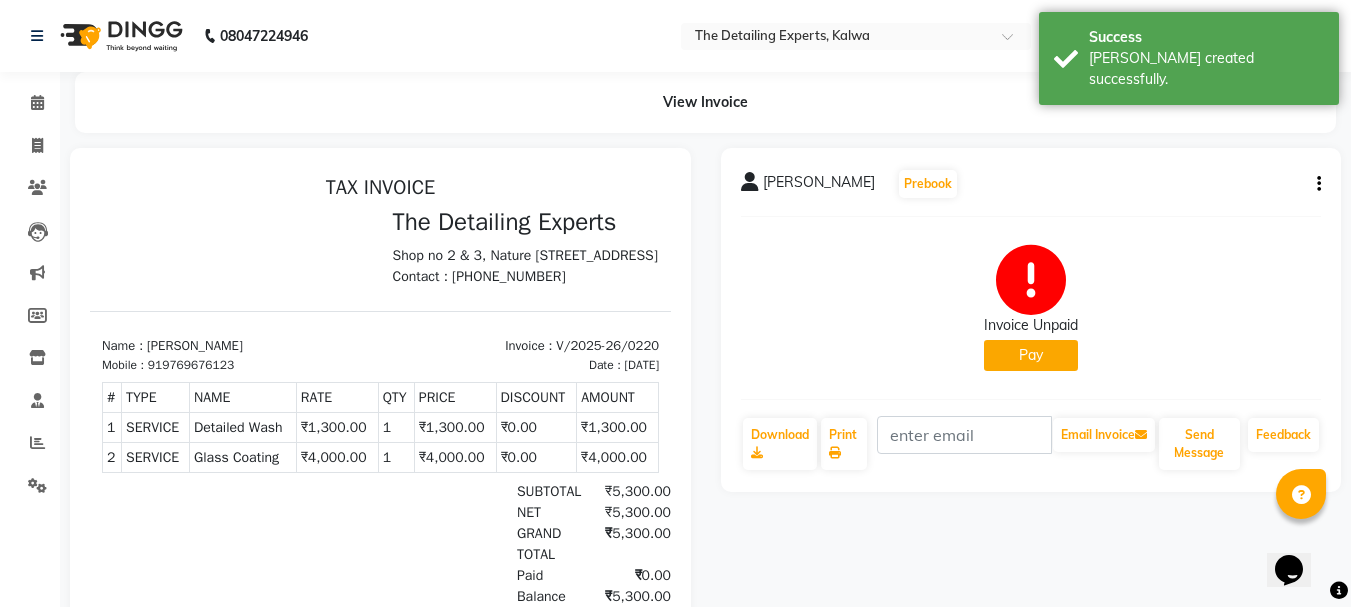 scroll, scrollTop: 0, scrollLeft: 0, axis: both 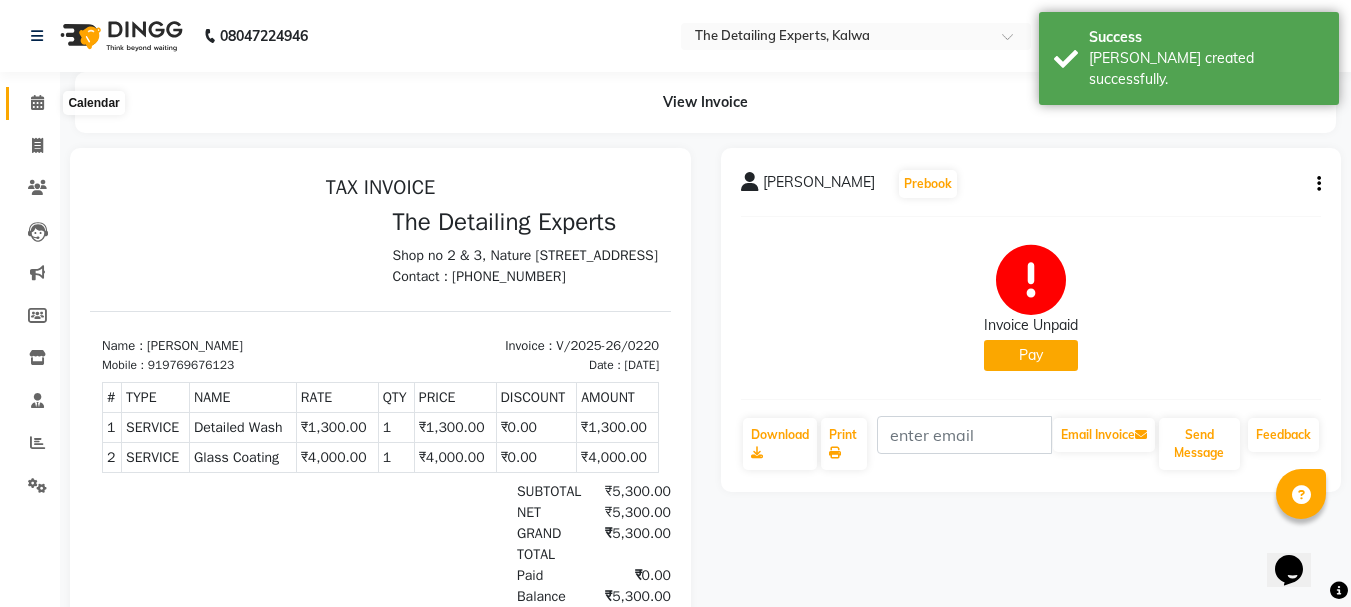click 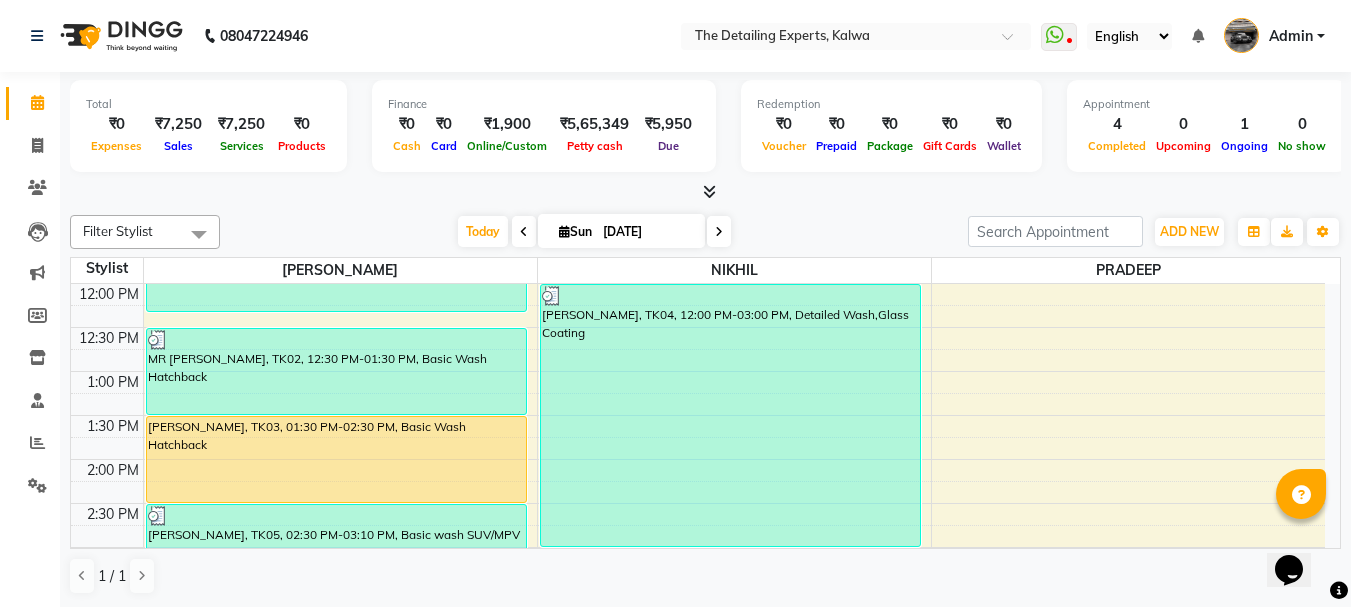 scroll, scrollTop: 400, scrollLeft: 0, axis: vertical 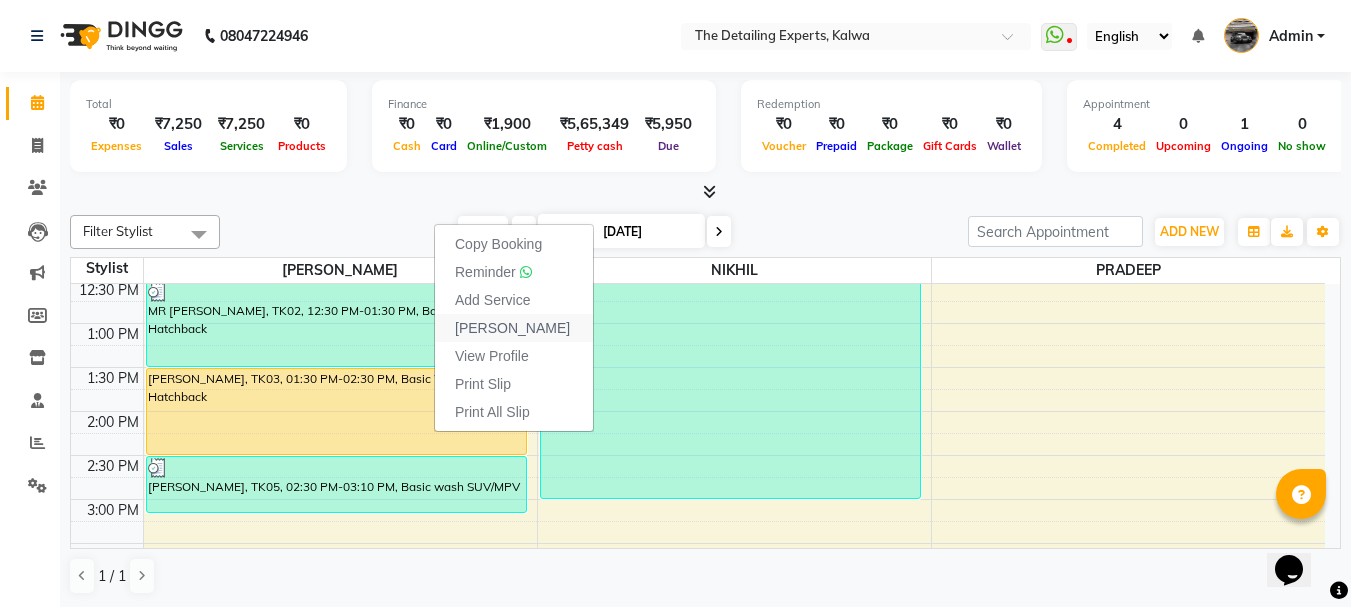 click on "[PERSON_NAME]" at bounding box center (512, 328) 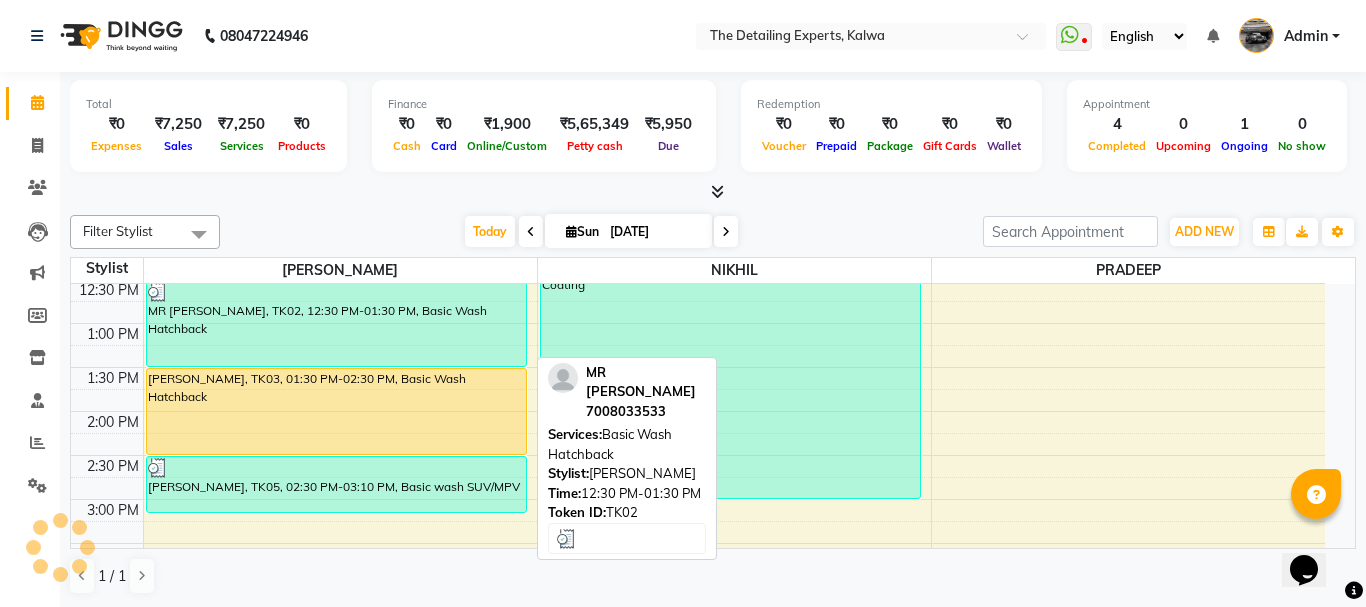 select on "service" 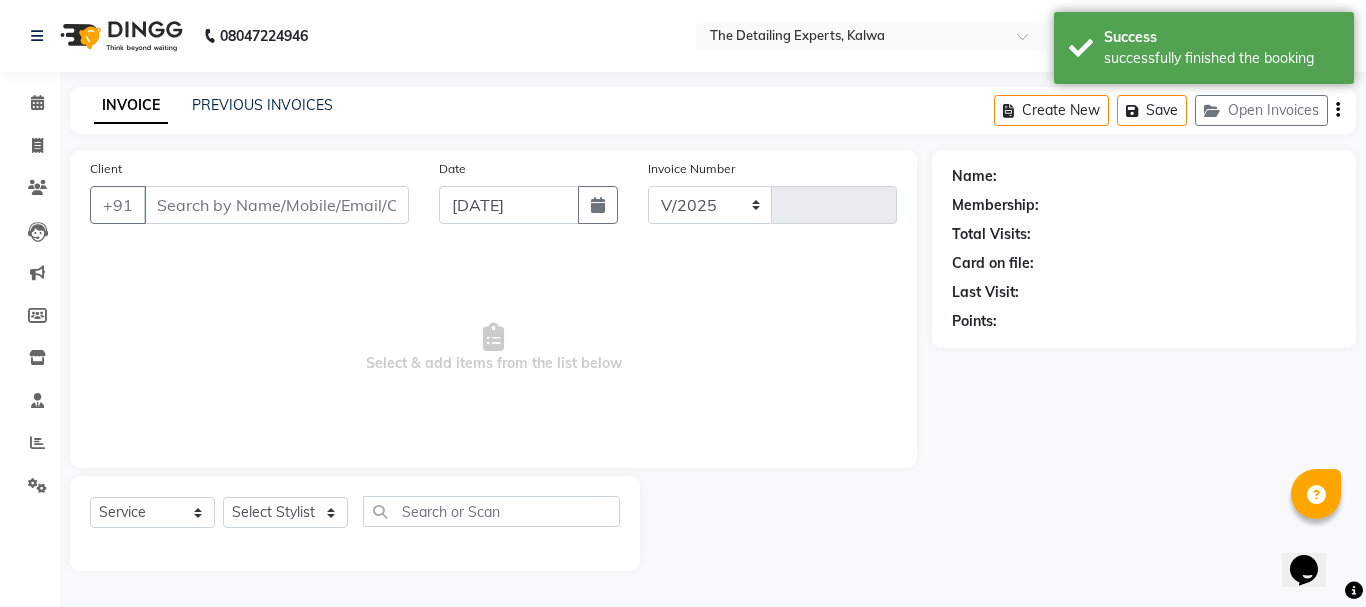 select on "7451" 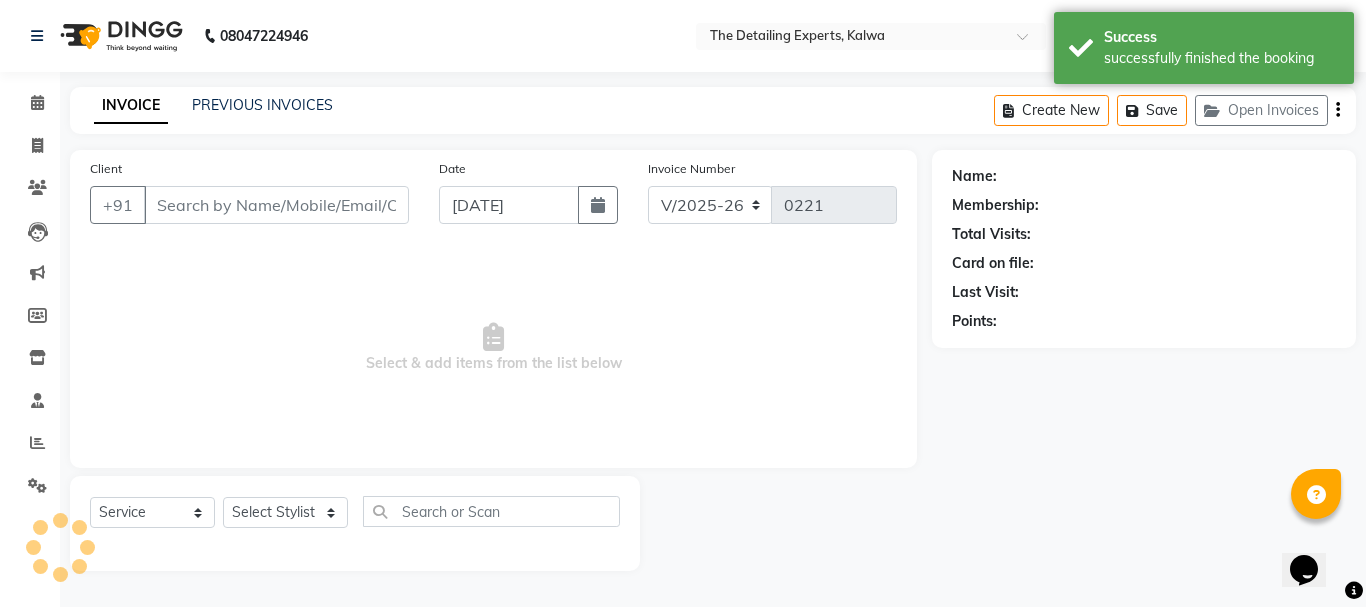 type on "9819141279" 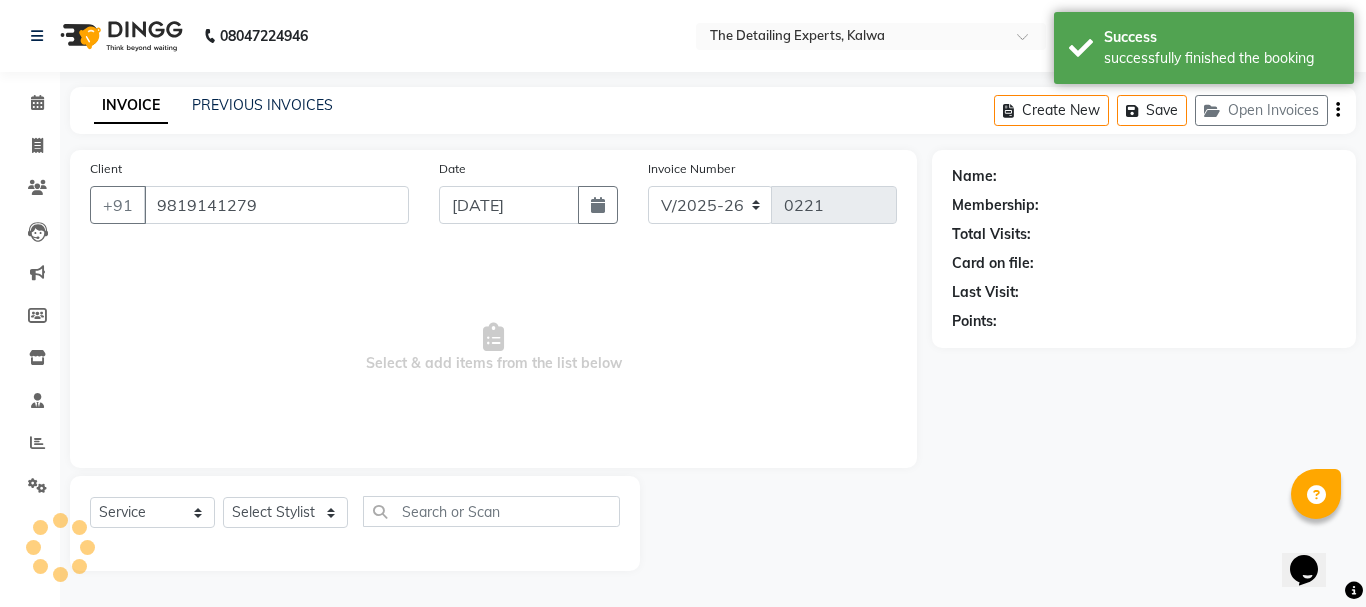 select on "65222" 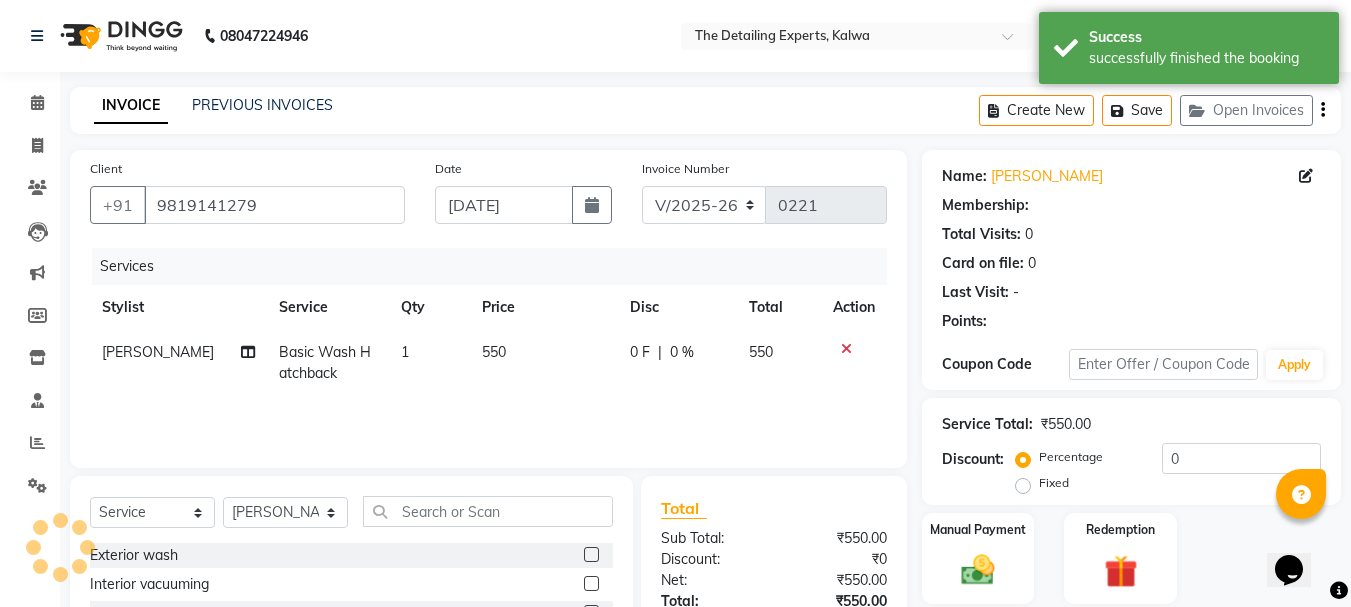 select on "1: Object" 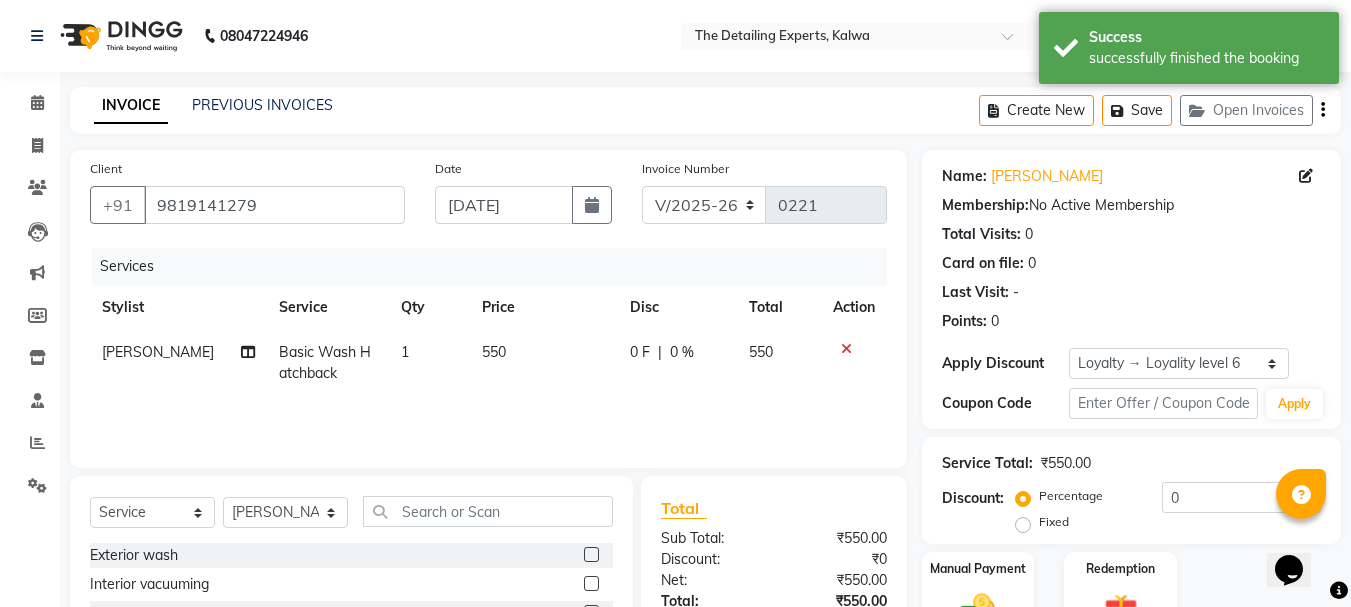 scroll, scrollTop: 100, scrollLeft: 0, axis: vertical 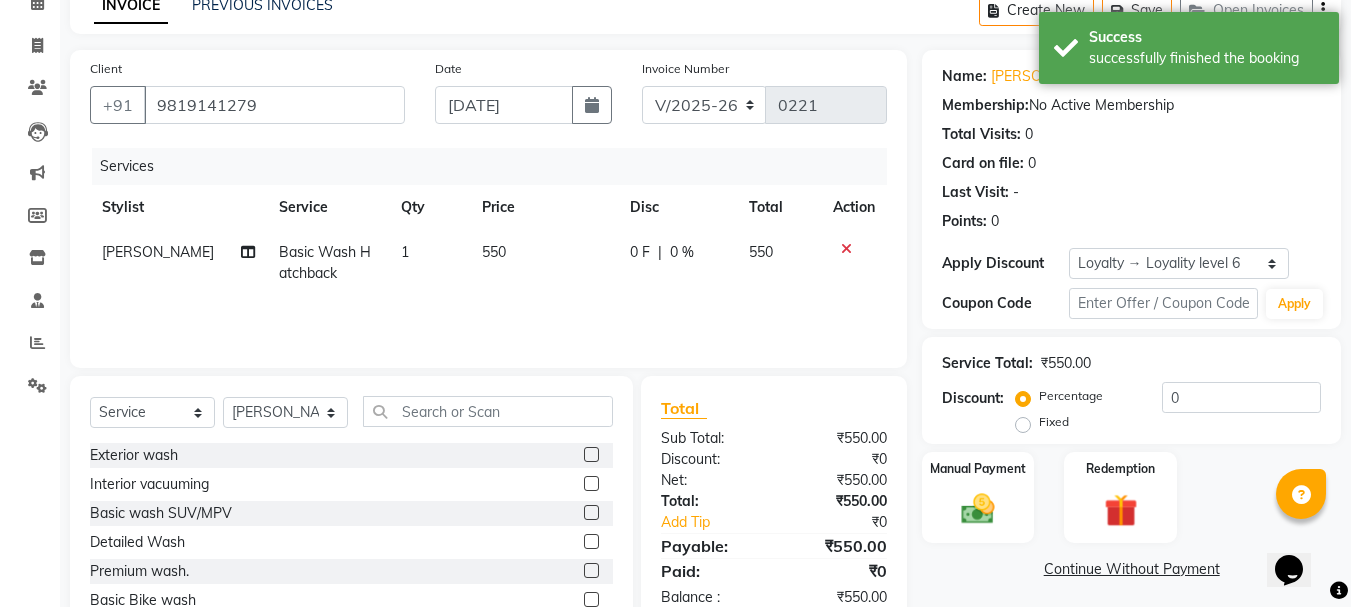 click on "550" 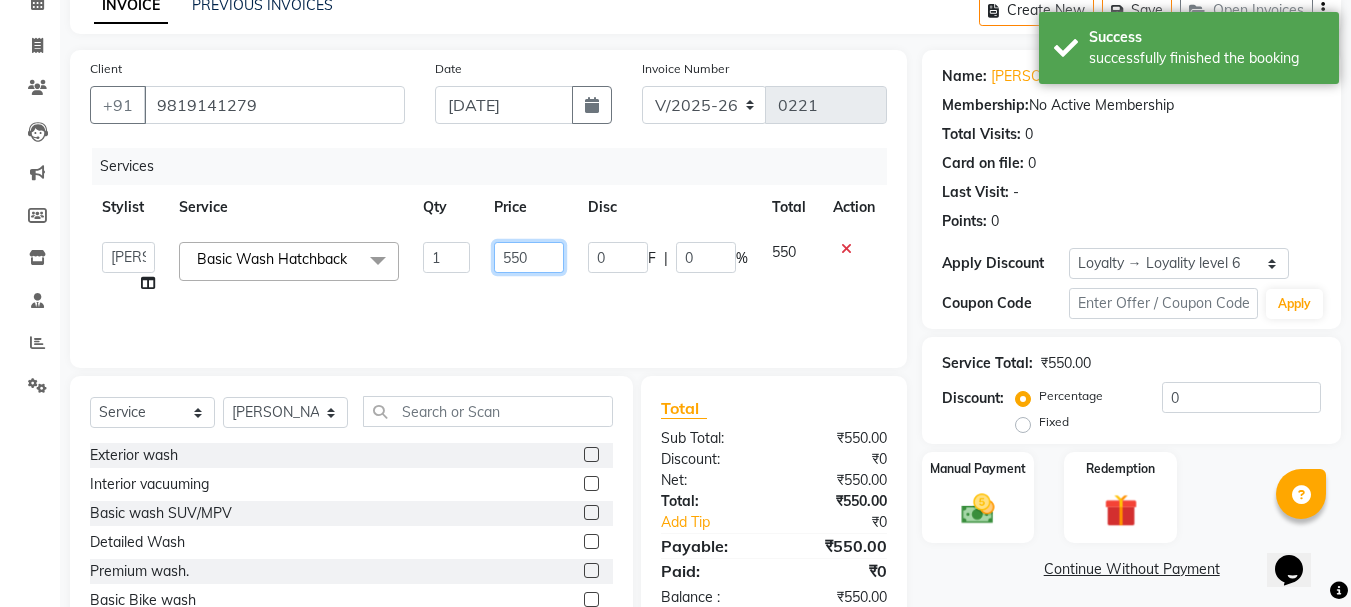 click on "550" 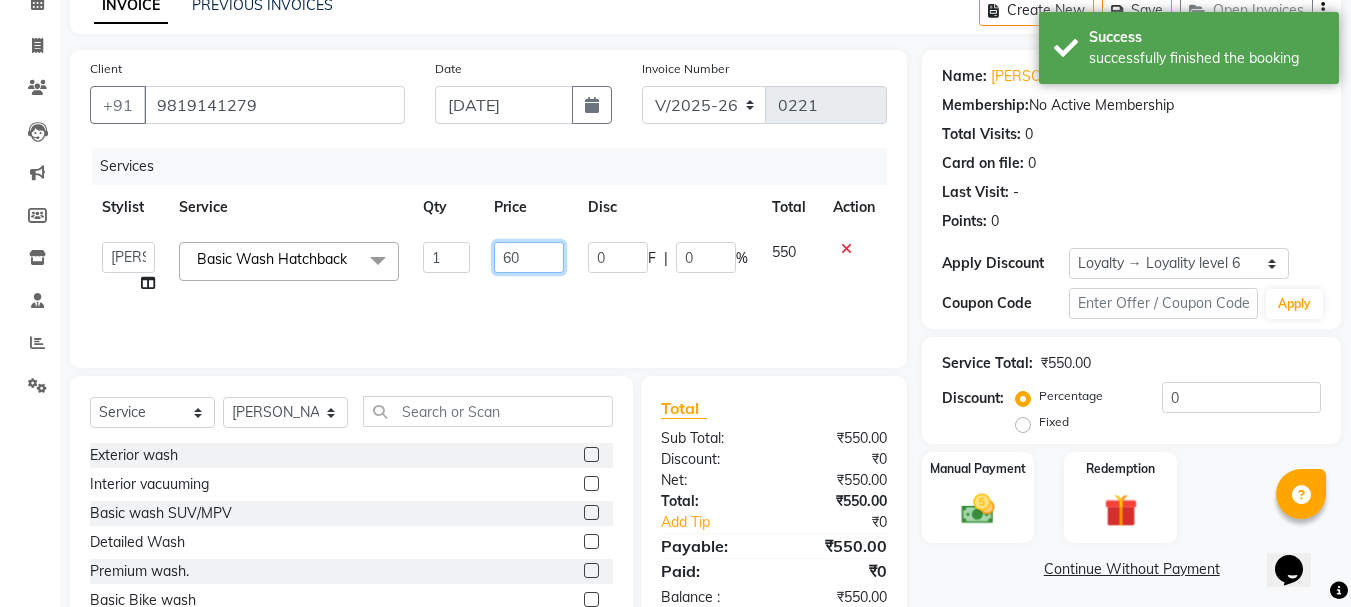 type on "600" 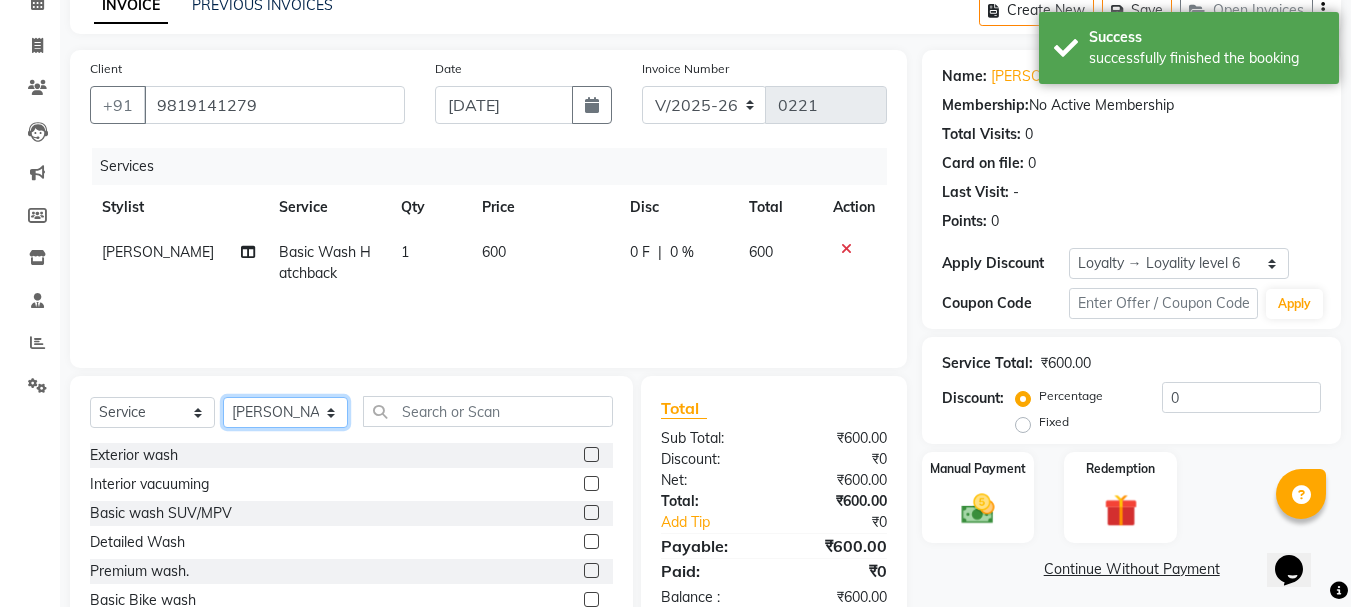 scroll, scrollTop: 194, scrollLeft: 0, axis: vertical 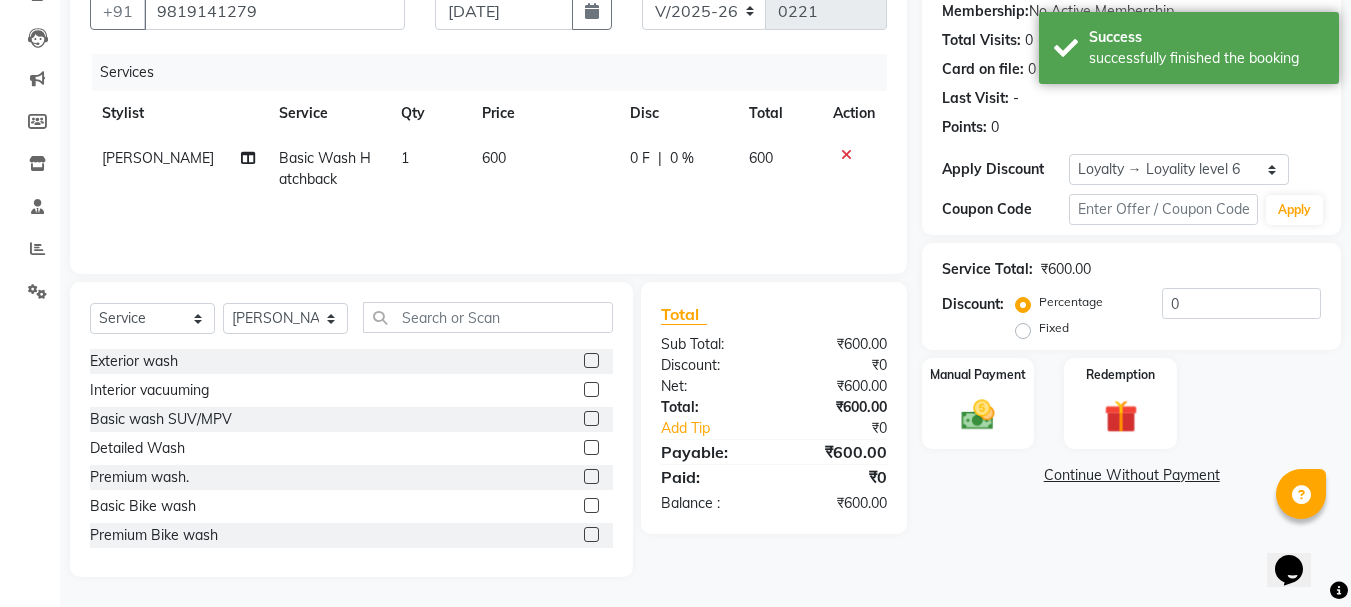 click on "Name: [PERSON_NAME] Membership:  No Active Membership  Total Visits:  0 Card on file:  0 Last Visit:   - Points:   0  Apply Discount Select  Loyalty → Loyality level 6  Coupon Code Apply Service Total:  ₹600.00  Discount:  Percentage   Fixed  0 Manual Payment Redemption  Continue Without Payment" 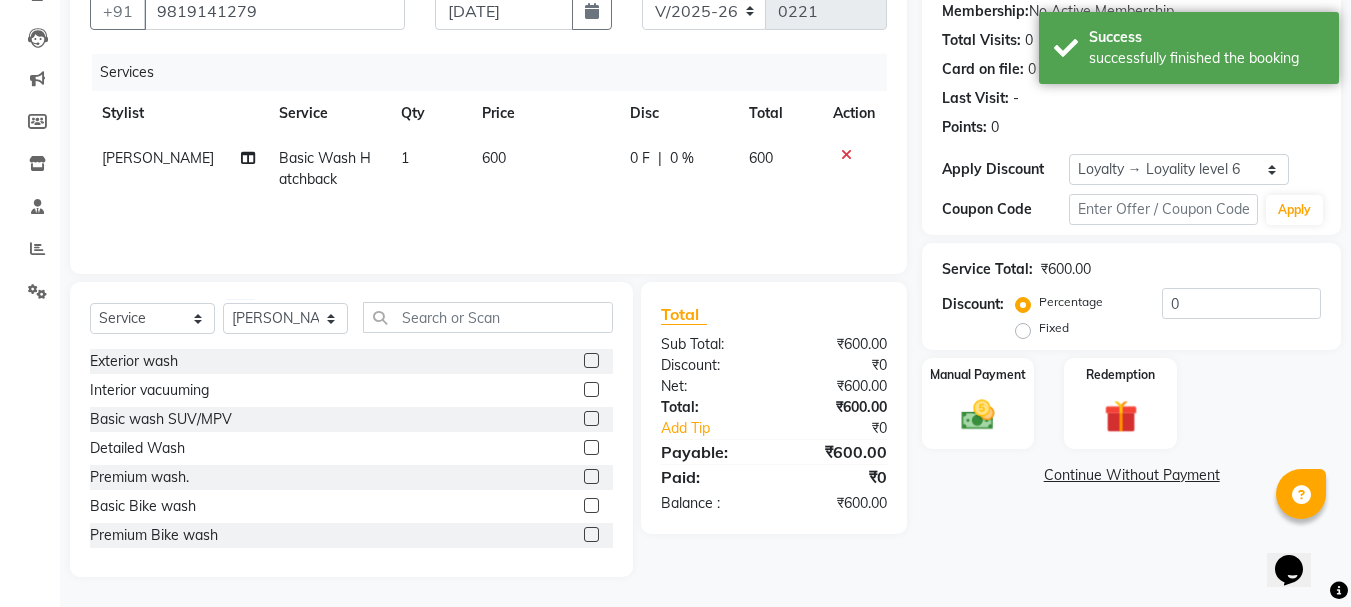 click on "Continue Without Payment" 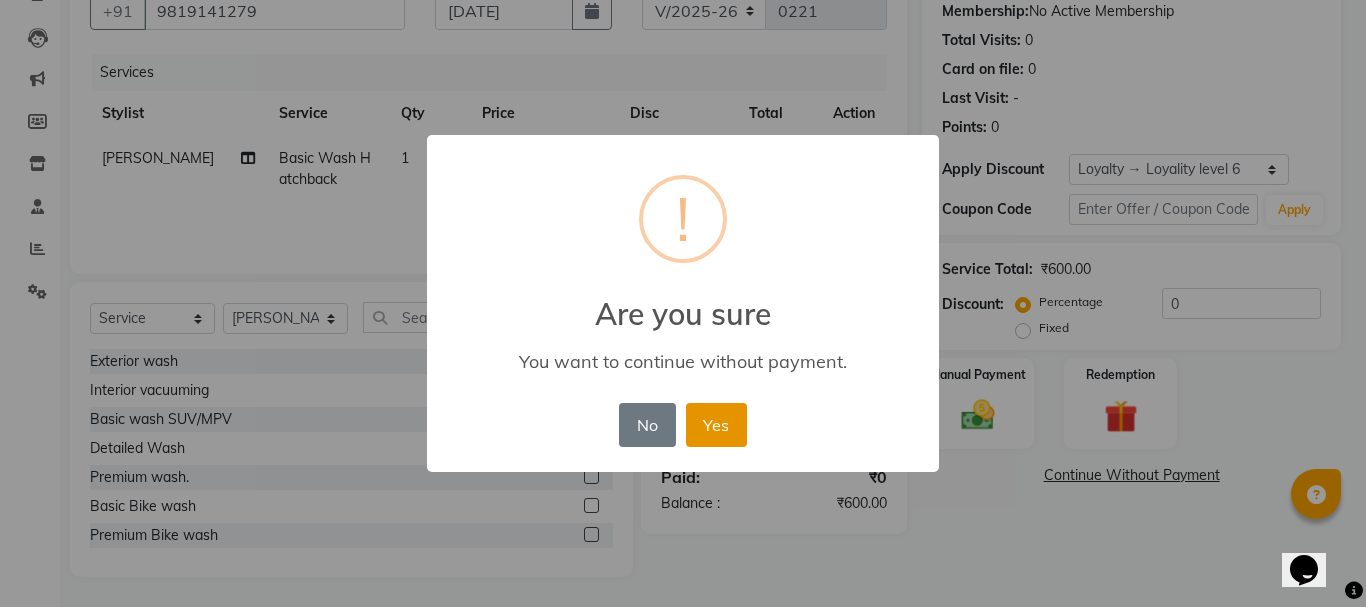 click on "Yes" at bounding box center (716, 425) 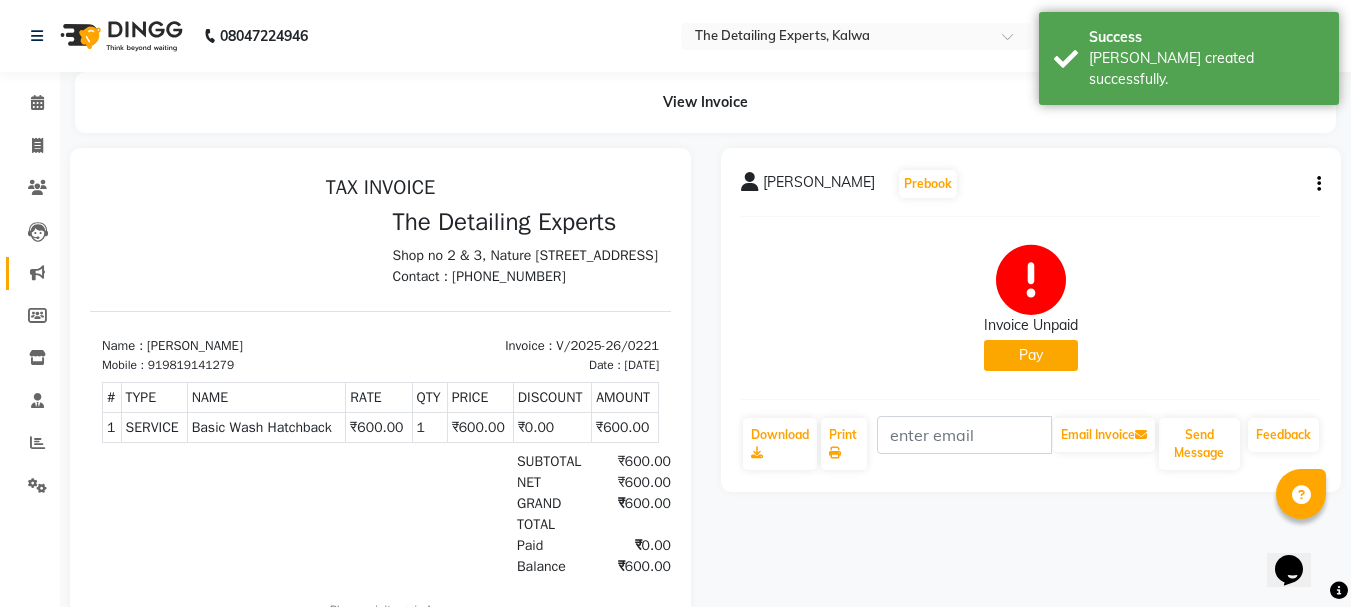 scroll, scrollTop: 0, scrollLeft: 0, axis: both 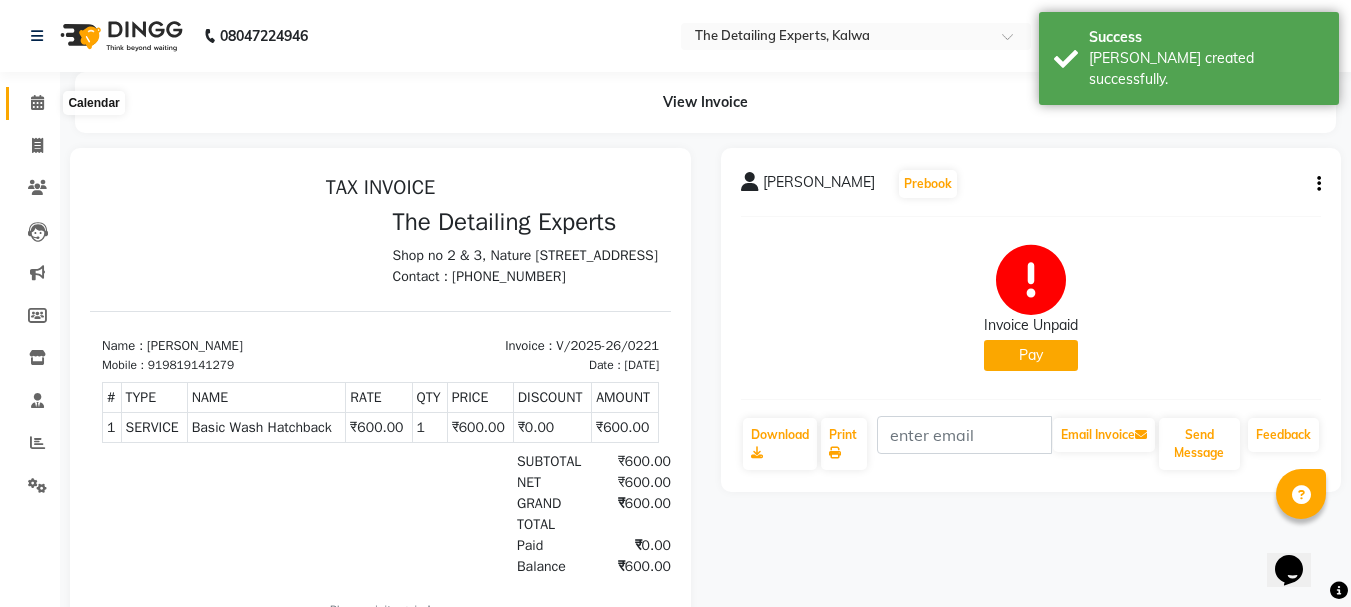 click 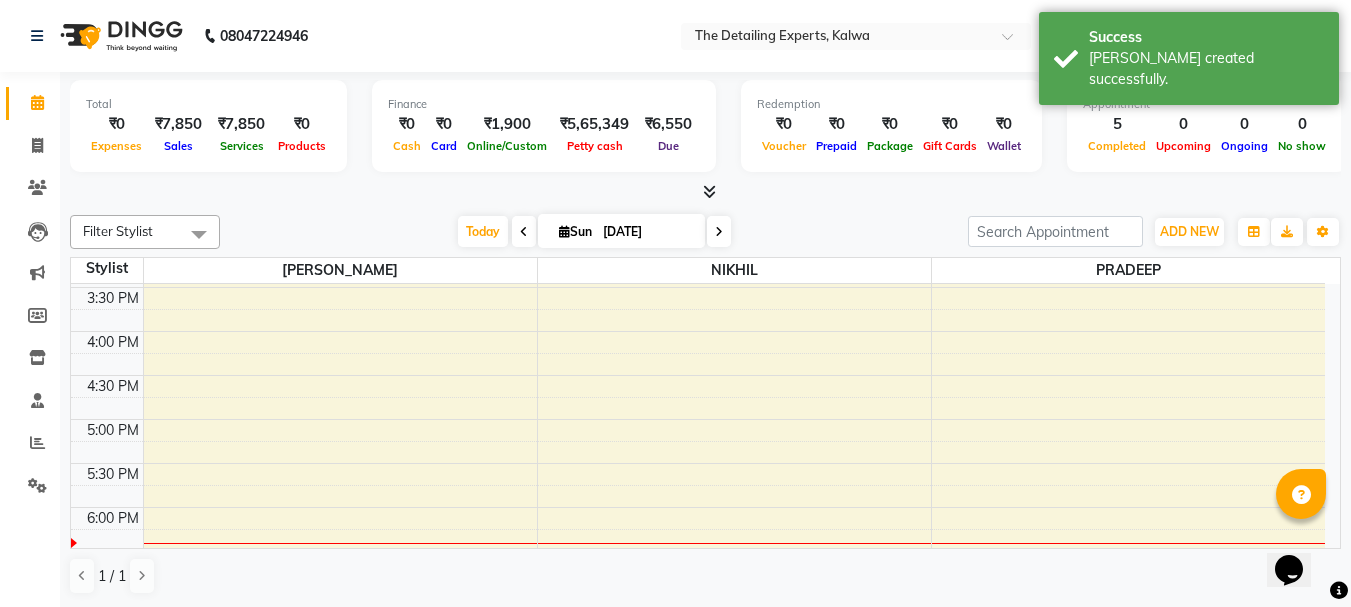 scroll, scrollTop: 579, scrollLeft: 0, axis: vertical 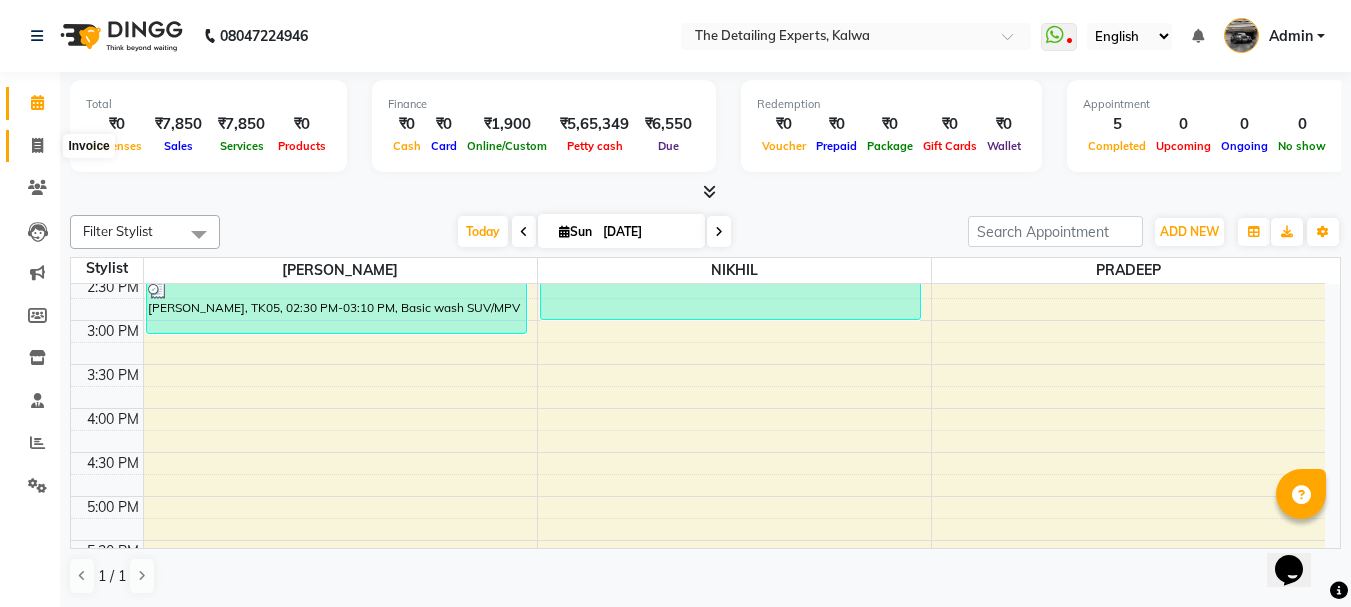 click 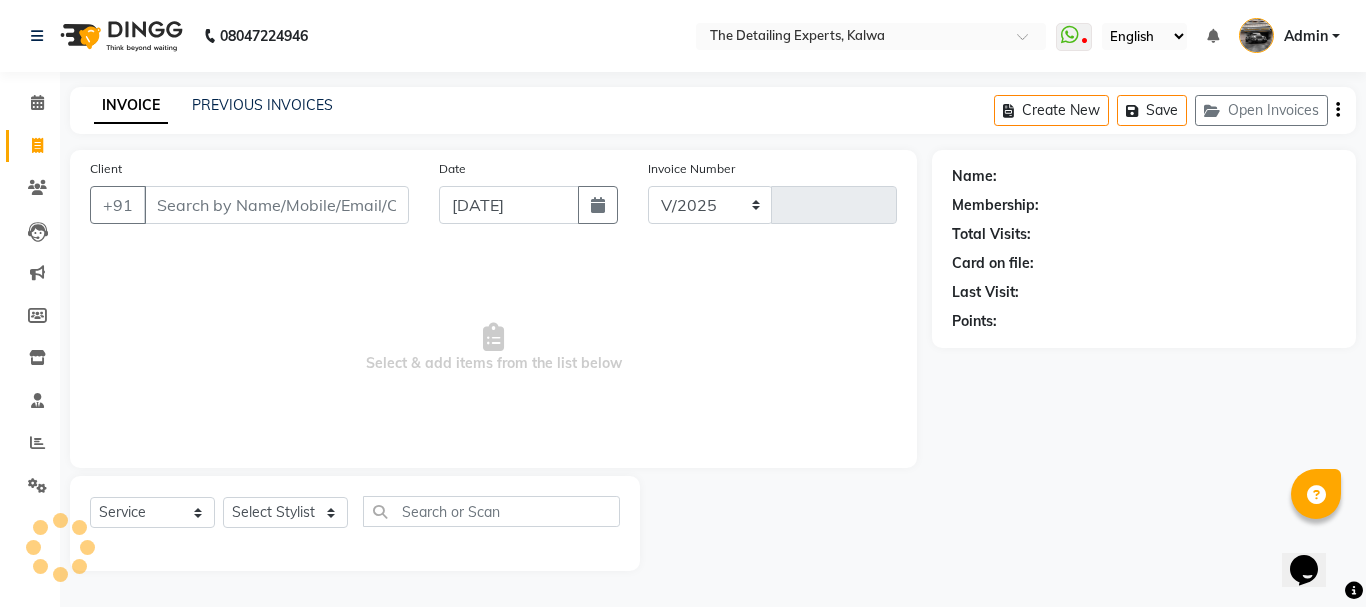 select on "7451" 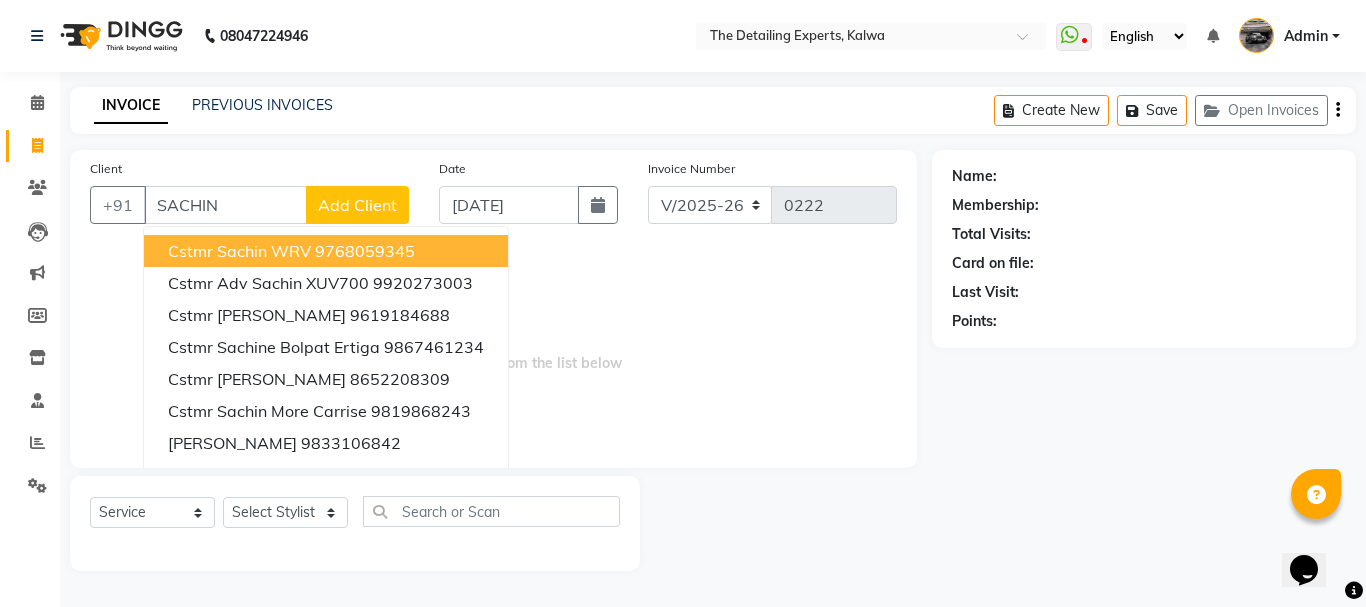 click on "SACHIN" at bounding box center (225, 205) 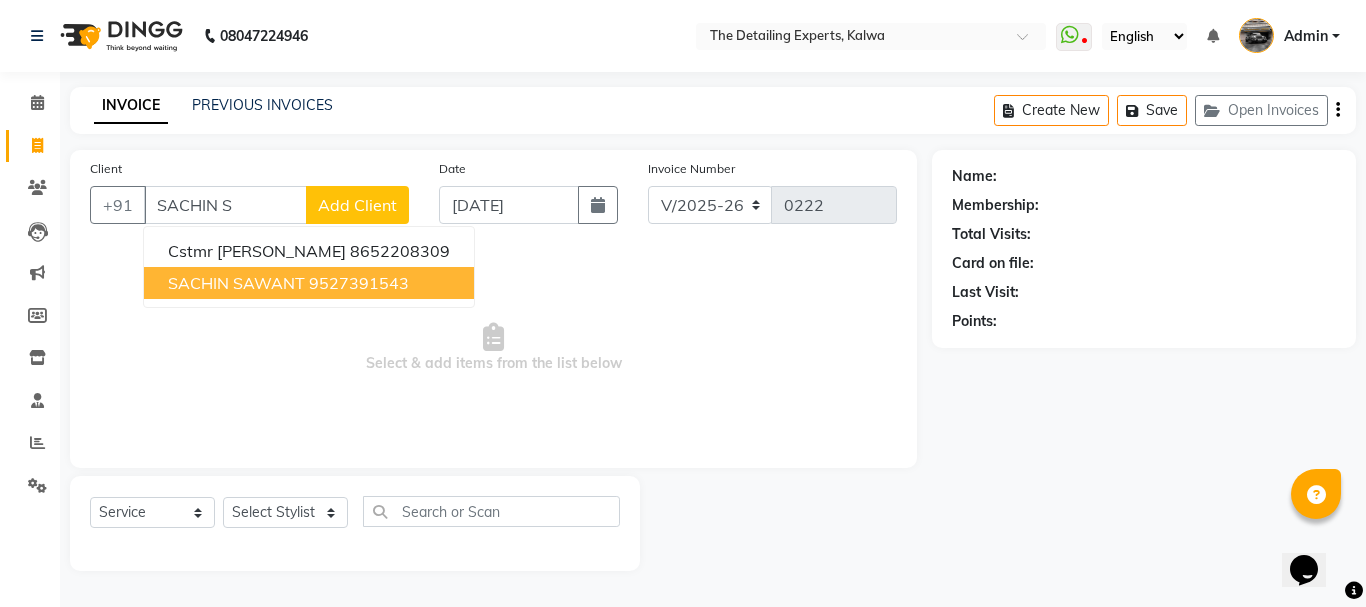 click on "SACHIN SAWANT" at bounding box center (236, 283) 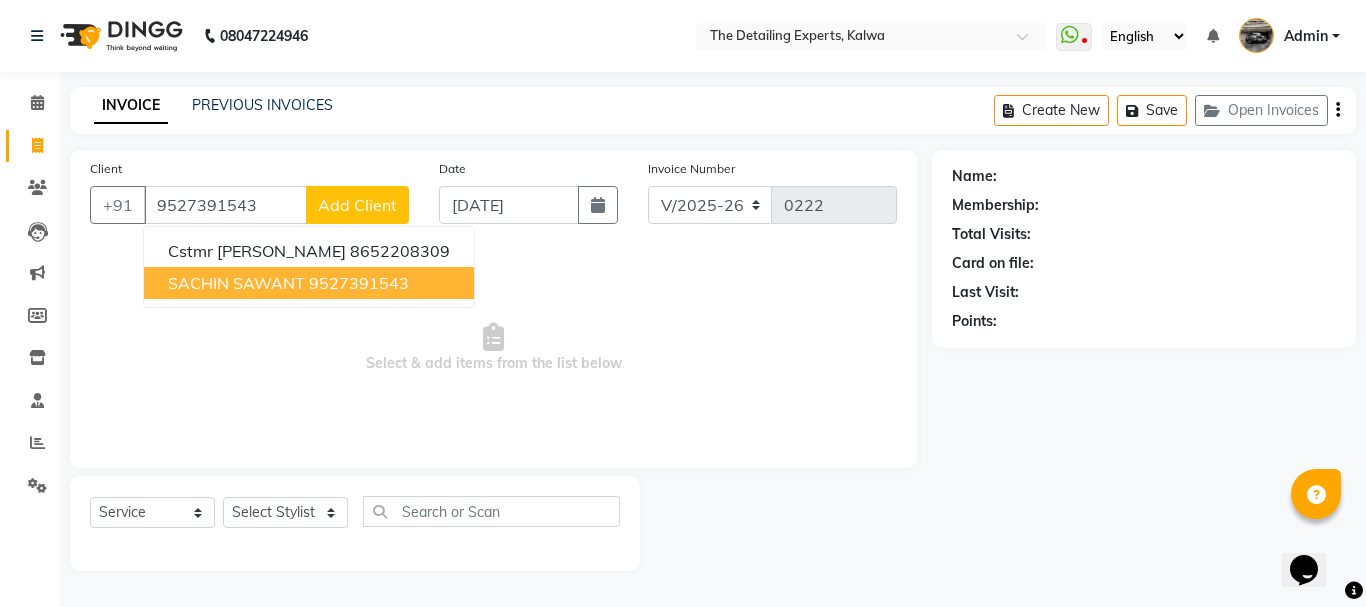 type on "9527391543" 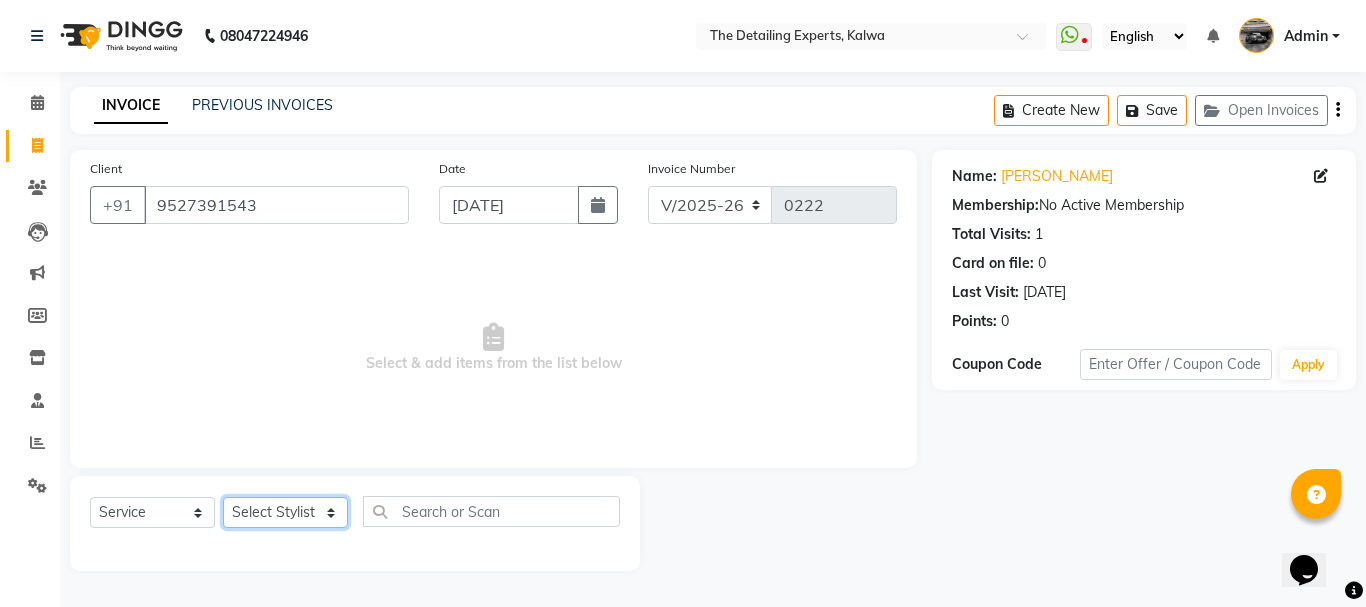 click on "Select Stylist NIKHIL  [PERSON_NAME]" 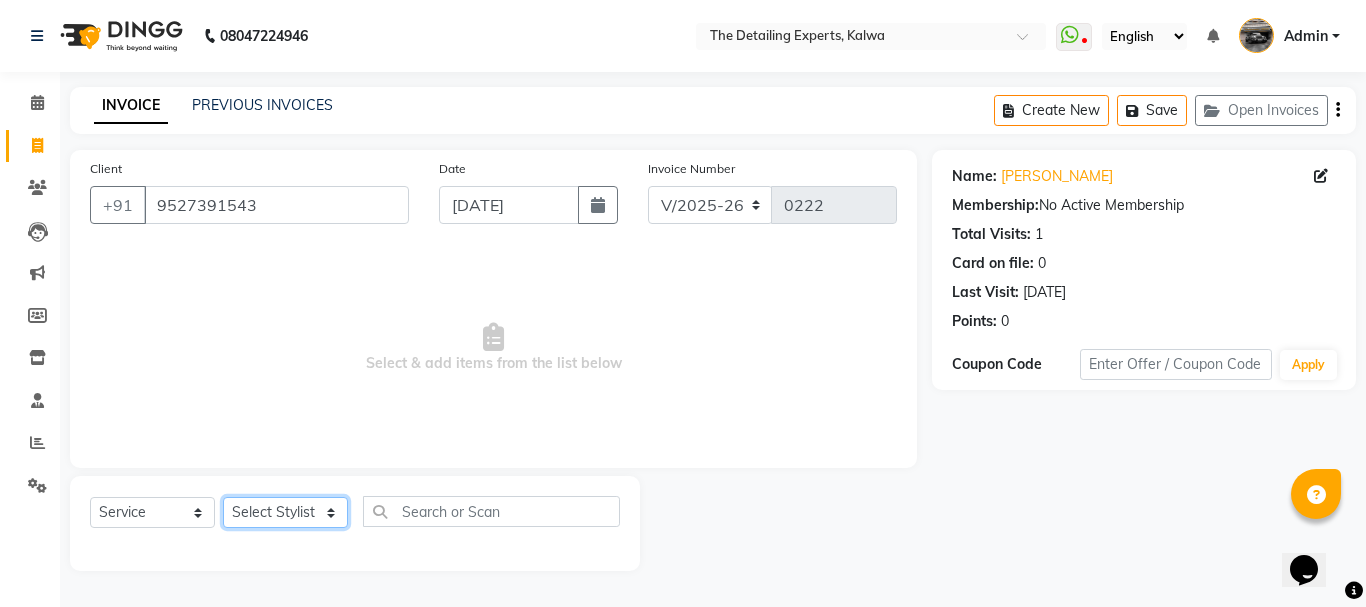 click on "Select Stylist NIKHIL  [PERSON_NAME]" 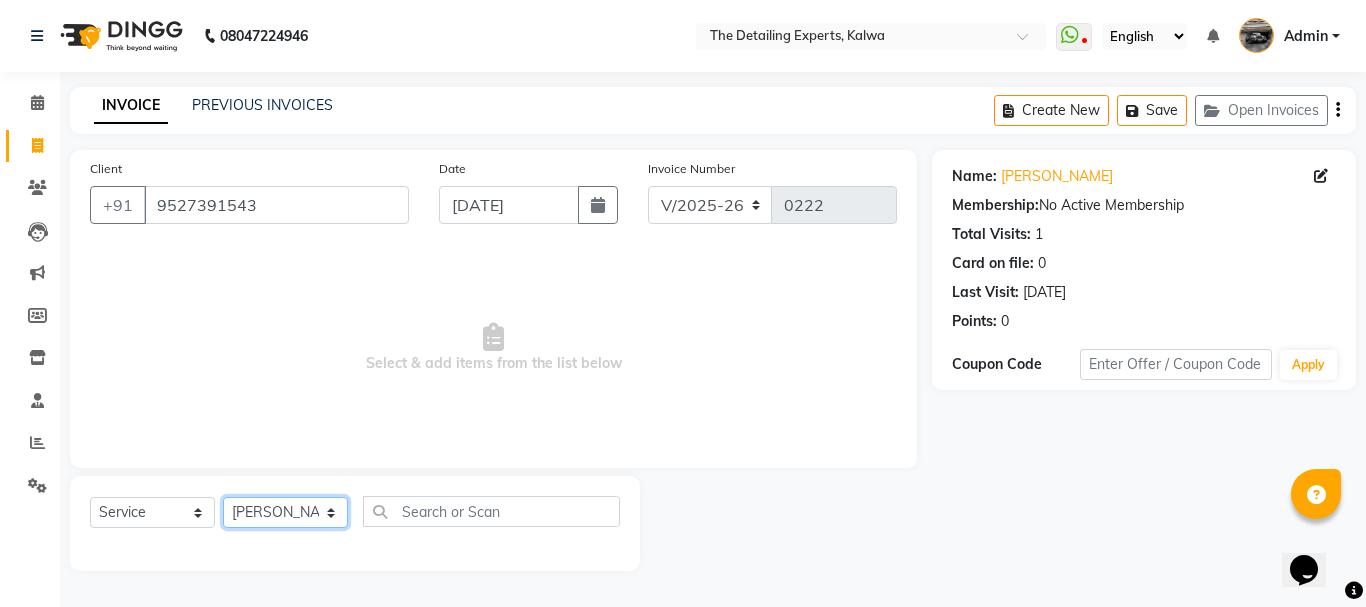 click on "Select Stylist NIKHIL  [PERSON_NAME]" 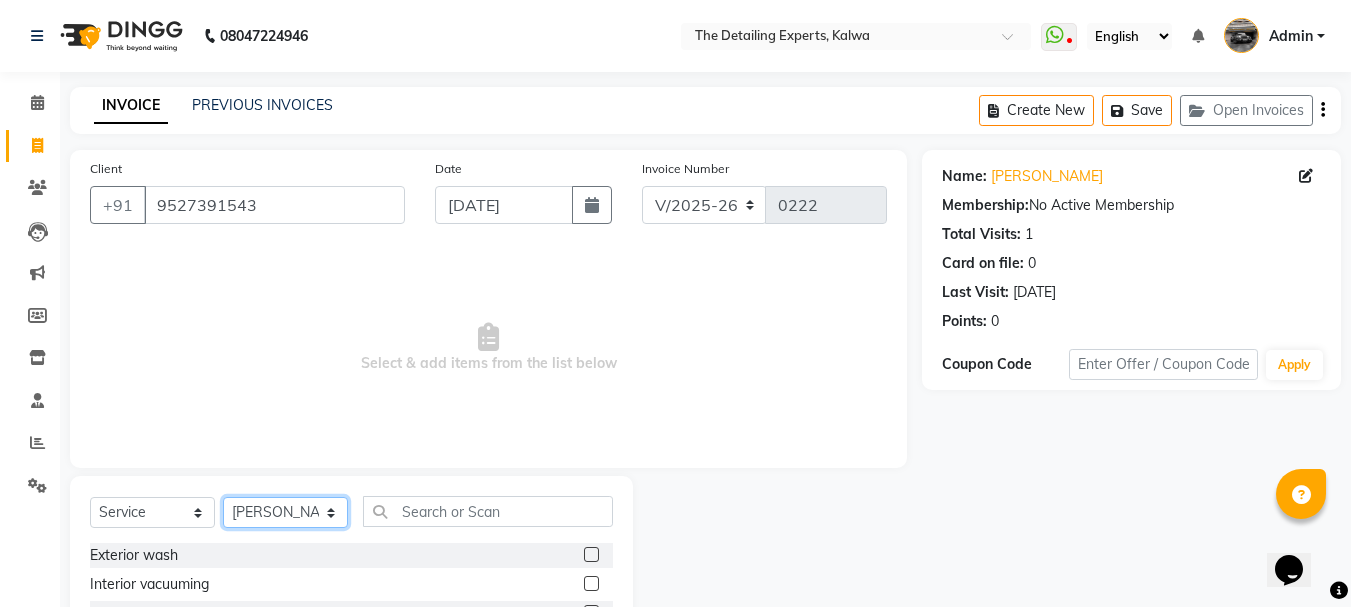 scroll, scrollTop: 194, scrollLeft: 0, axis: vertical 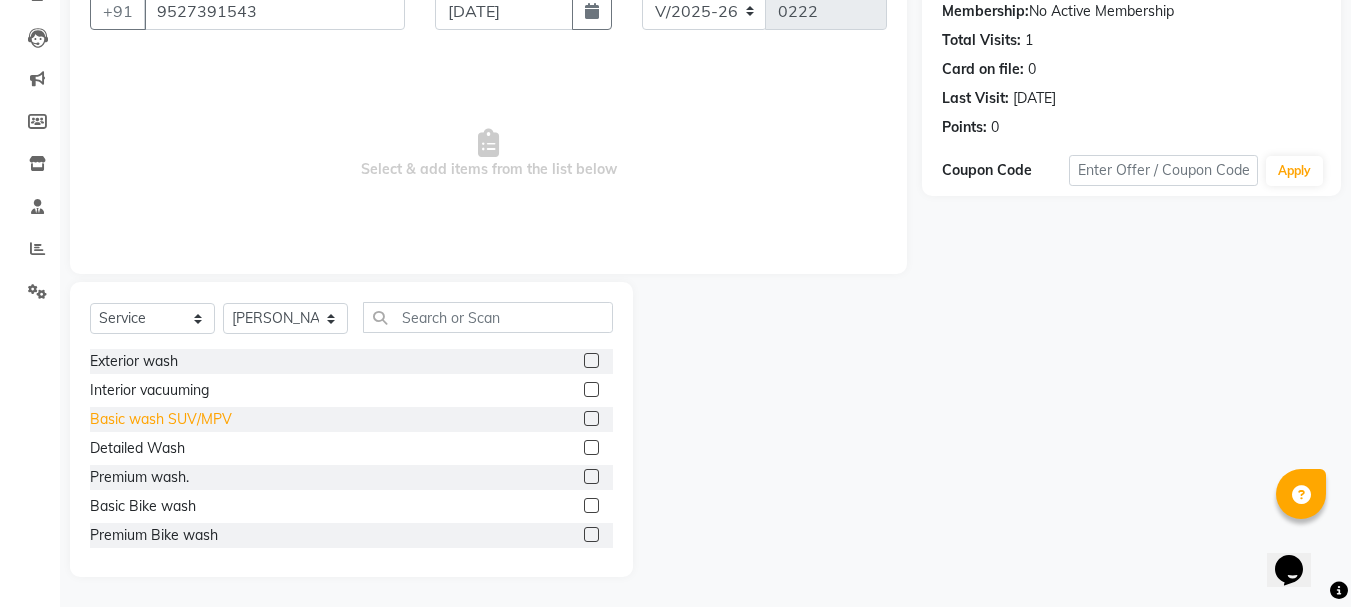 click on "Basic wash SUV/MPV" 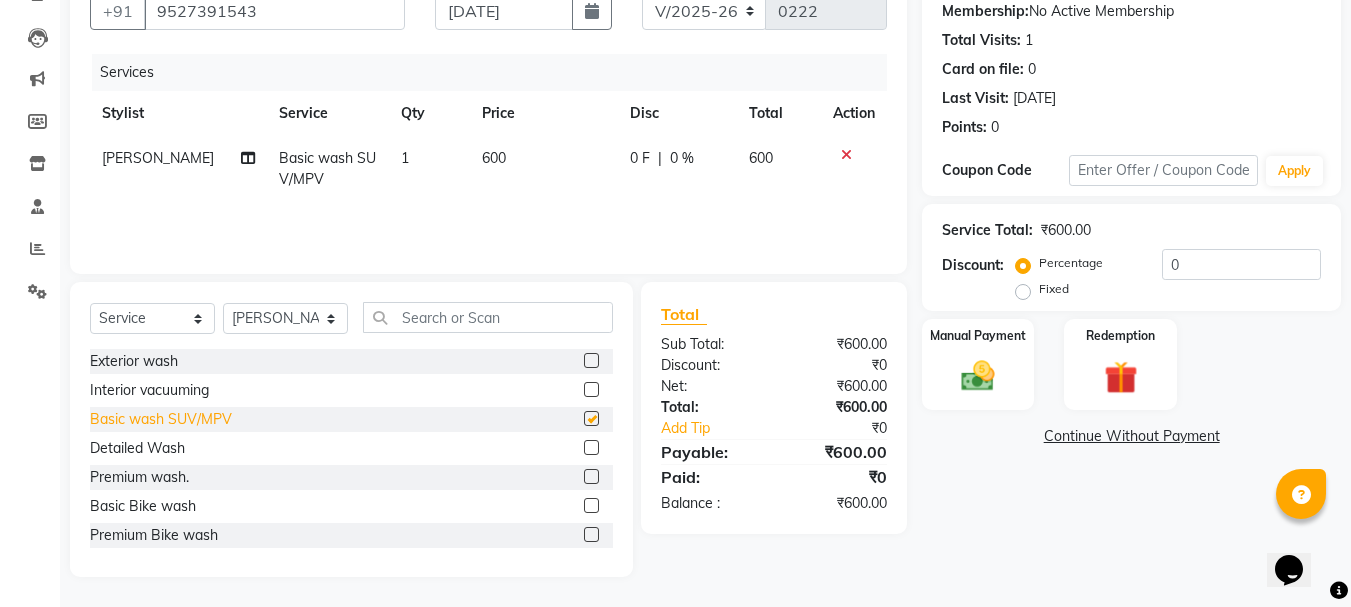 checkbox on "false" 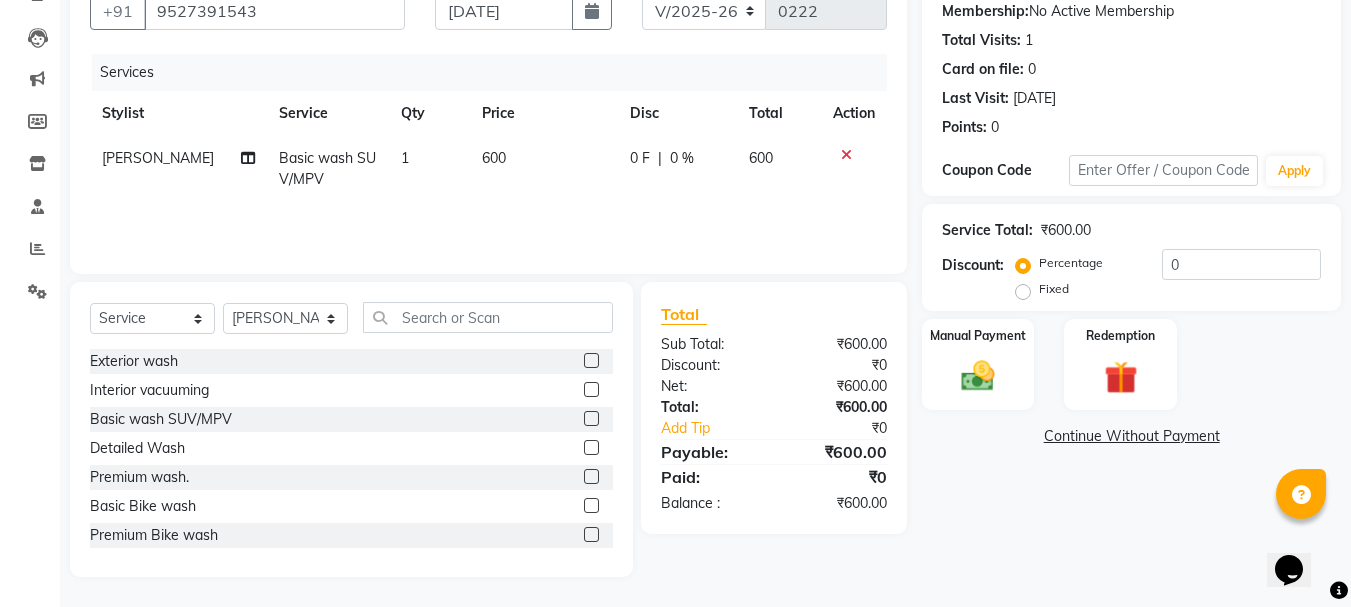 click on "600" 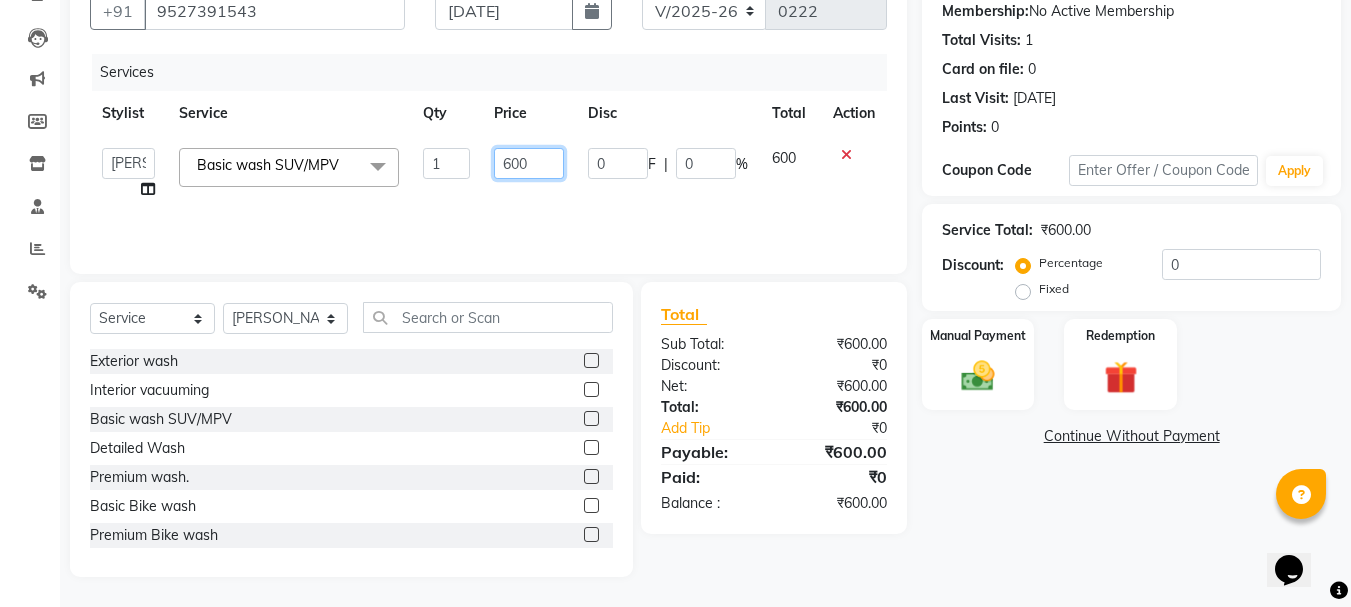 click on "600" 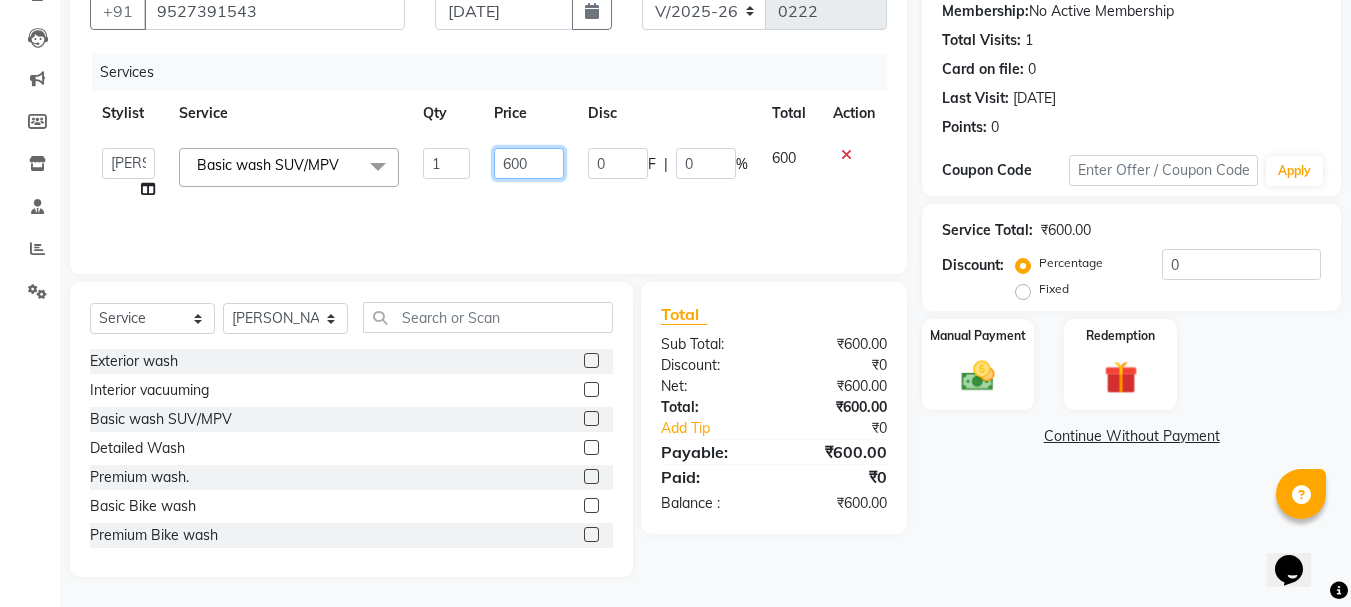 click on "600" 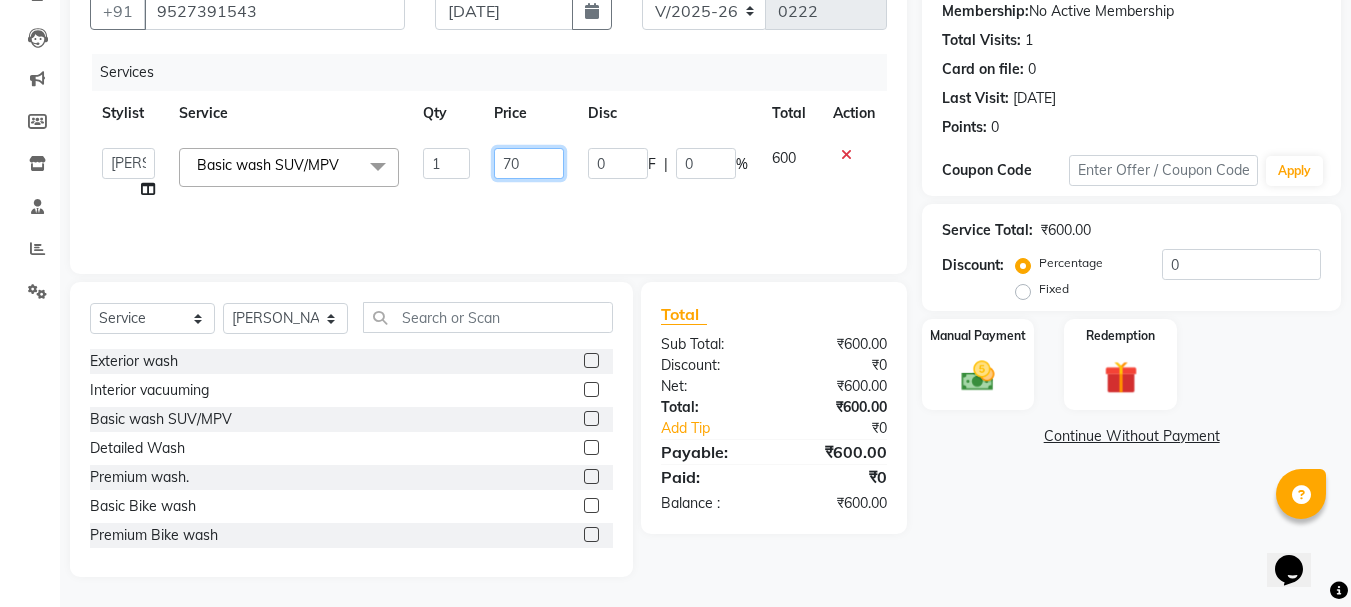 type on "700" 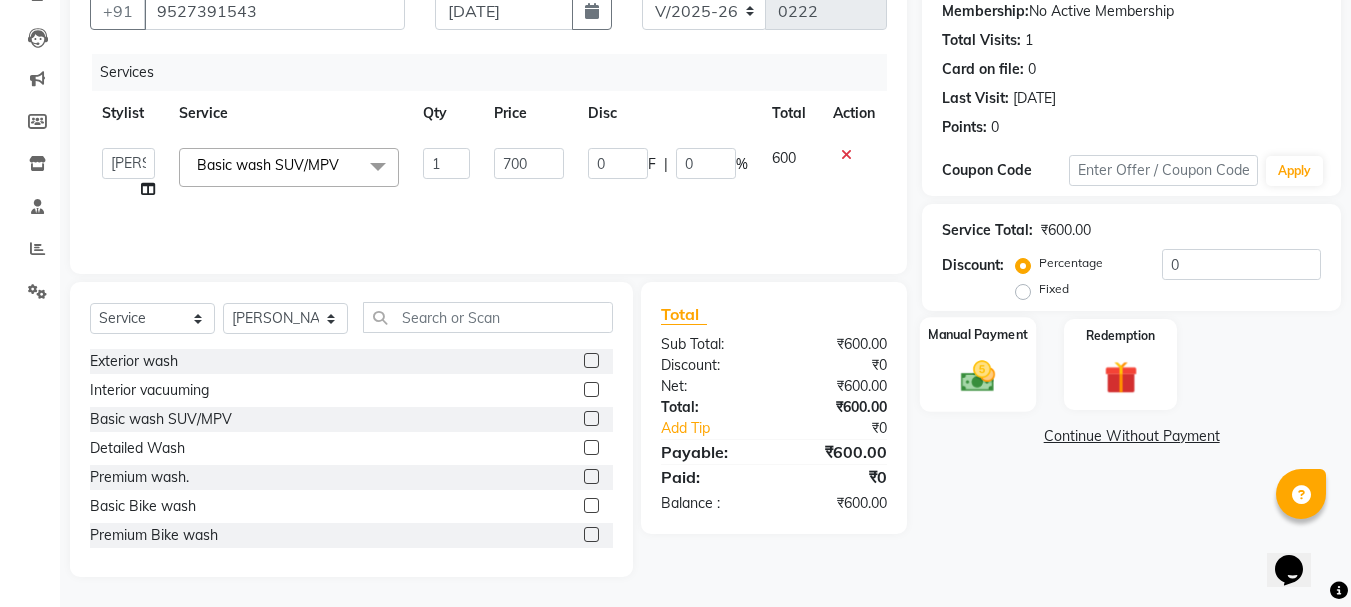 click 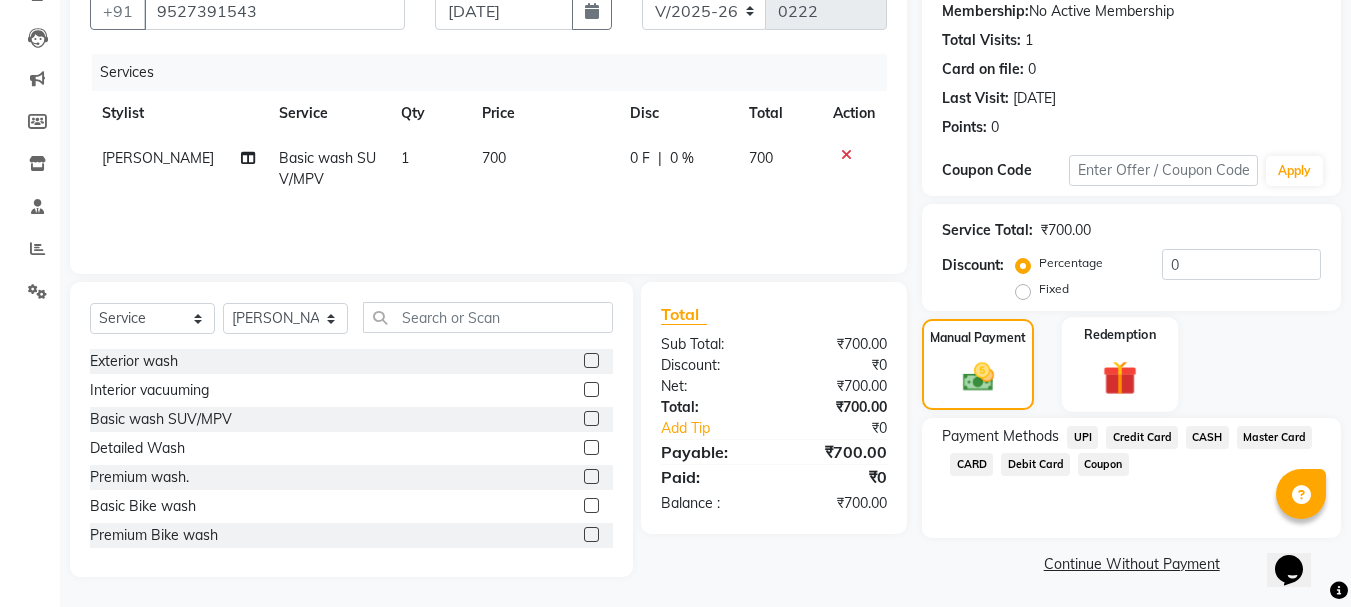 scroll, scrollTop: 196, scrollLeft: 0, axis: vertical 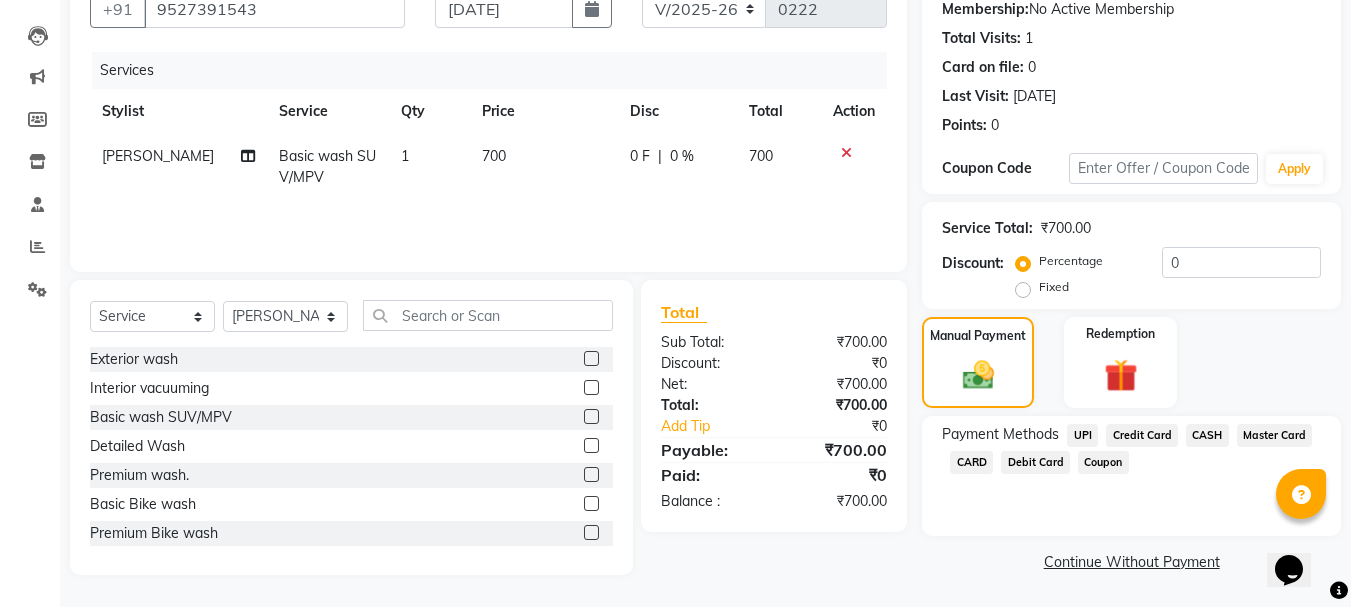 click on "CASH" 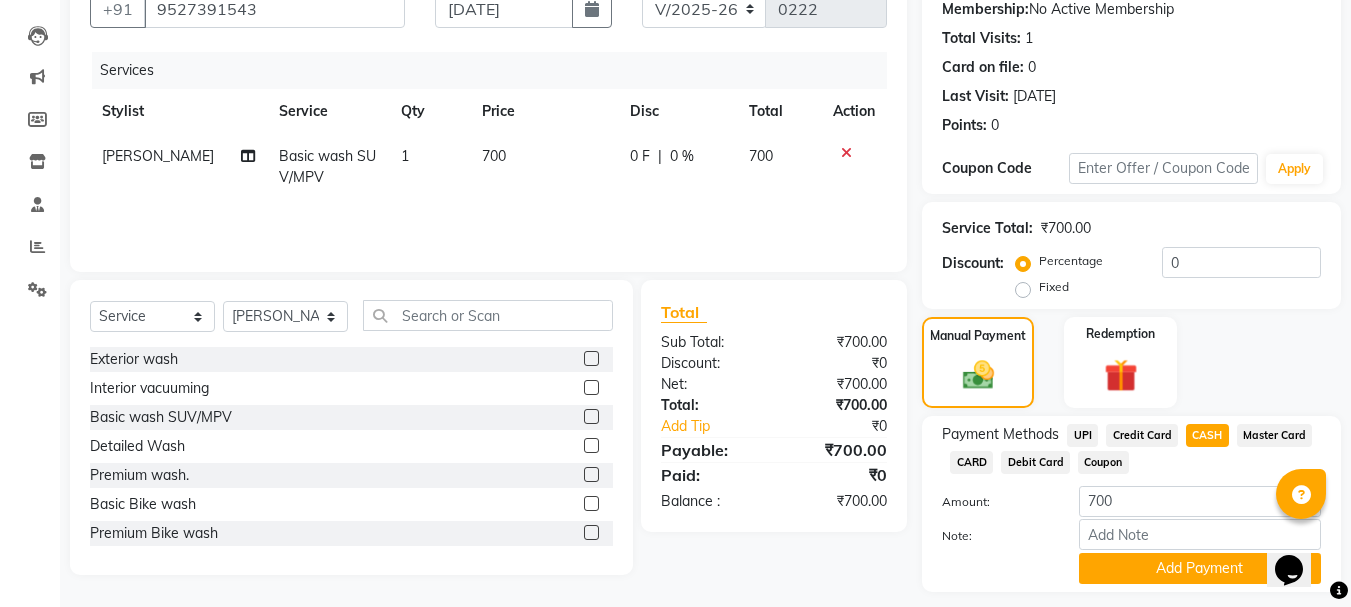 scroll, scrollTop: 252, scrollLeft: 0, axis: vertical 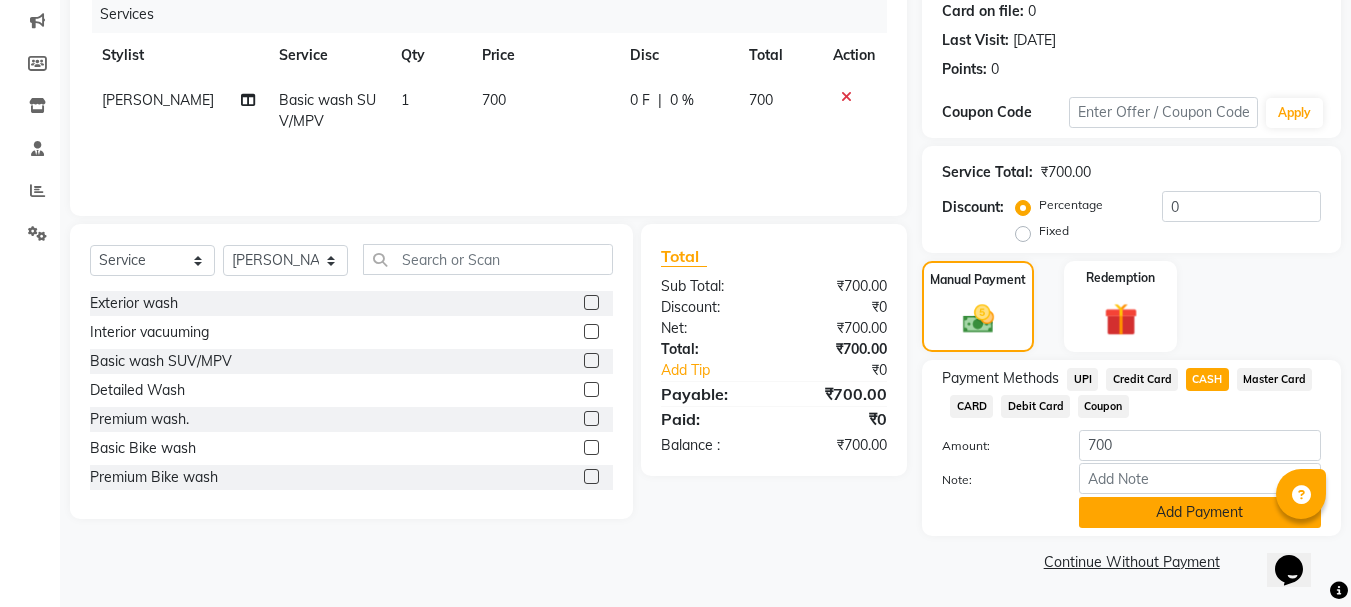 click on "Add Payment" 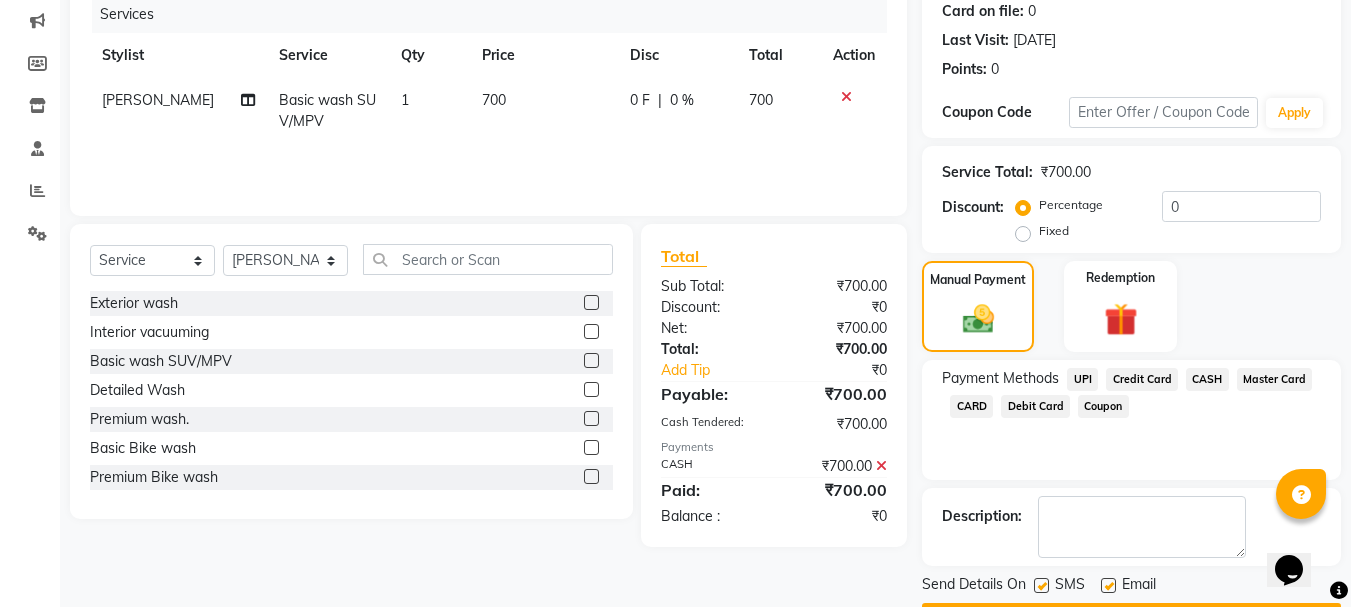 scroll, scrollTop: 309, scrollLeft: 0, axis: vertical 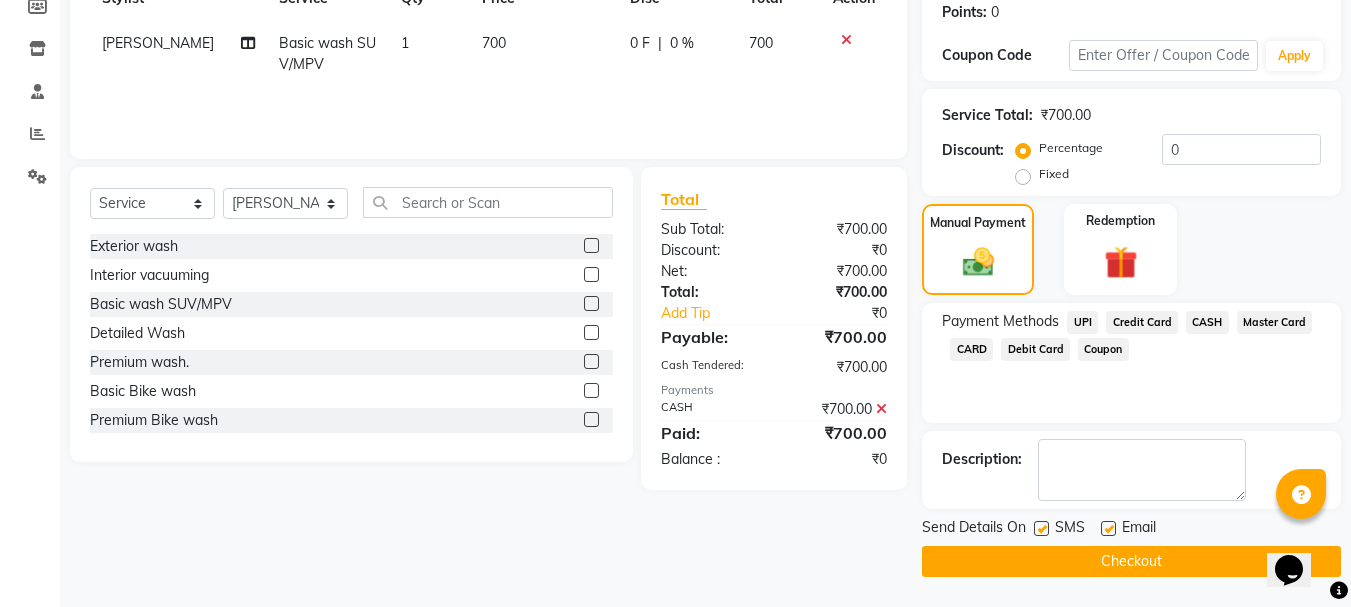 click on "Checkout" 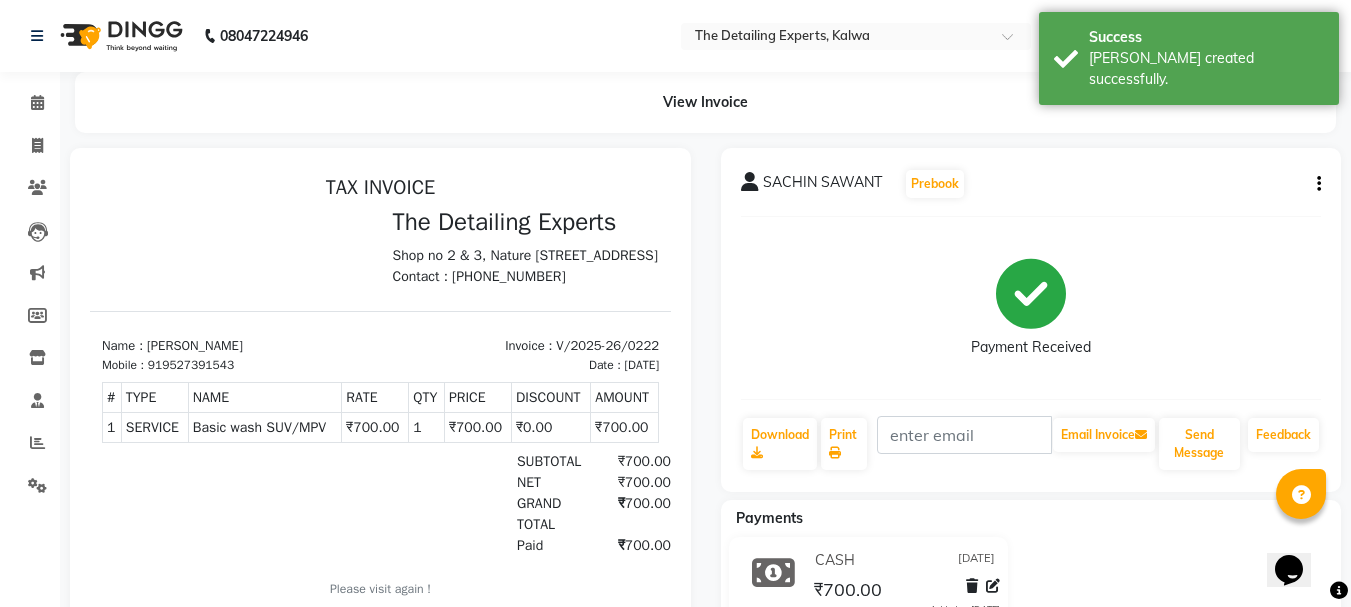 scroll, scrollTop: 0, scrollLeft: 0, axis: both 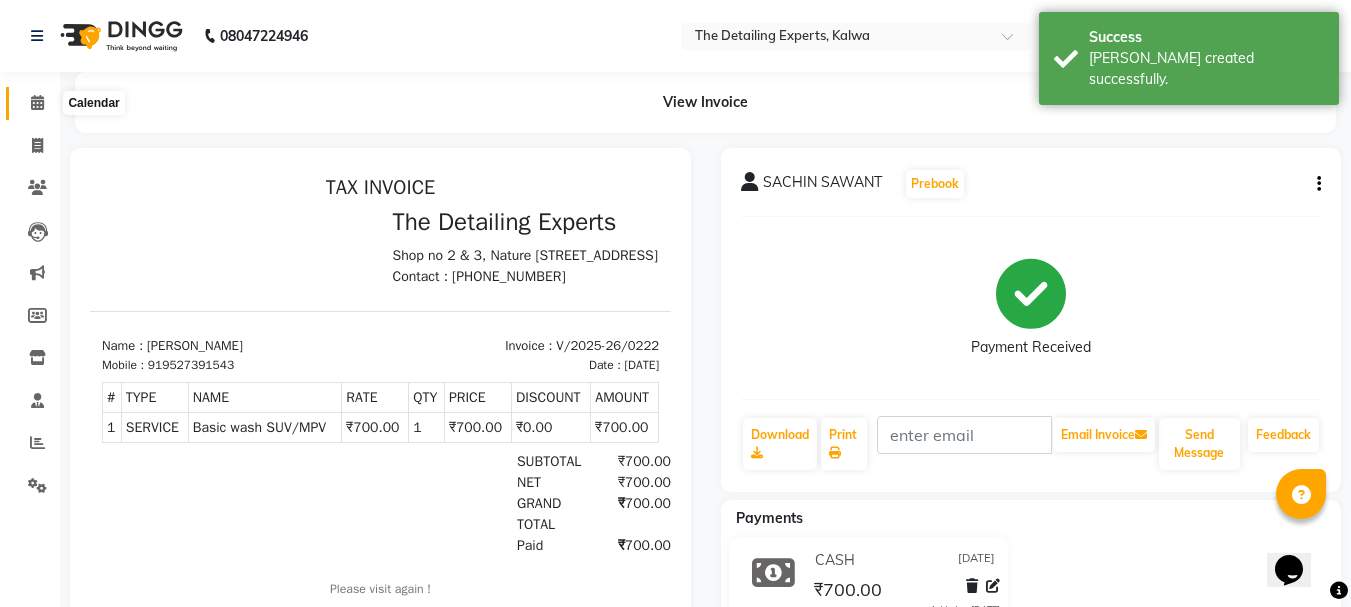 click 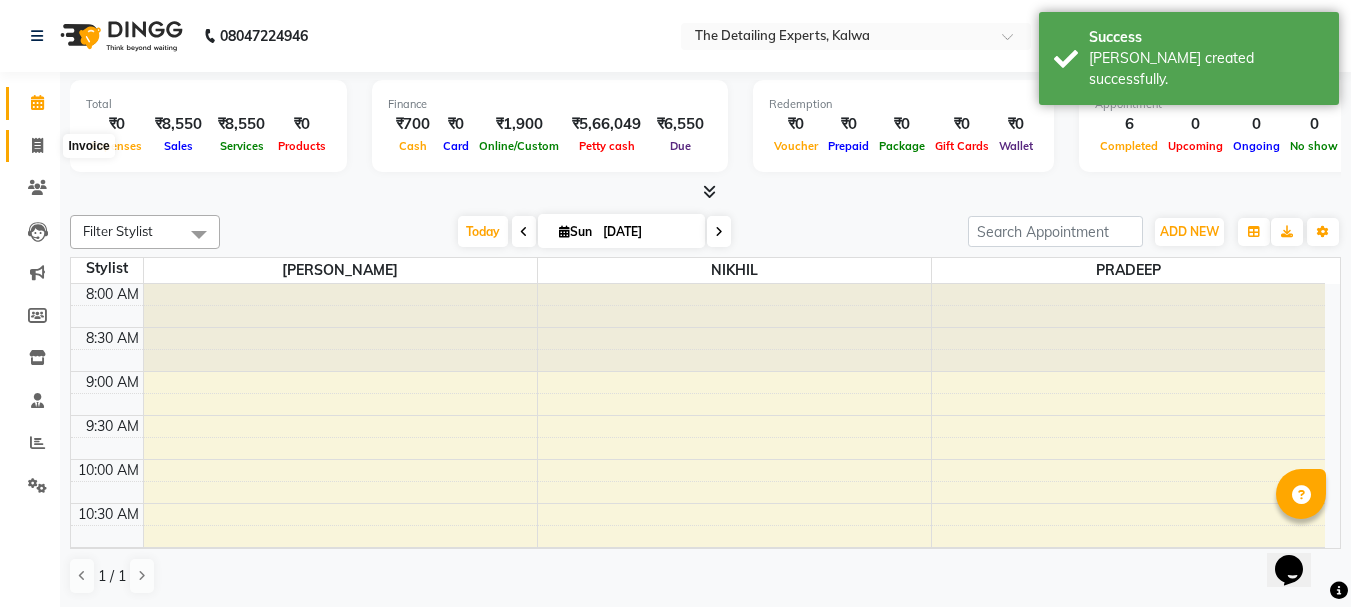 click 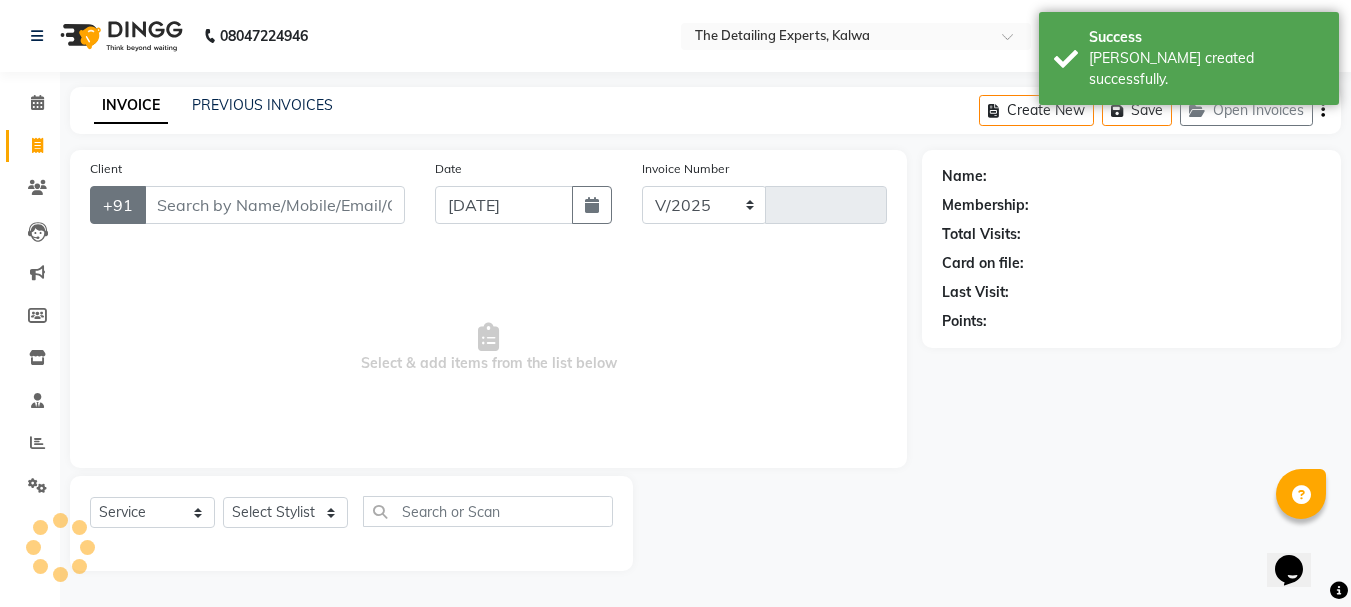 select on "7451" 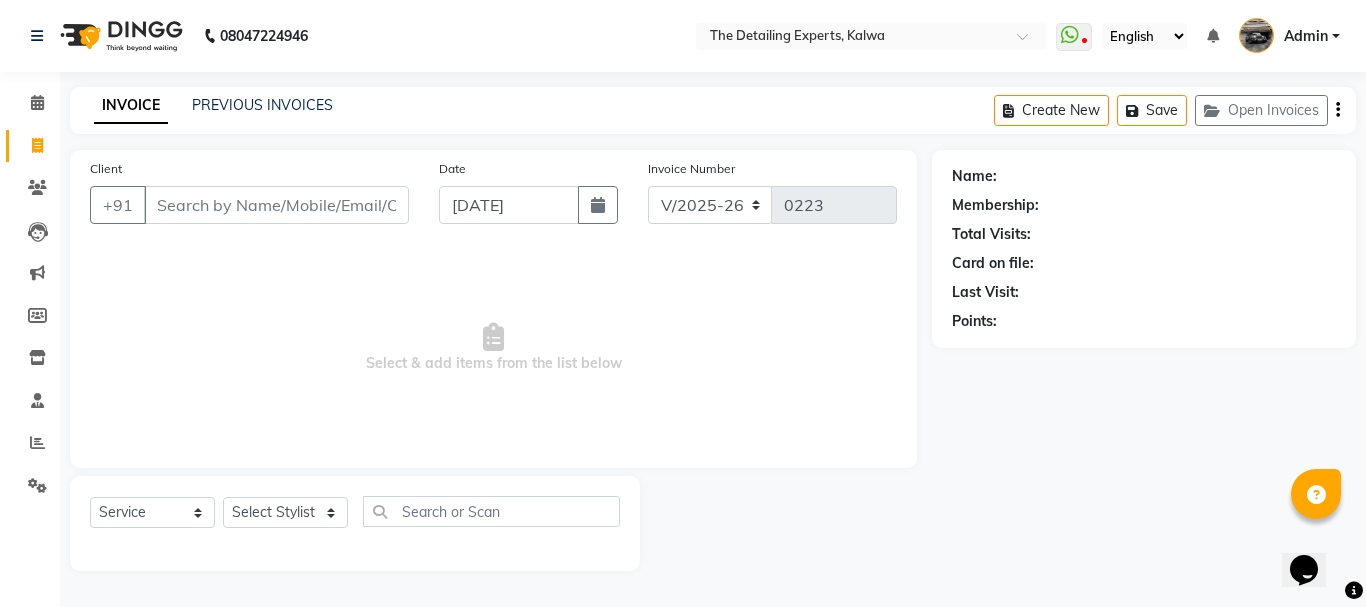 click on "Client" at bounding box center [276, 205] 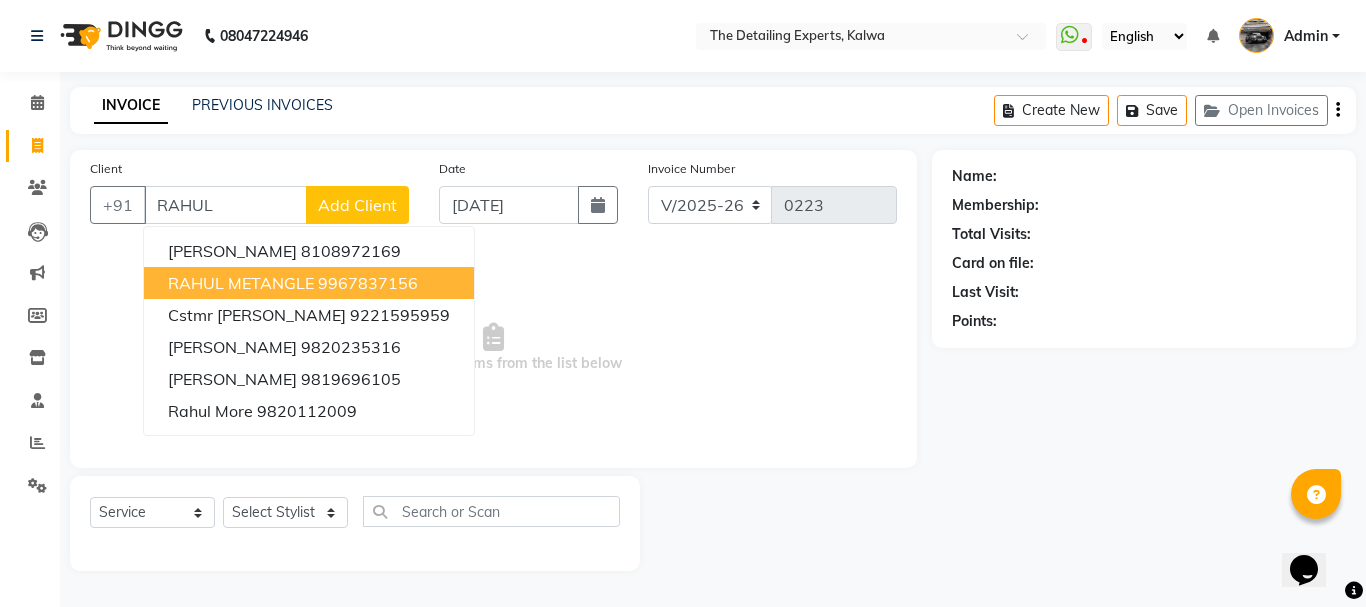 click on "RAHUL METANGLE" at bounding box center (241, 283) 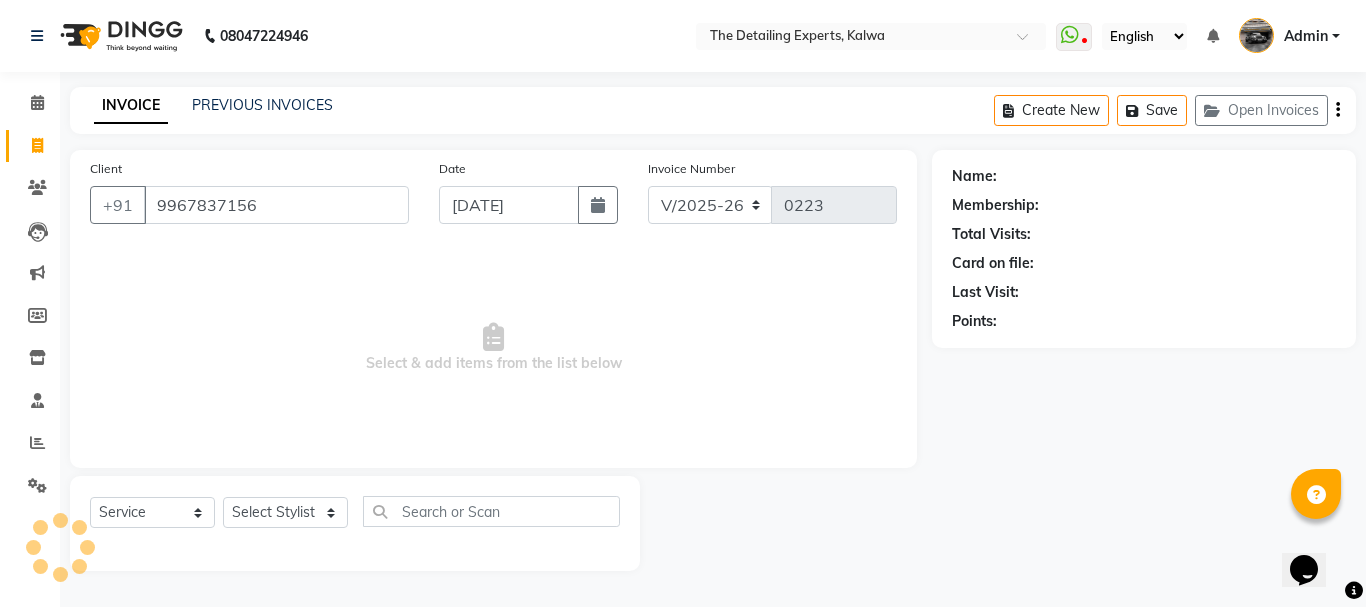 type on "9967837156" 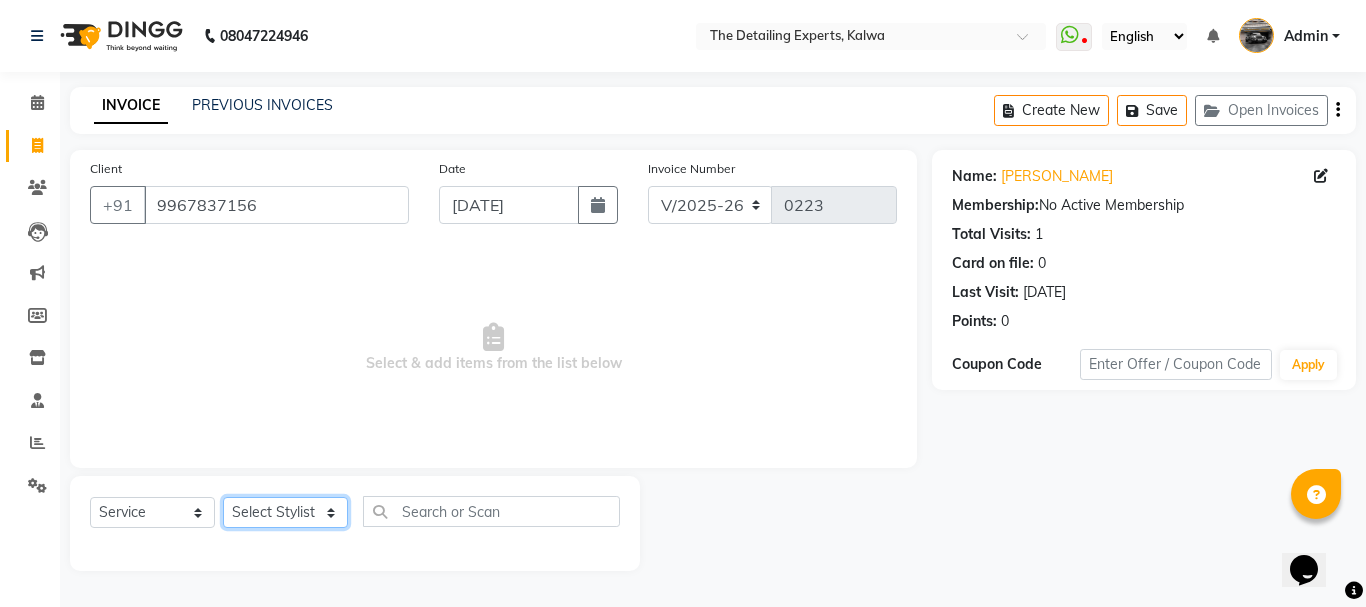 click on "Select Stylist NIKHIL  [PERSON_NAME]" 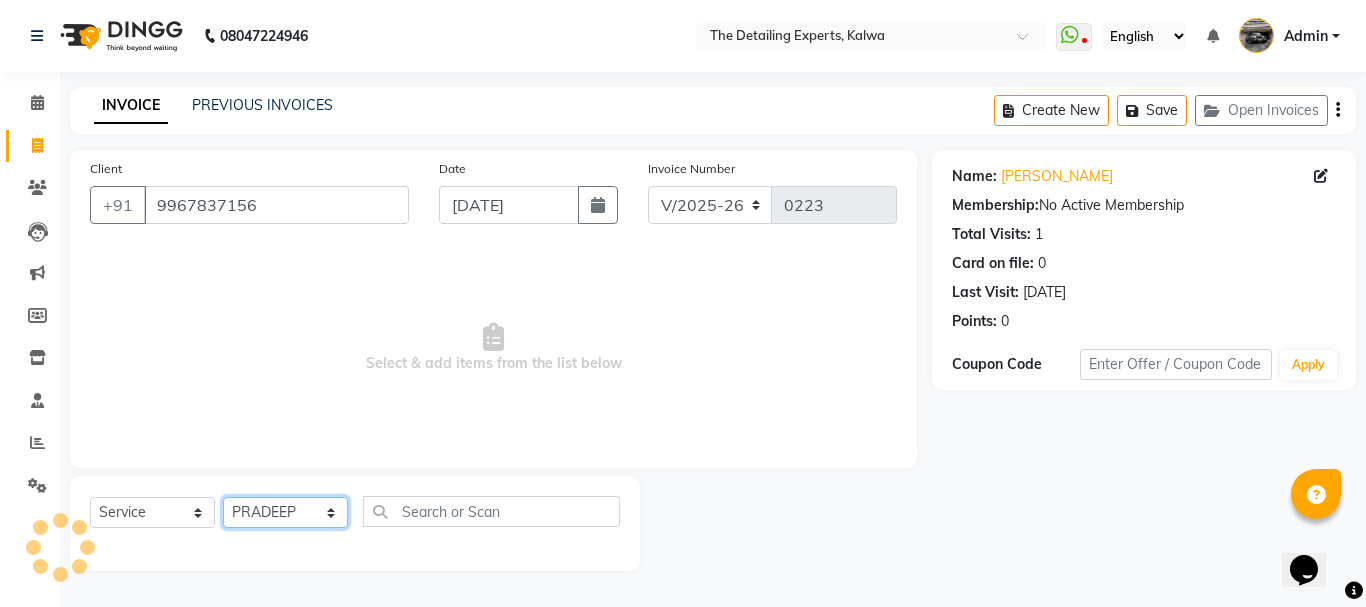 click on "Select Stylist NIKHIL  [PERSON_NAME]" 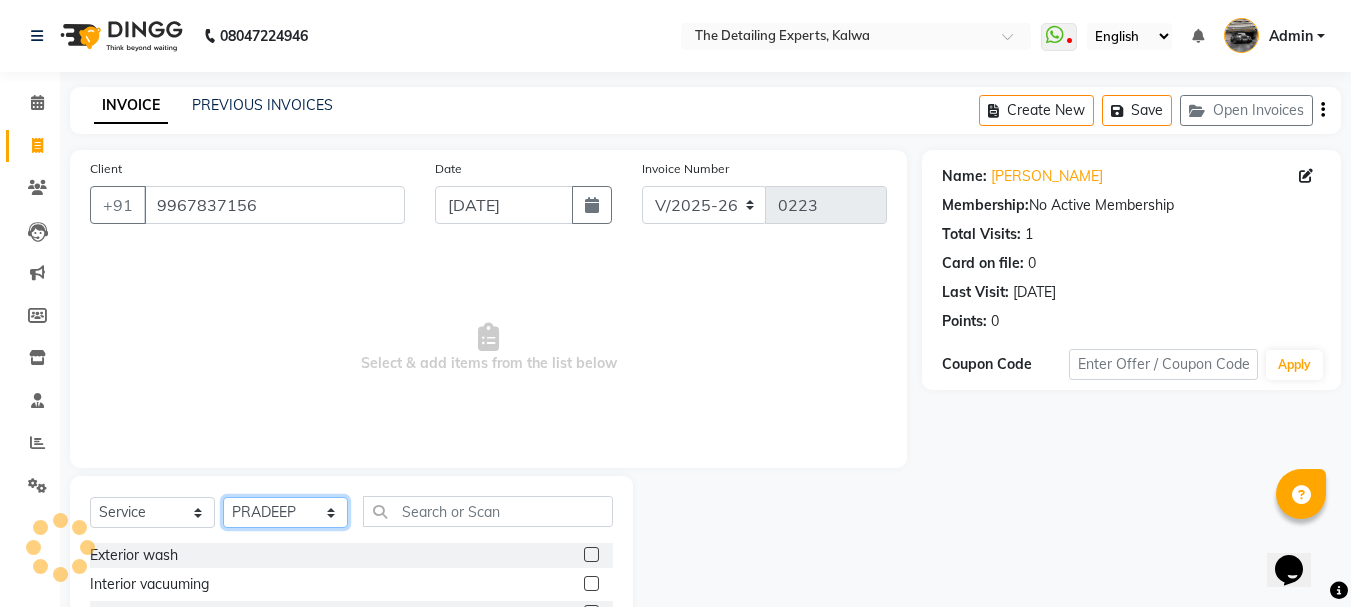click on "Select Stylist NIKHIL  [PERSON_NAME]" 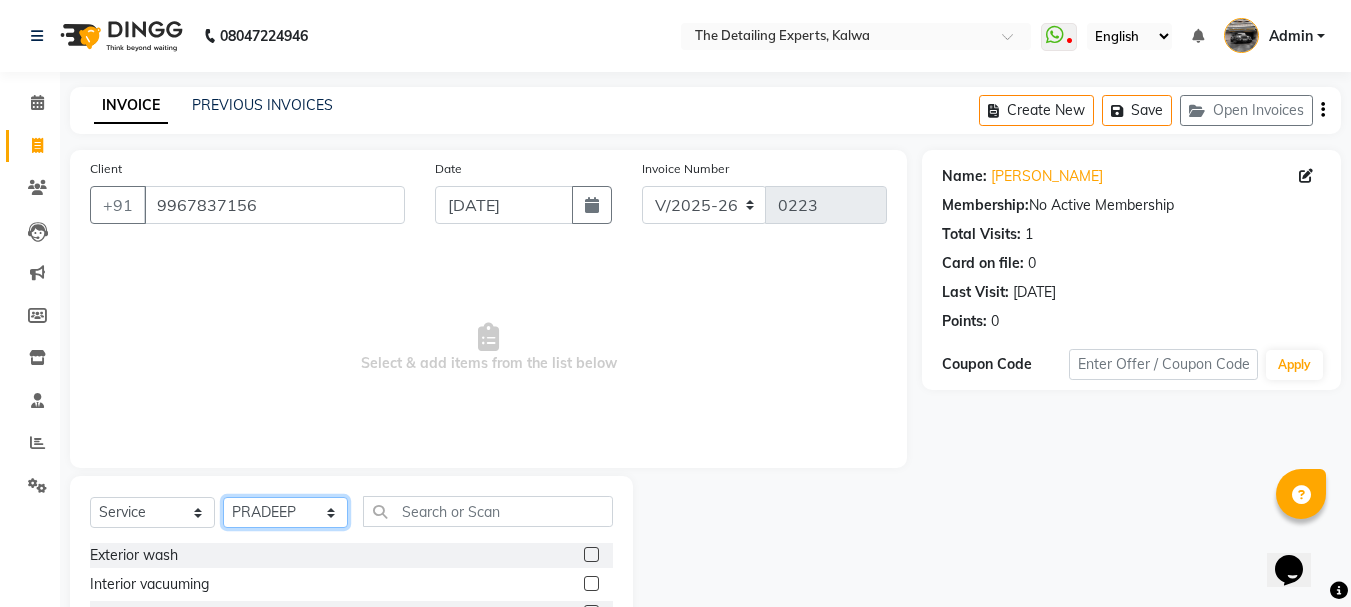 select on "65224" 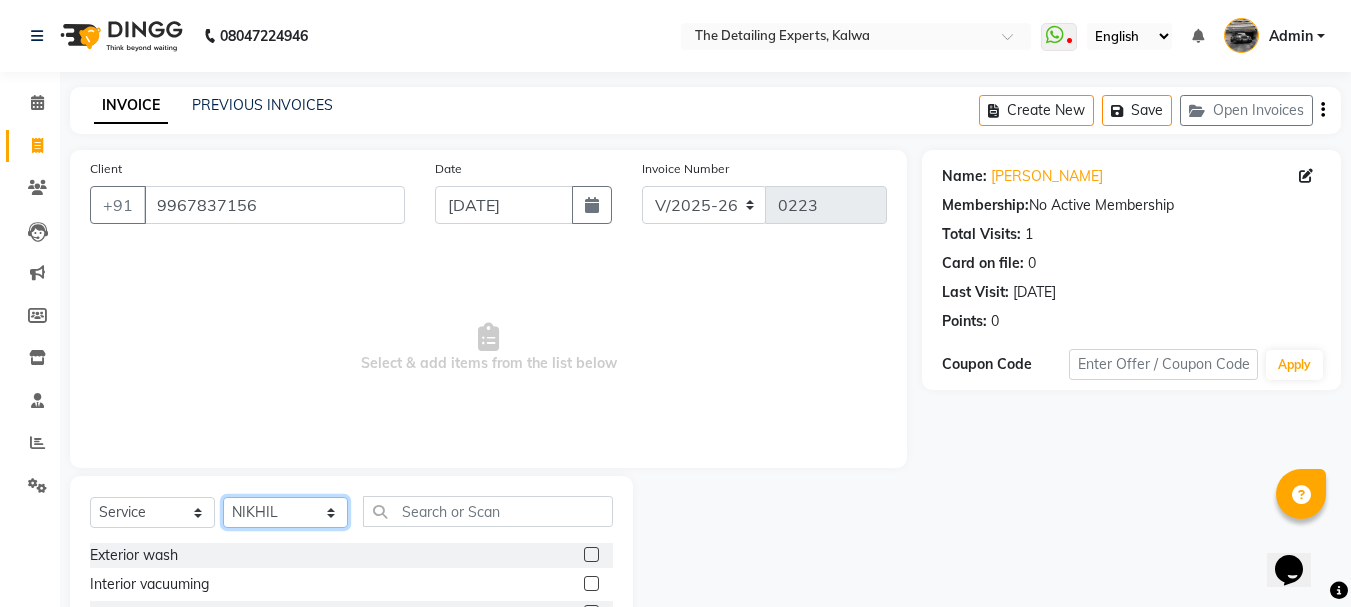click on "Select Stylist NIKHIL  [PERSON_NAME]" 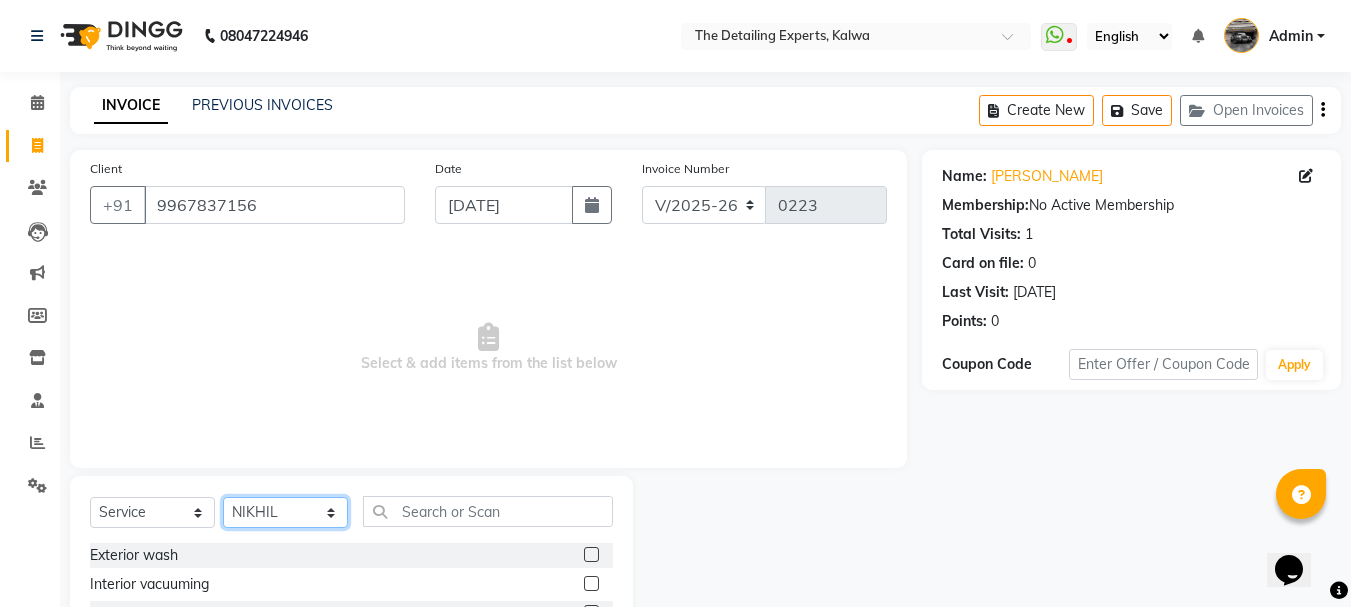 scroll, scrollTop: 194, scrollLeft: 0, axis: vertical 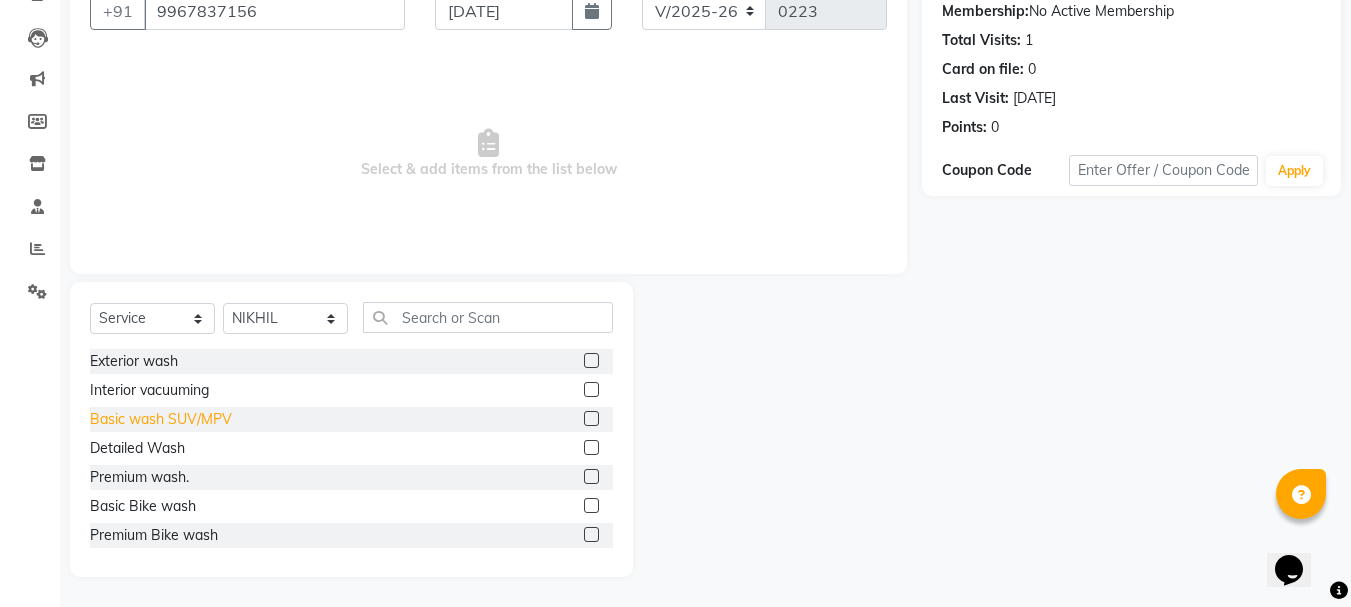 click on "Basic wash SUV/MPV" 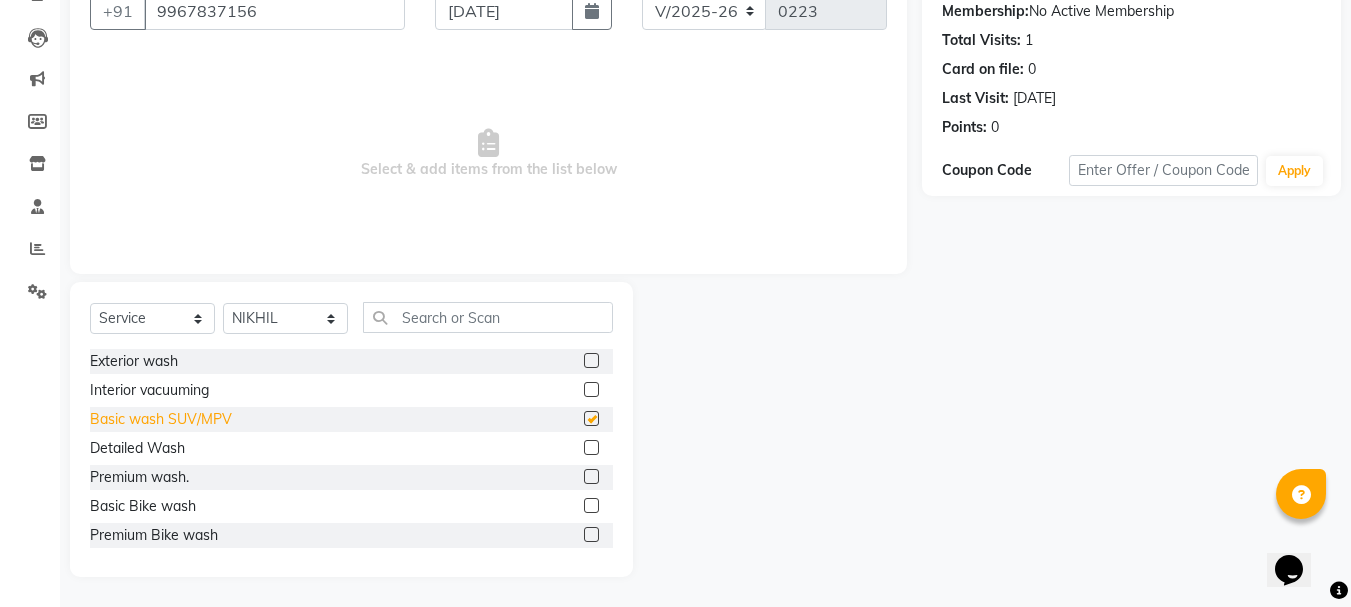 checkbox on "false" 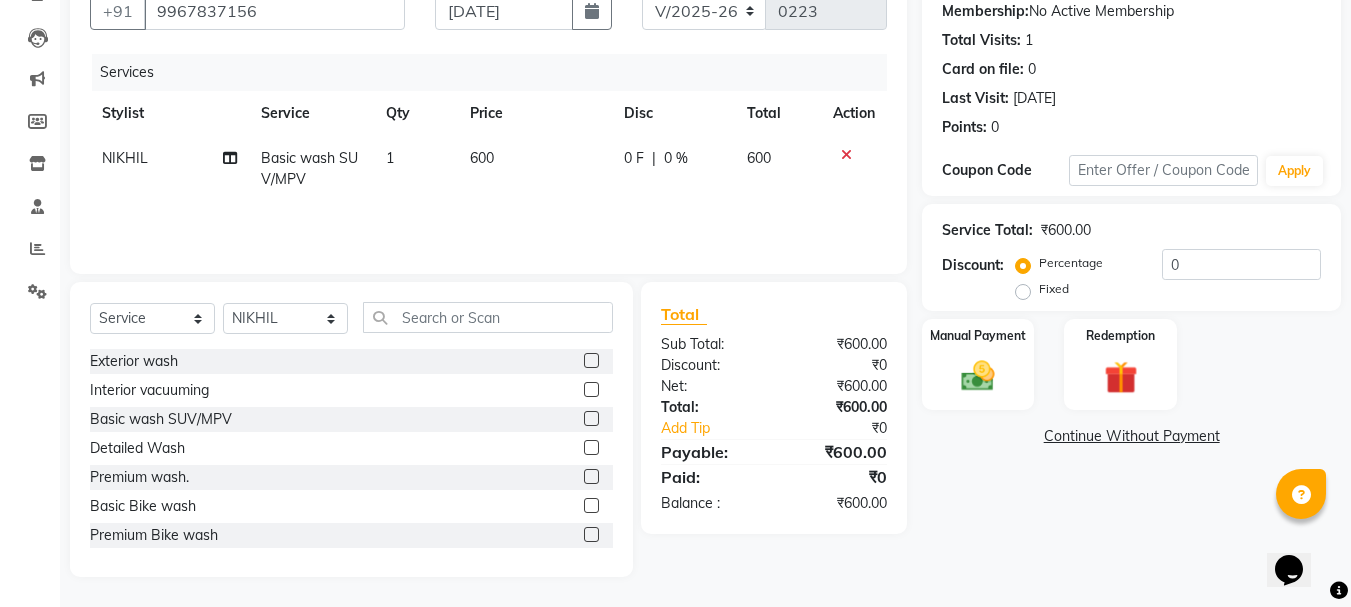 click on "600" 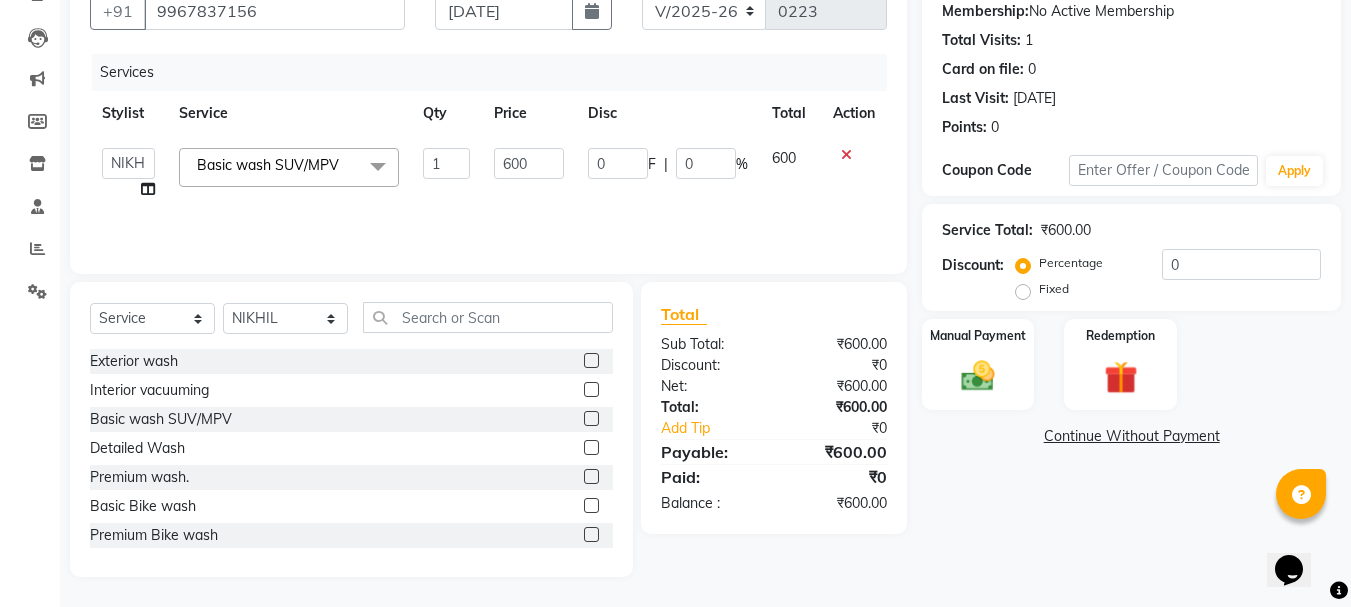 click on "600" 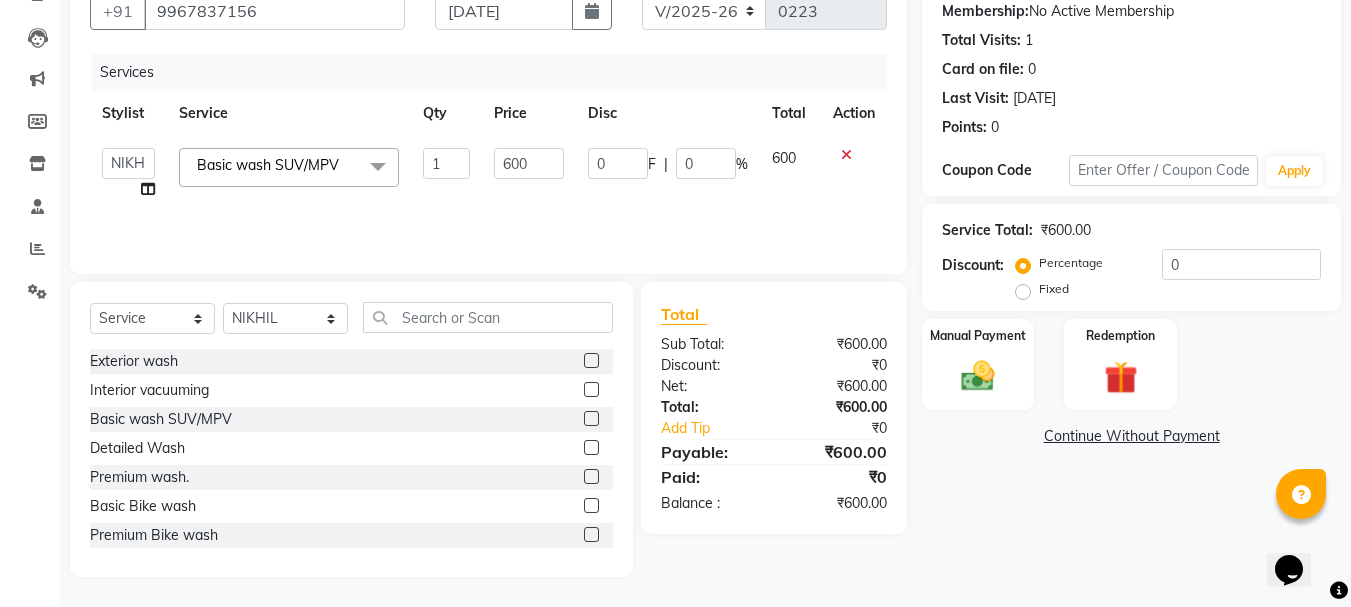 click on "600" 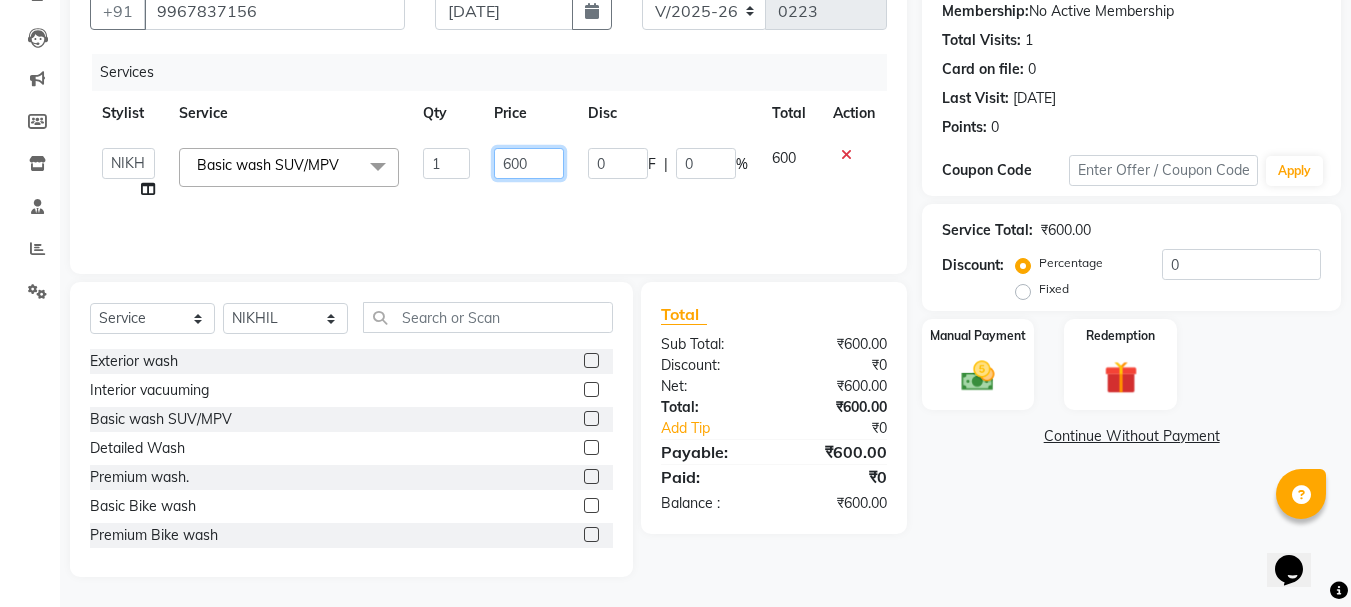 click on "600" 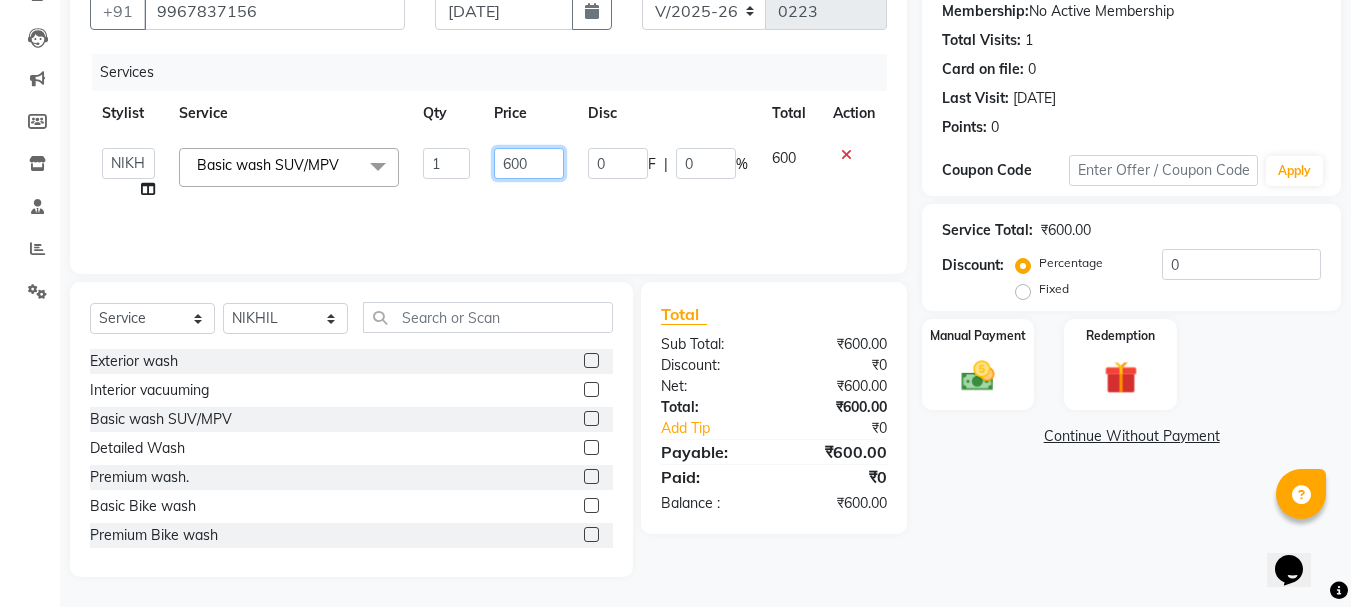 click on "600" 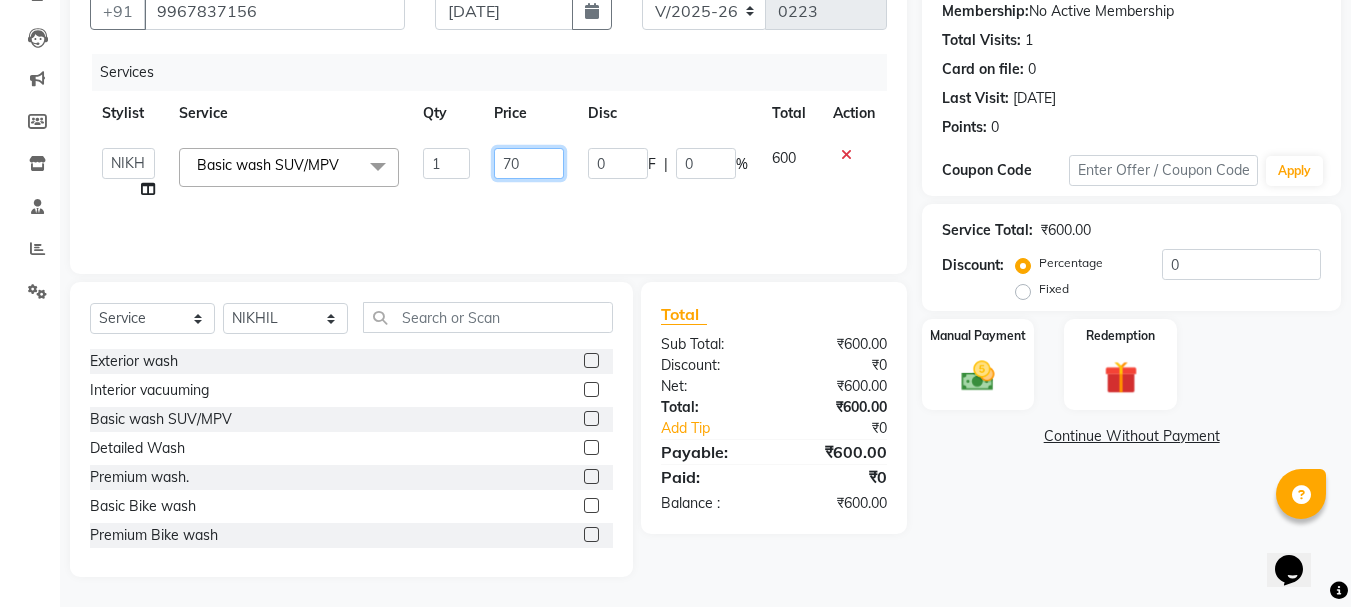 type on "700" 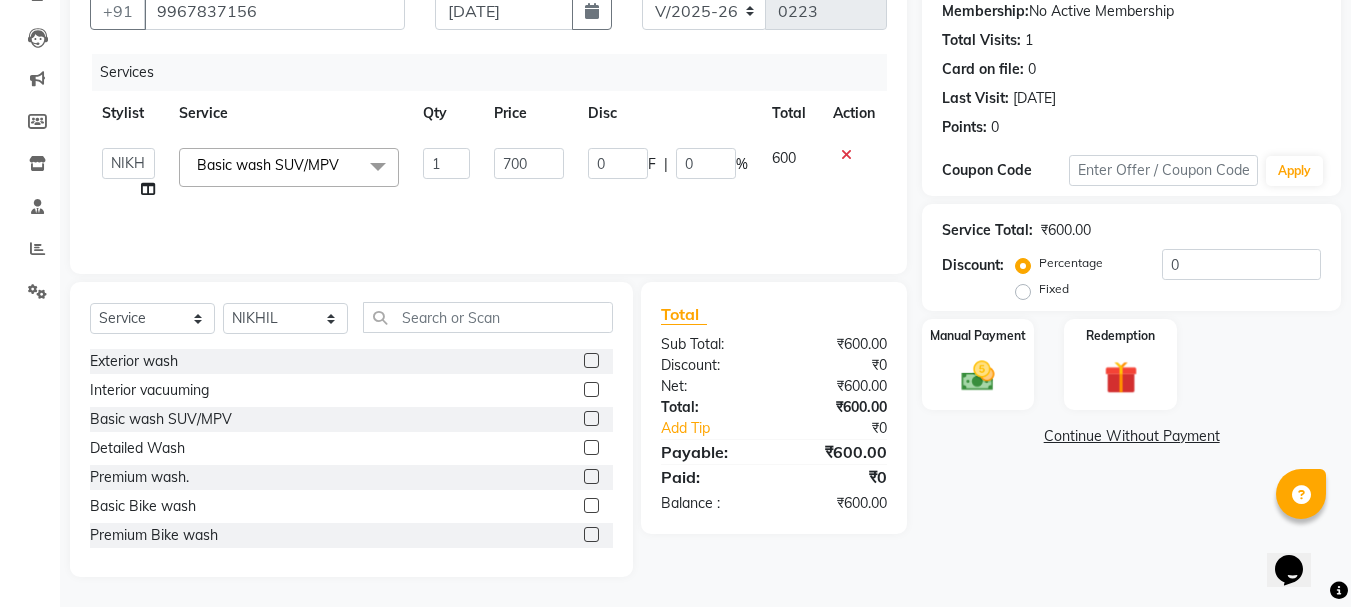 click on "Continue Without Payment" 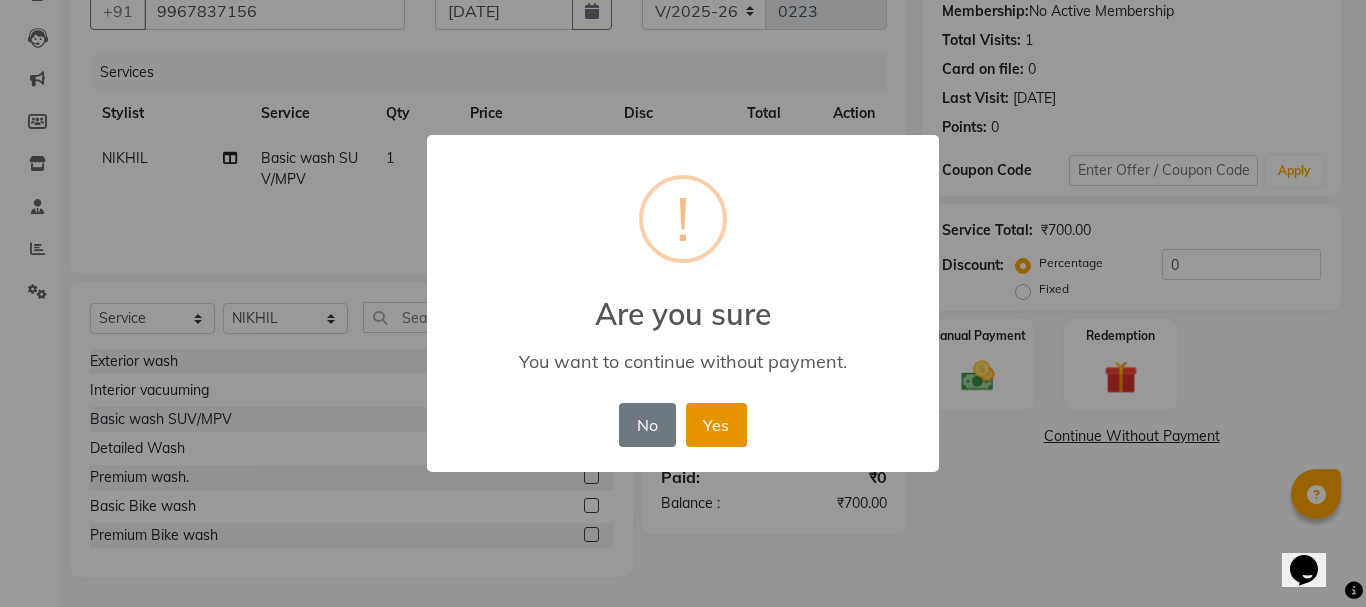 click on "Yes" at bounding box center [716, 425] 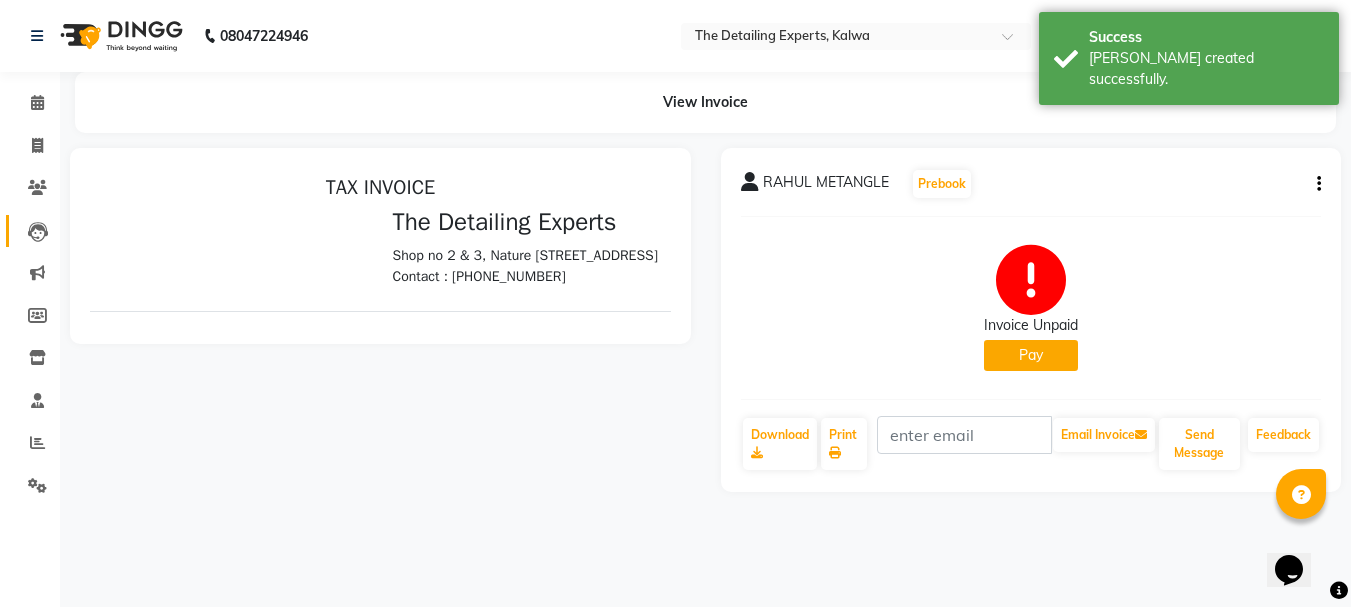scroll, scrollTop: 0, scrollLeft: 0, axis: both 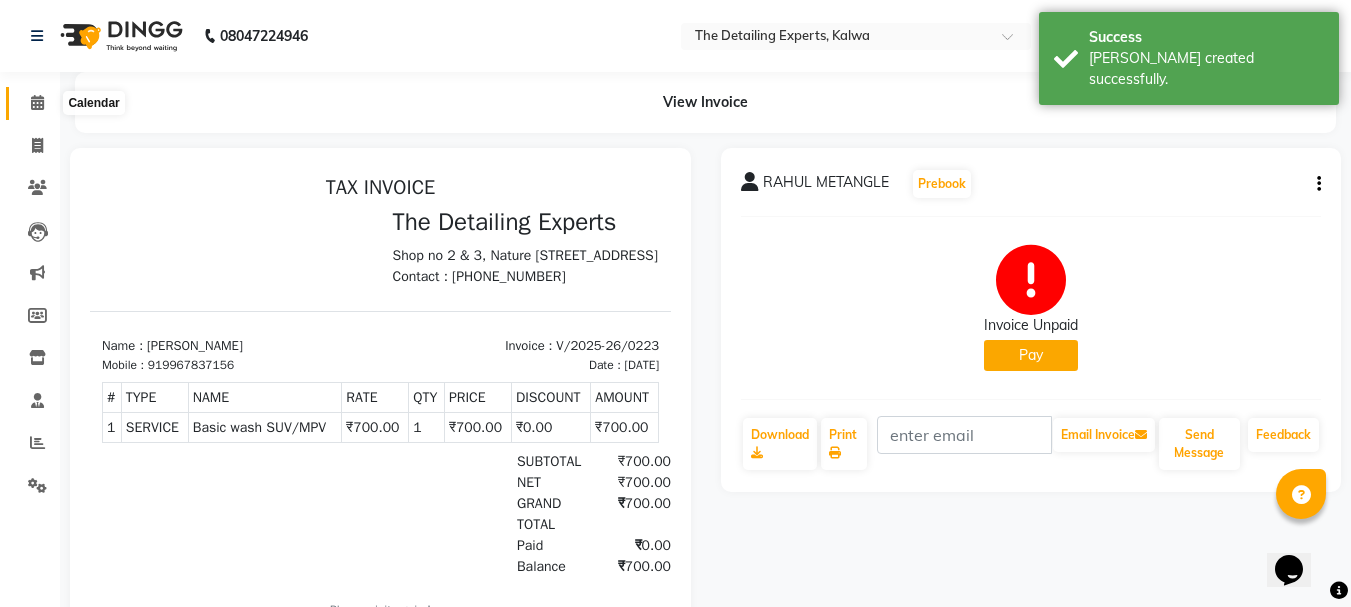 click 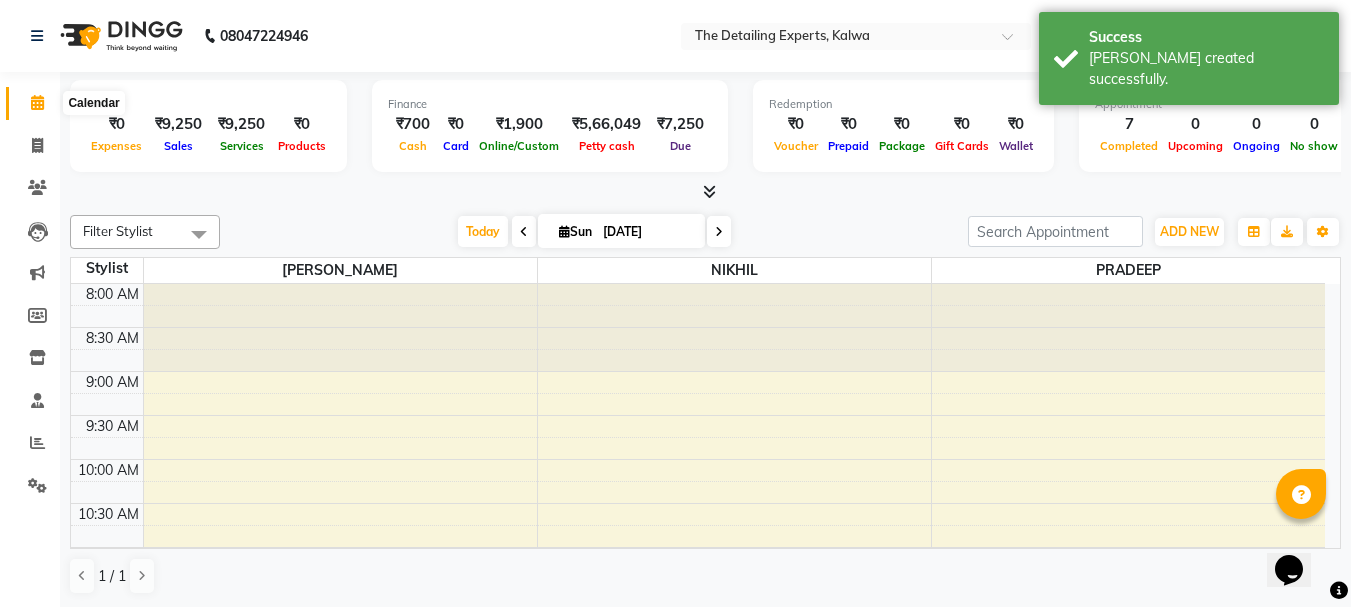 click 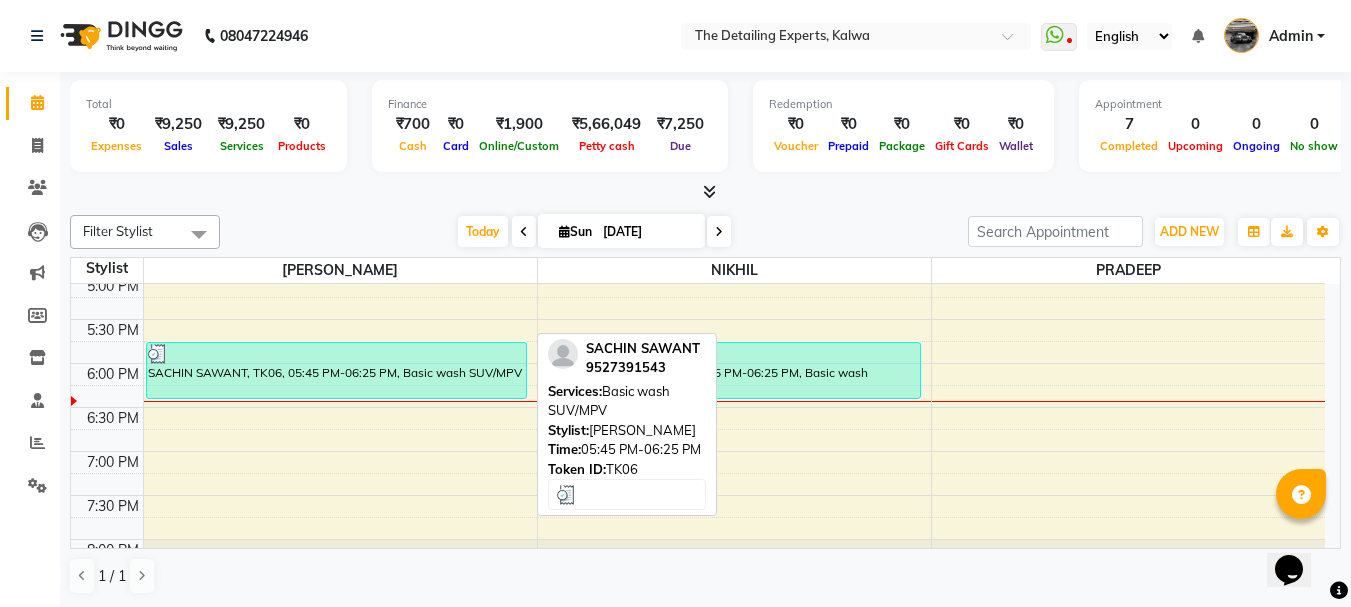 scroll, scrollTop: 879, scrollLeft: 0, axis: vertical 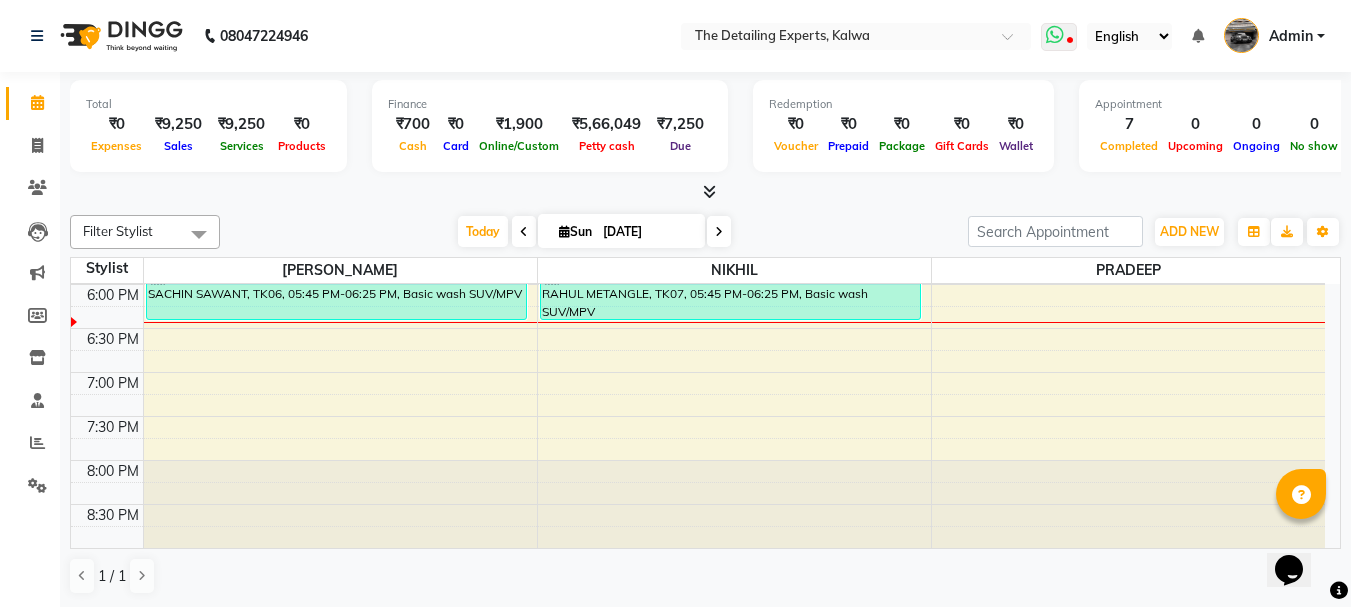 click at bounding box center (1070, 42) 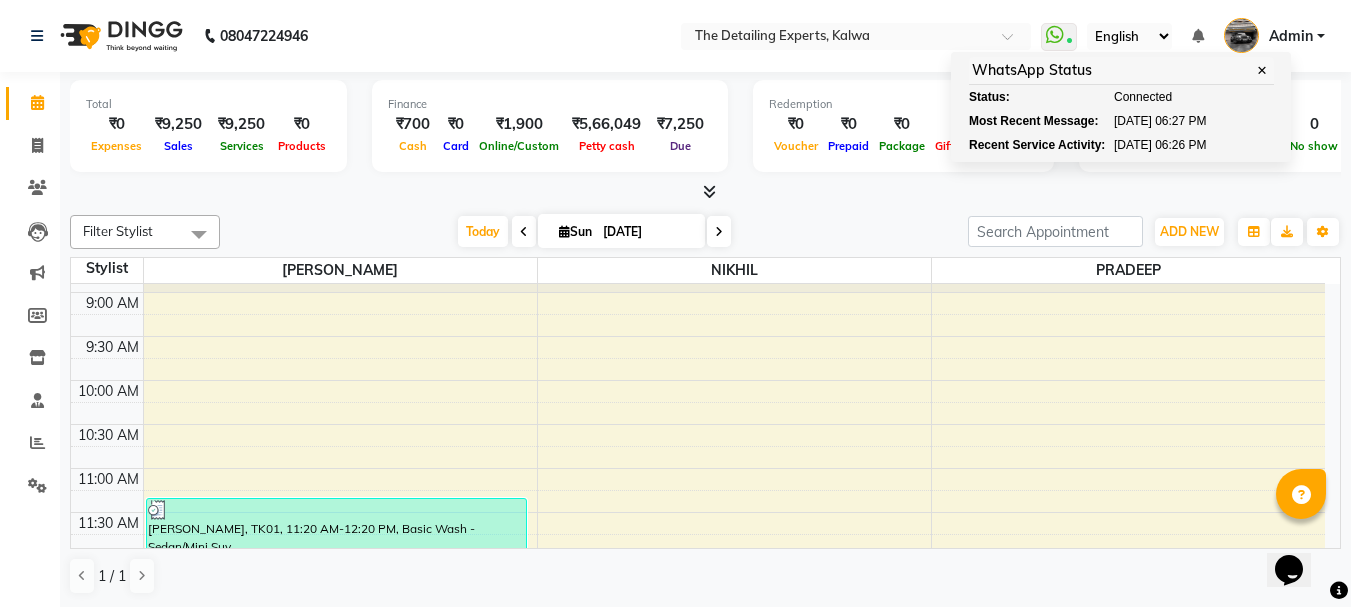 scroll, scrollTop: 0, scrollLeft: 0, axis: both 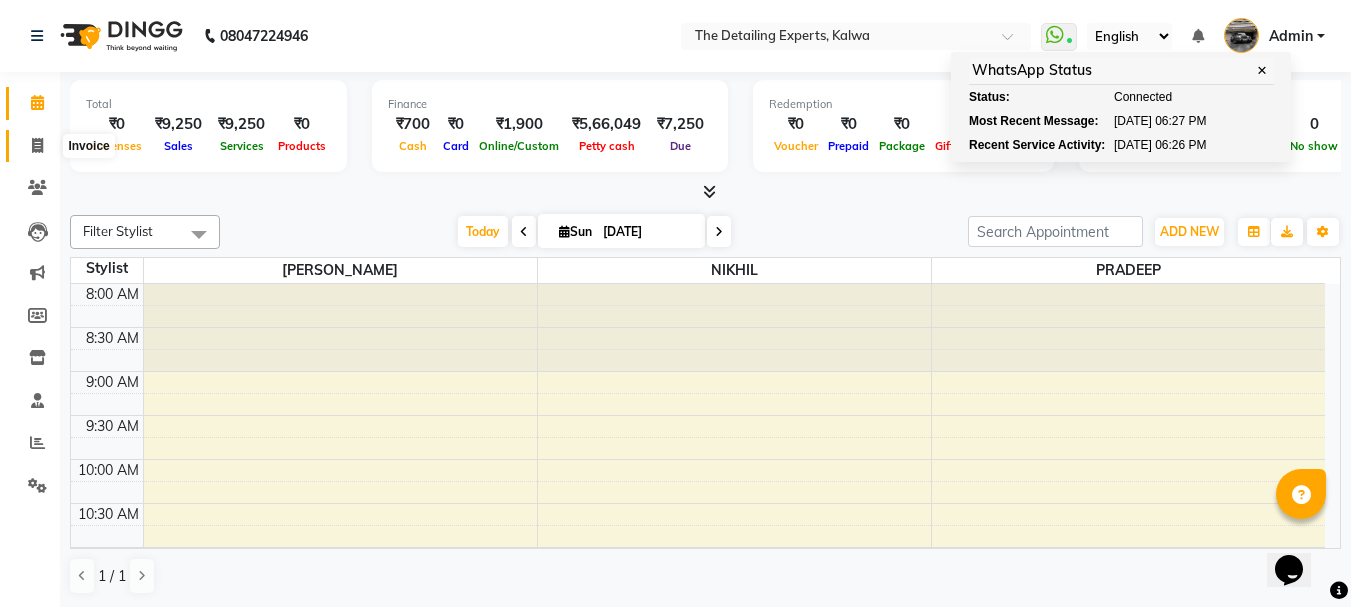 click 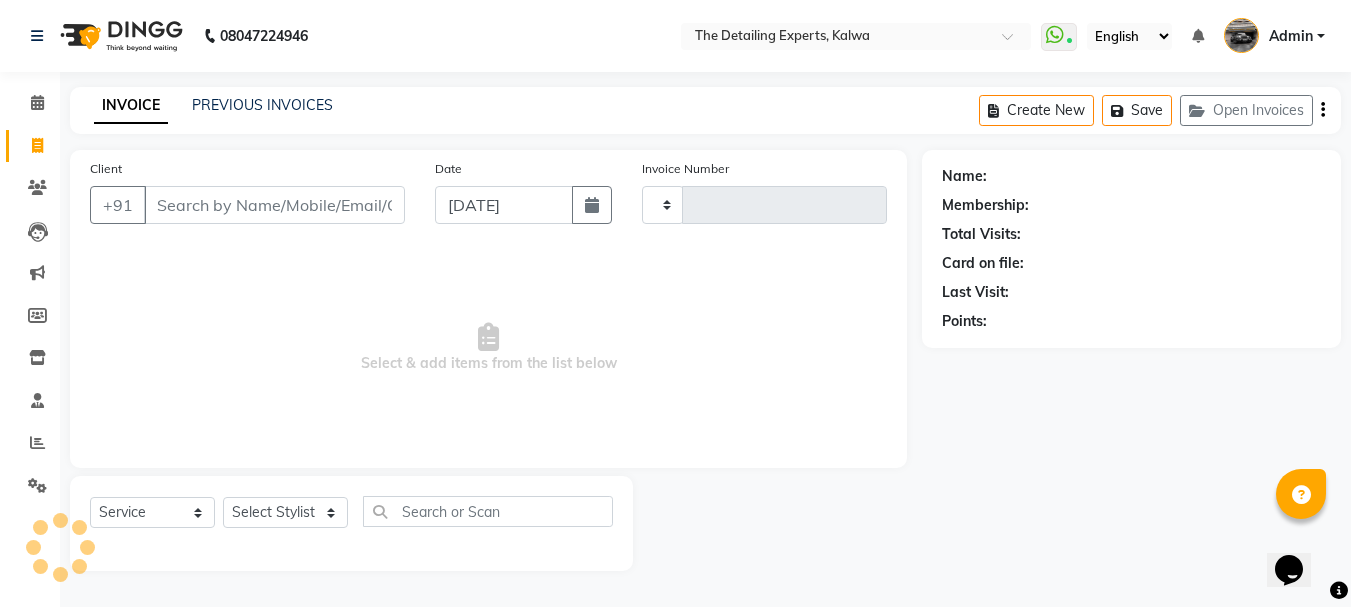type on "0224" 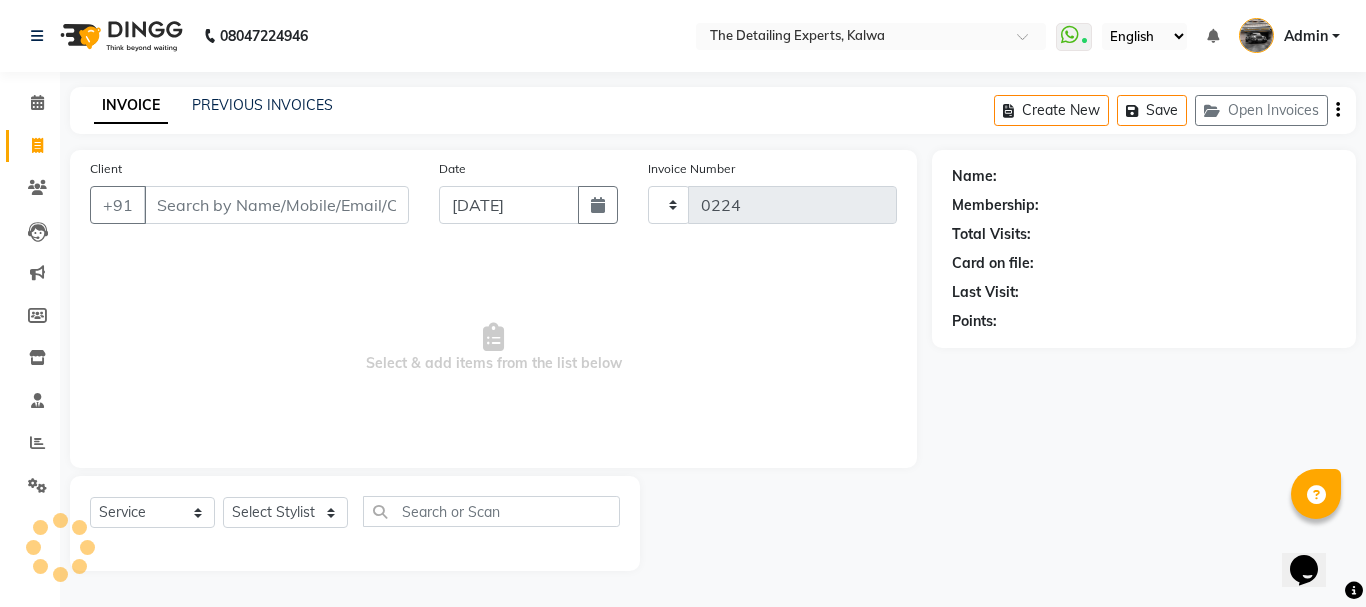 select on "7451" 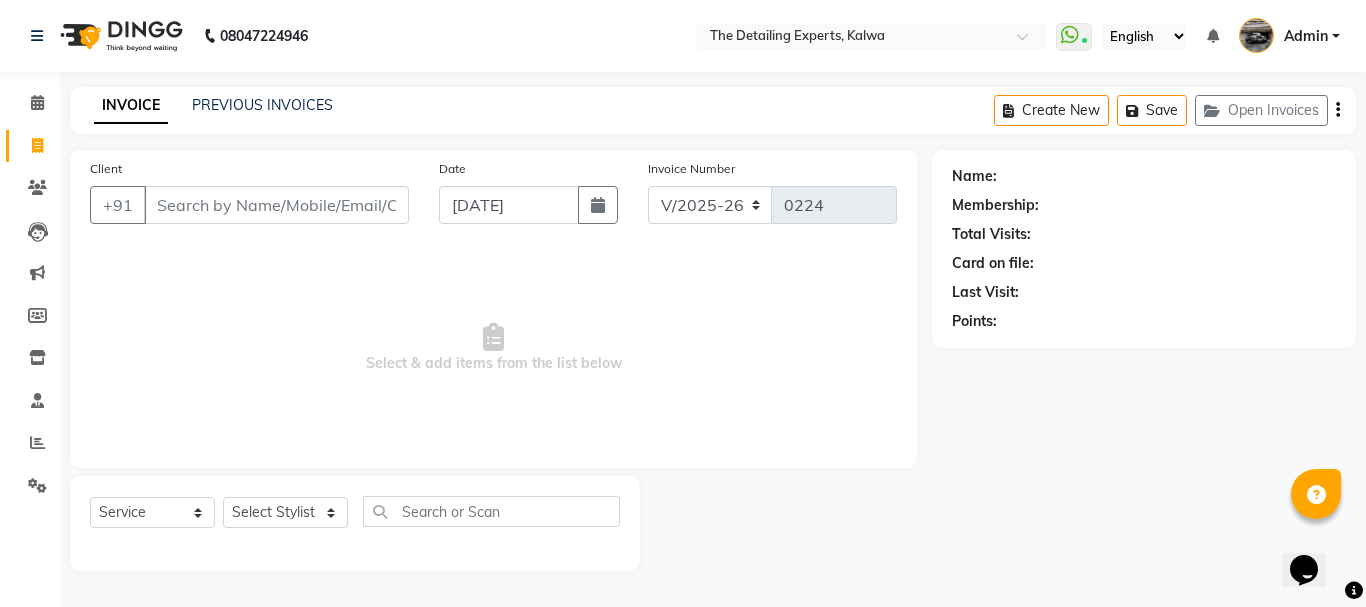 click on "Client" at bounding box center [276, 205] 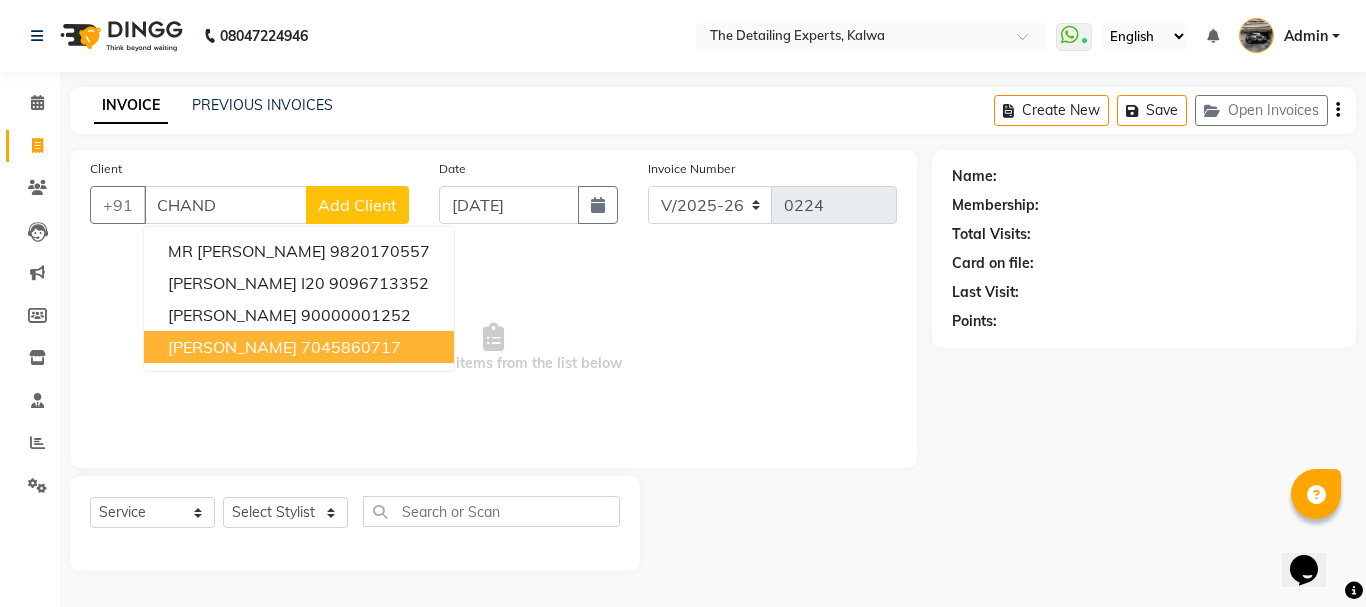 click on "[PERSON_NAME]" at bounding box center (232, 347) 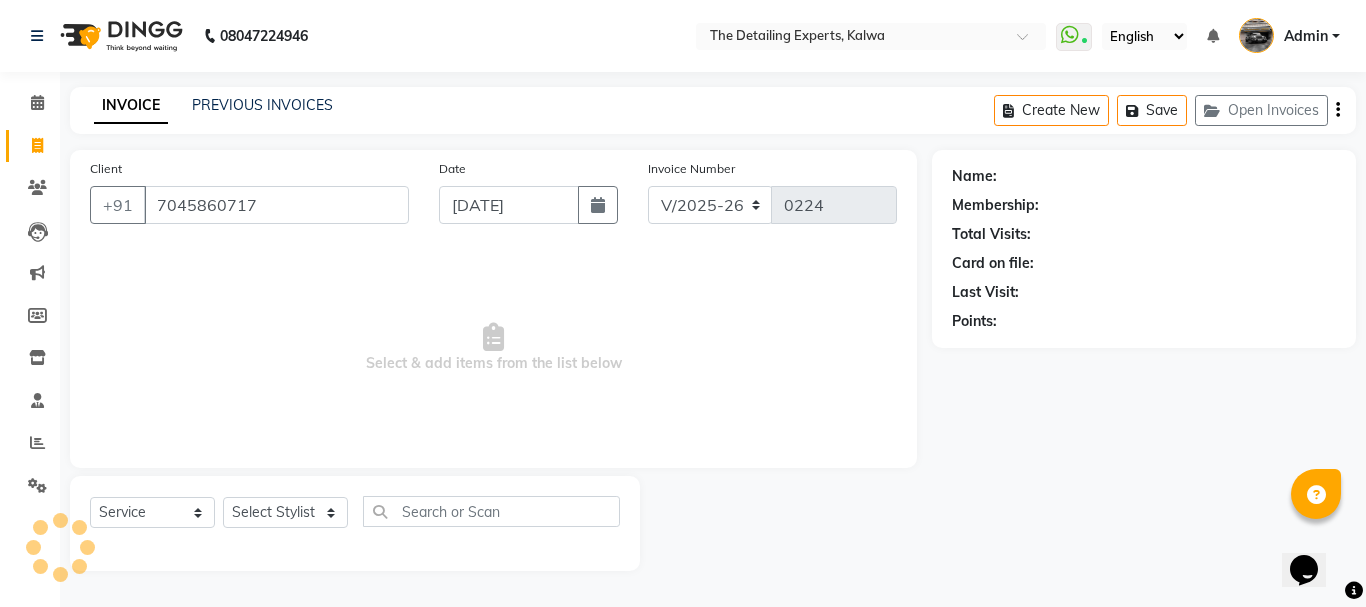 type on "7045860717" 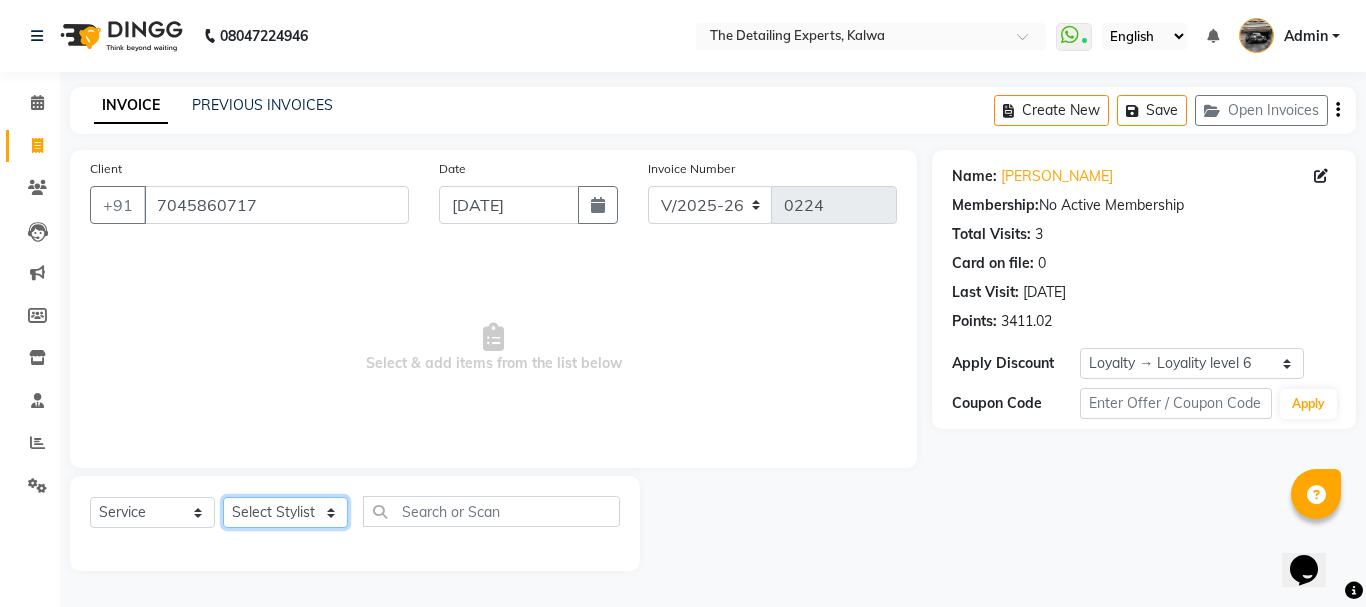 click on "Select Stylist NIKHIL  [PERSON_NAME]" 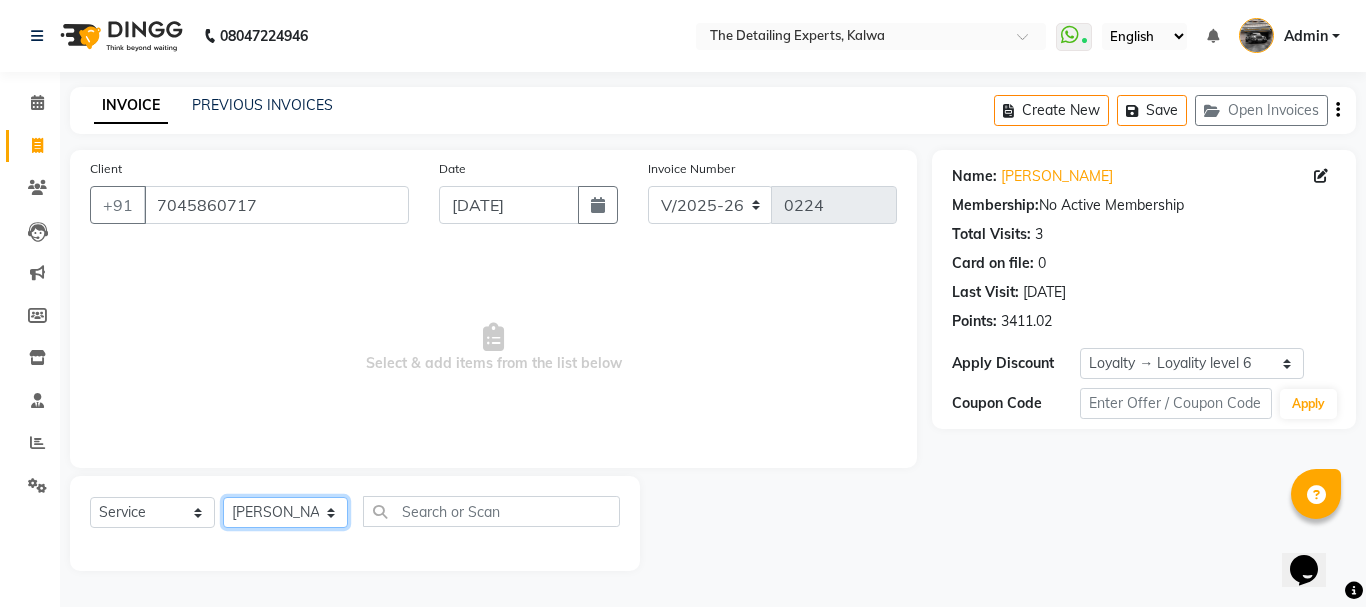click on "Select Stylist NIKHIL  [PERSON_NAME]" 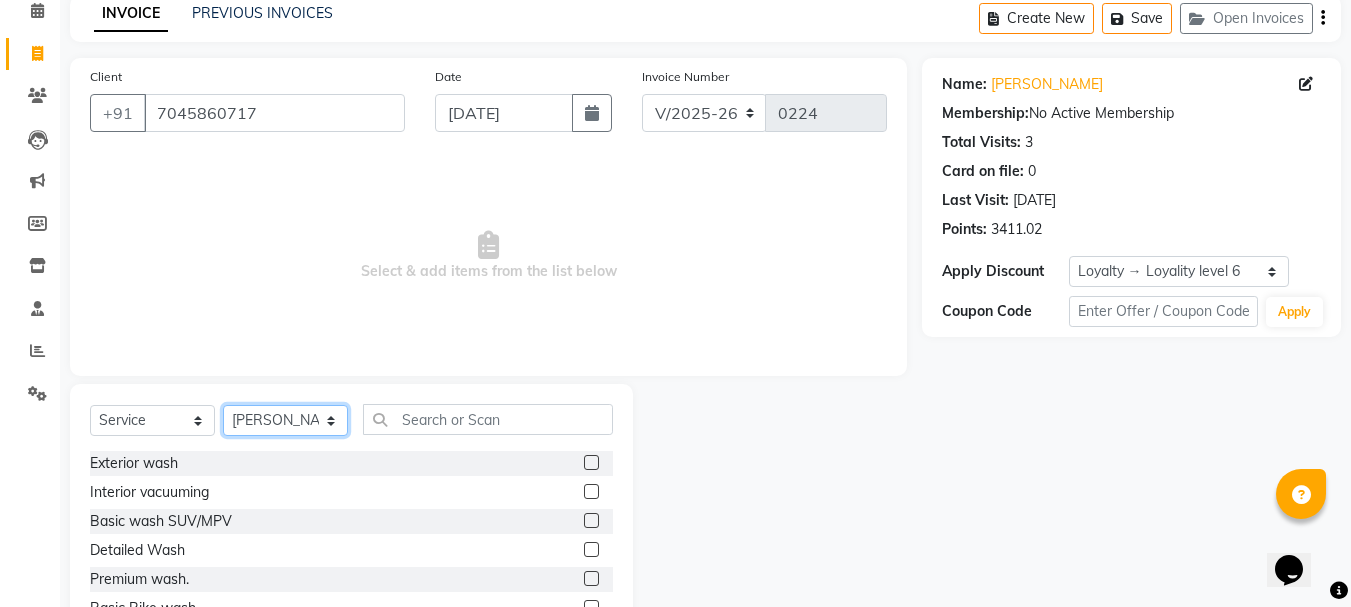 scroll, scrollTop: 194, scrollLeft: 0, axis: vertical 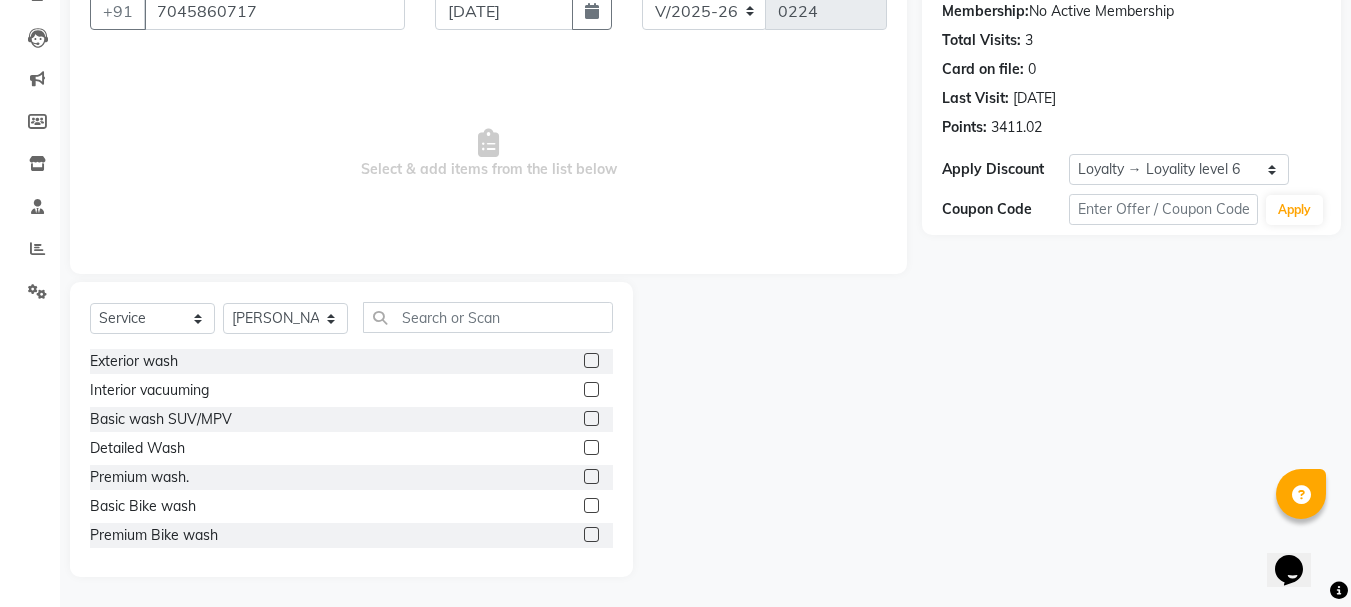 click 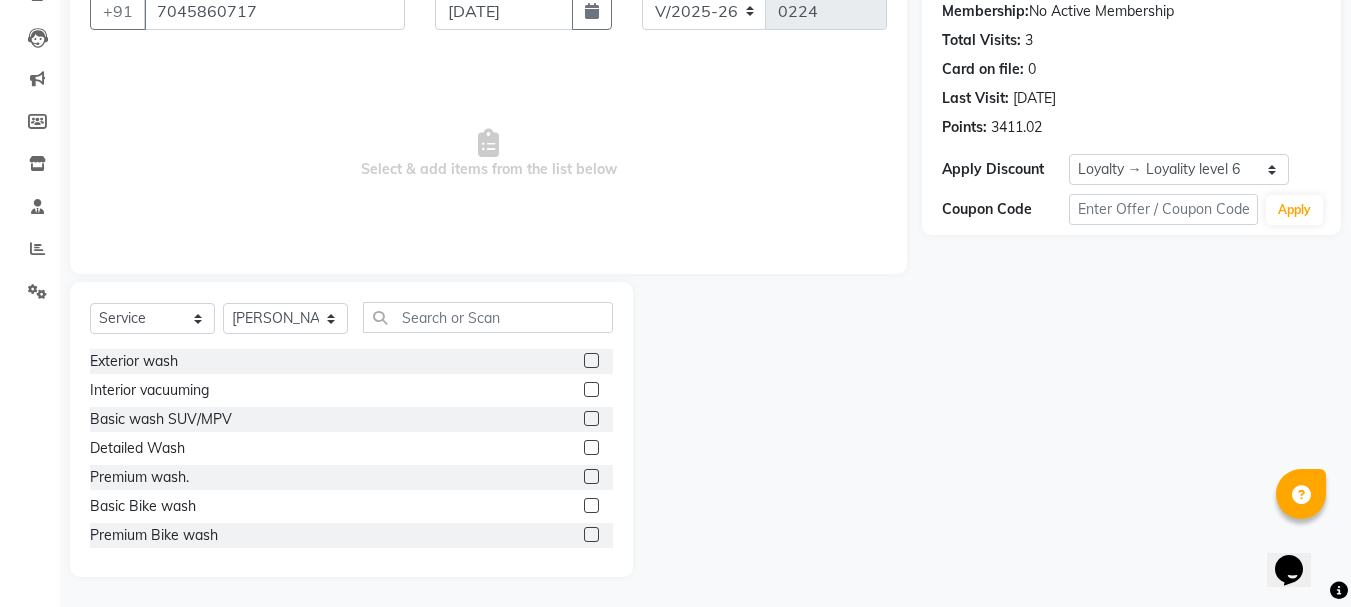 scroll, scrollTop: 0, scrollLeft: 0, axis: both 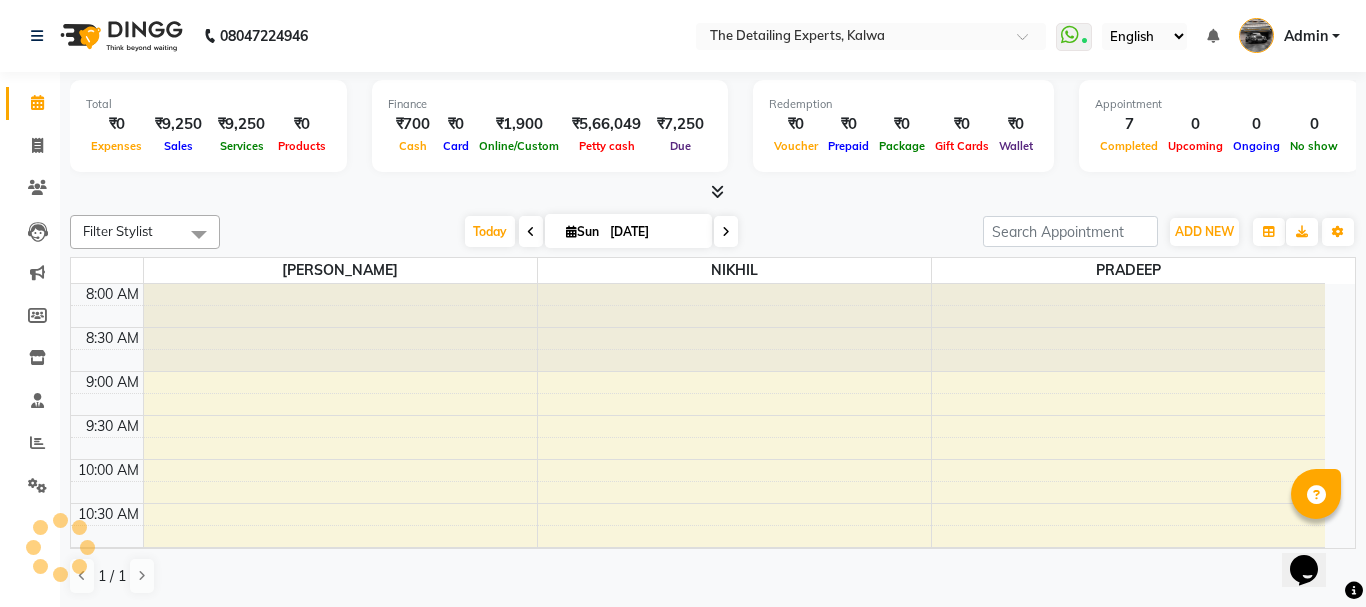 click 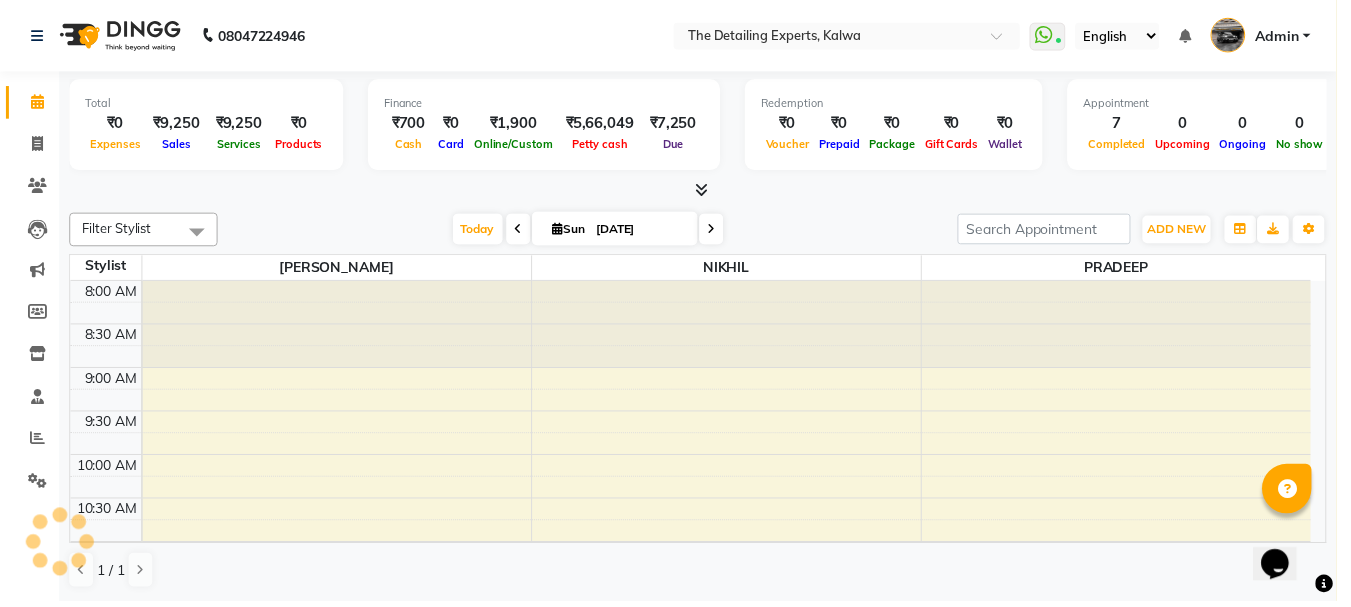 scroll, scrollTop: 0, scrollLeft: 0, axis: both 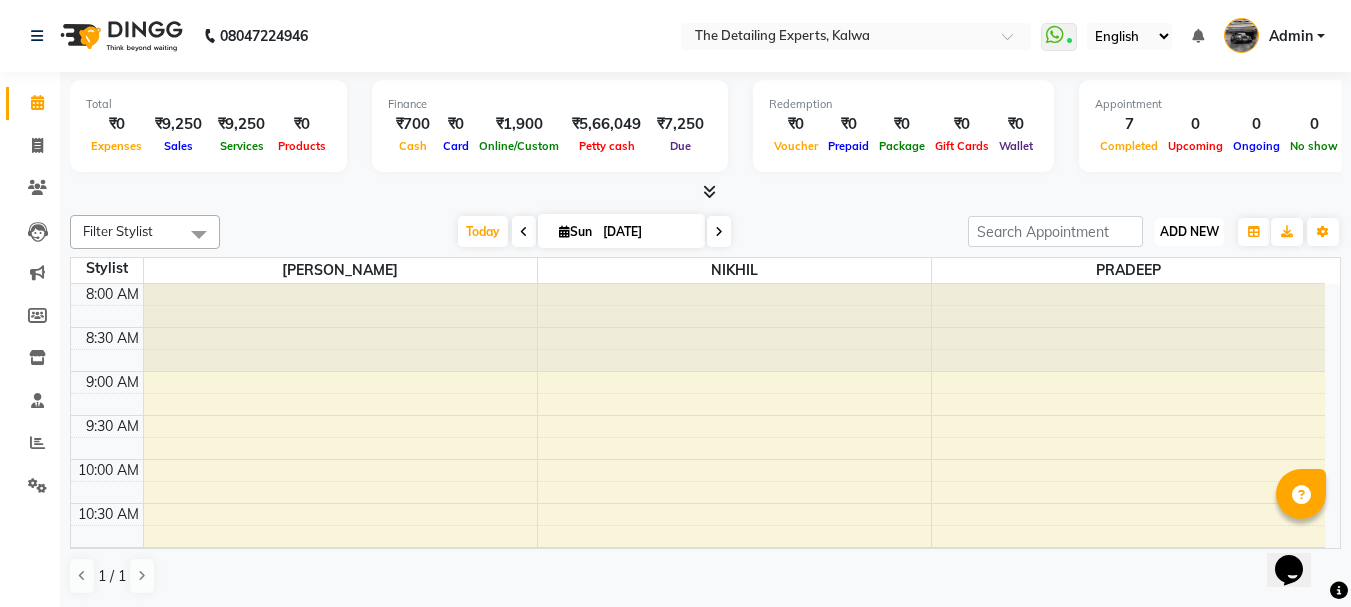 click on "ADD NEW" at bounding box center (1189, 231) 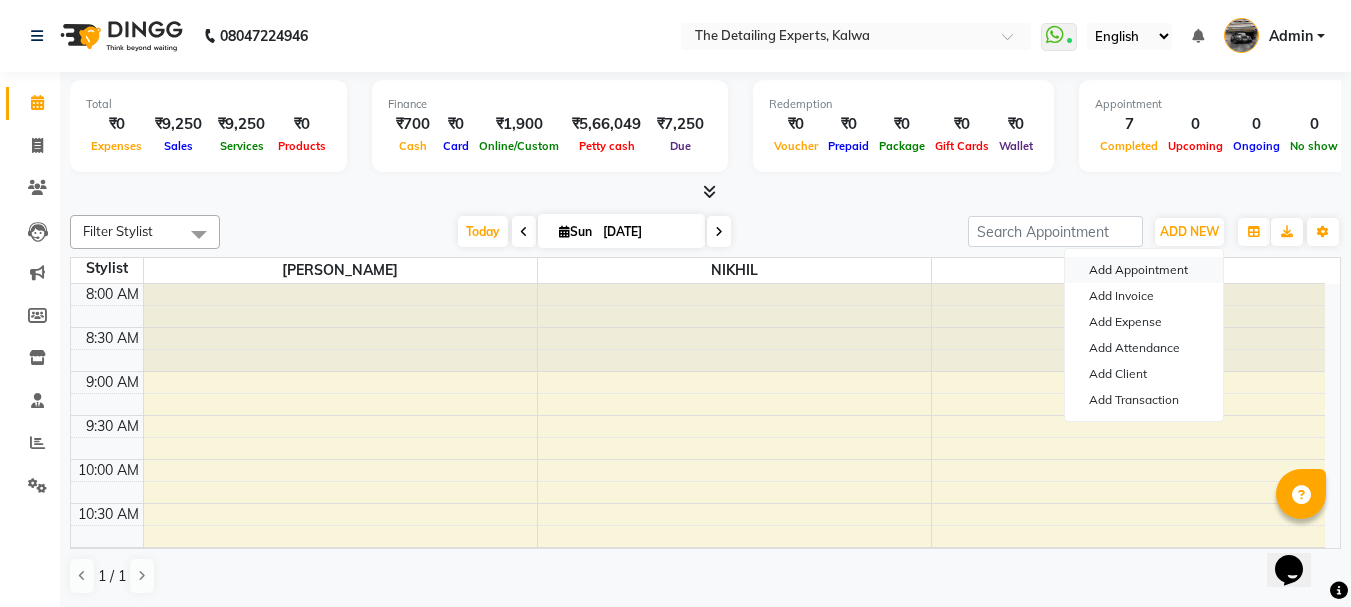 click on "Add Appointment" at bounding box center (1144, 270) 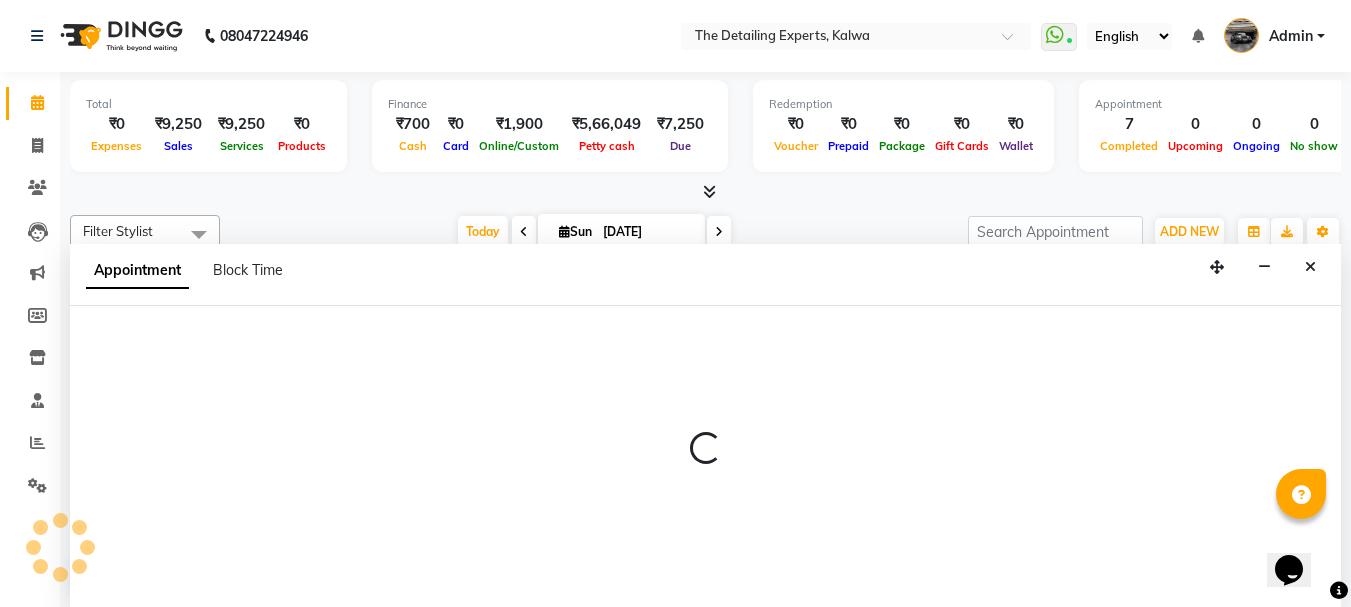 select on "tentative" 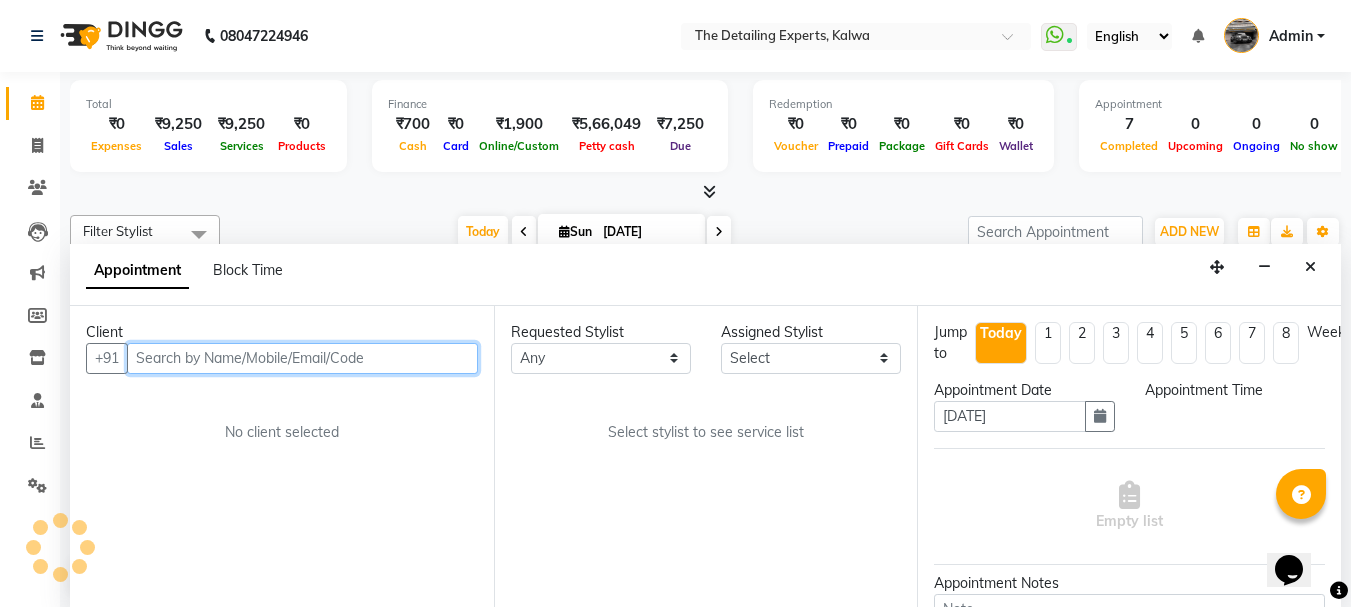 scroll, scrollTop: 1, scrollLeft: 0, axis: vertical 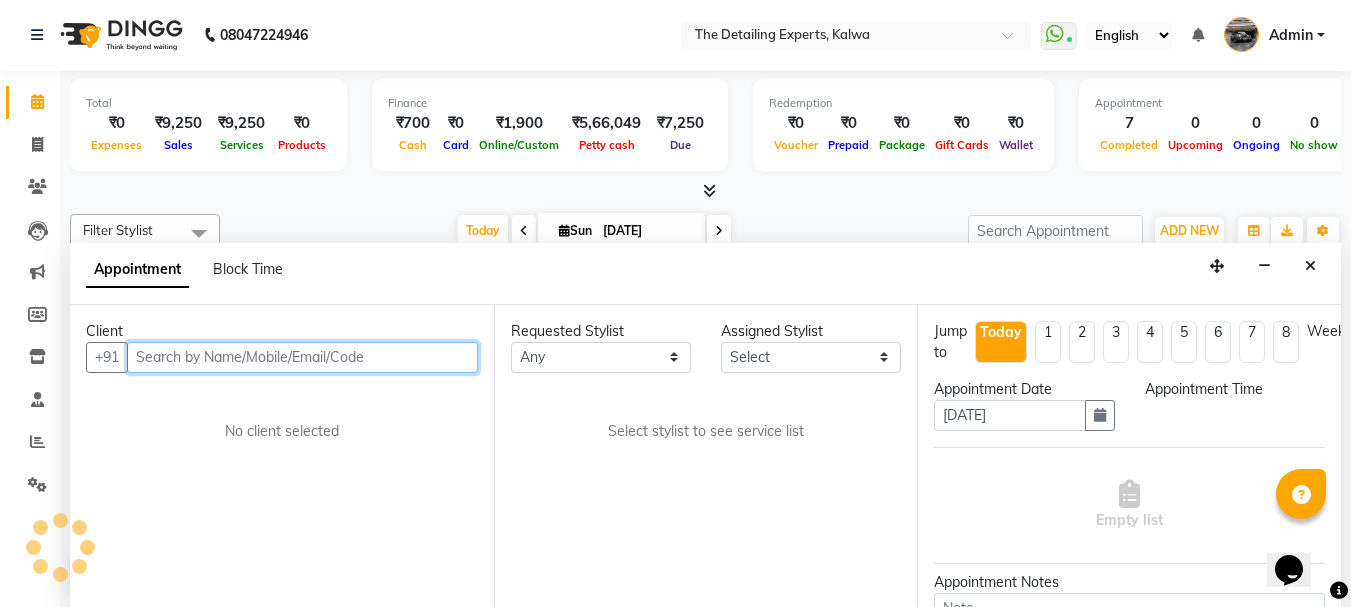 select on "540" 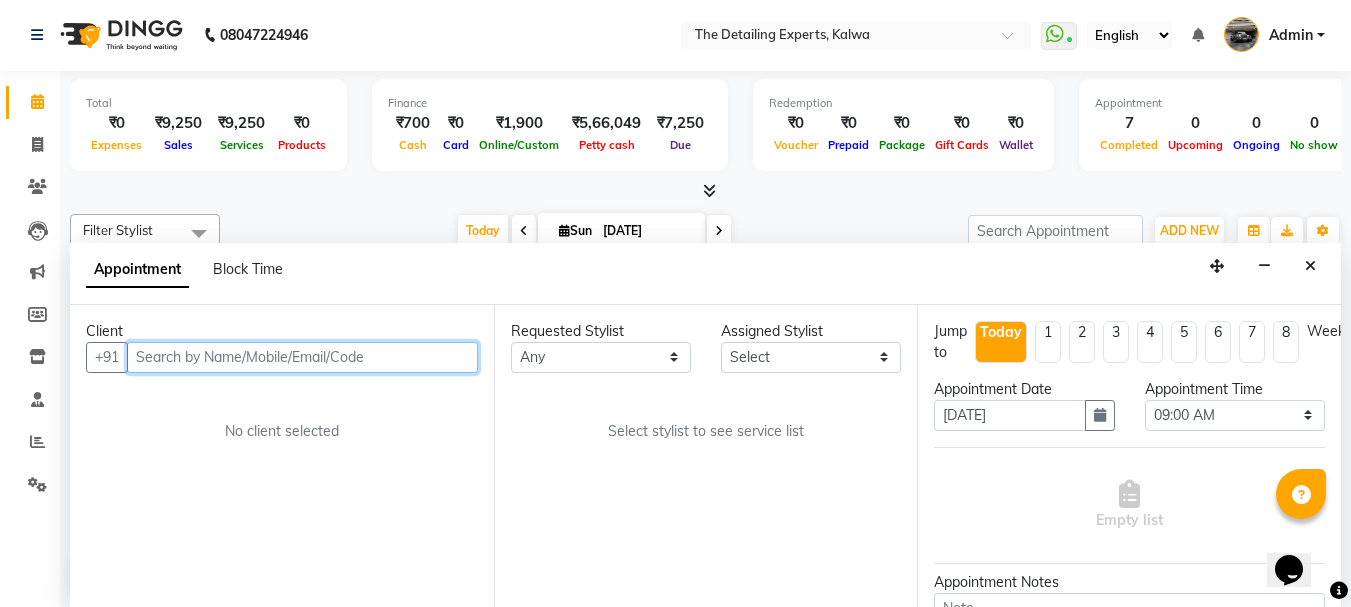 click at bounding box center [302, 357] 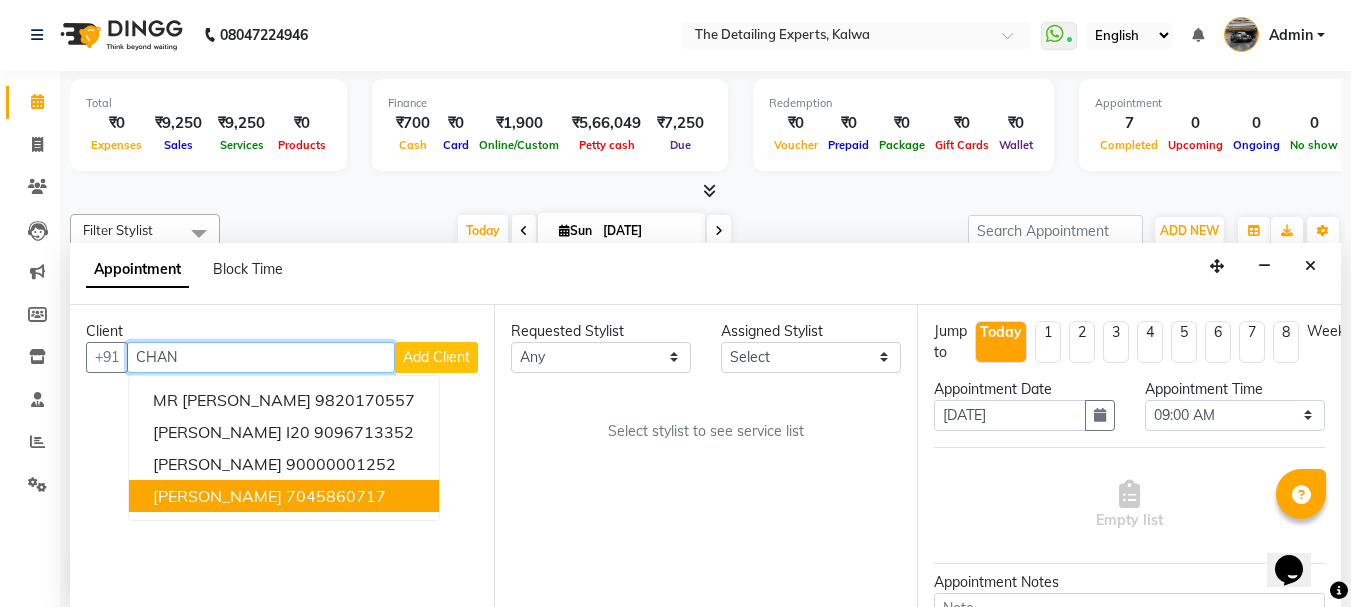 click on "7045860717" at bounding box center [336, 496] 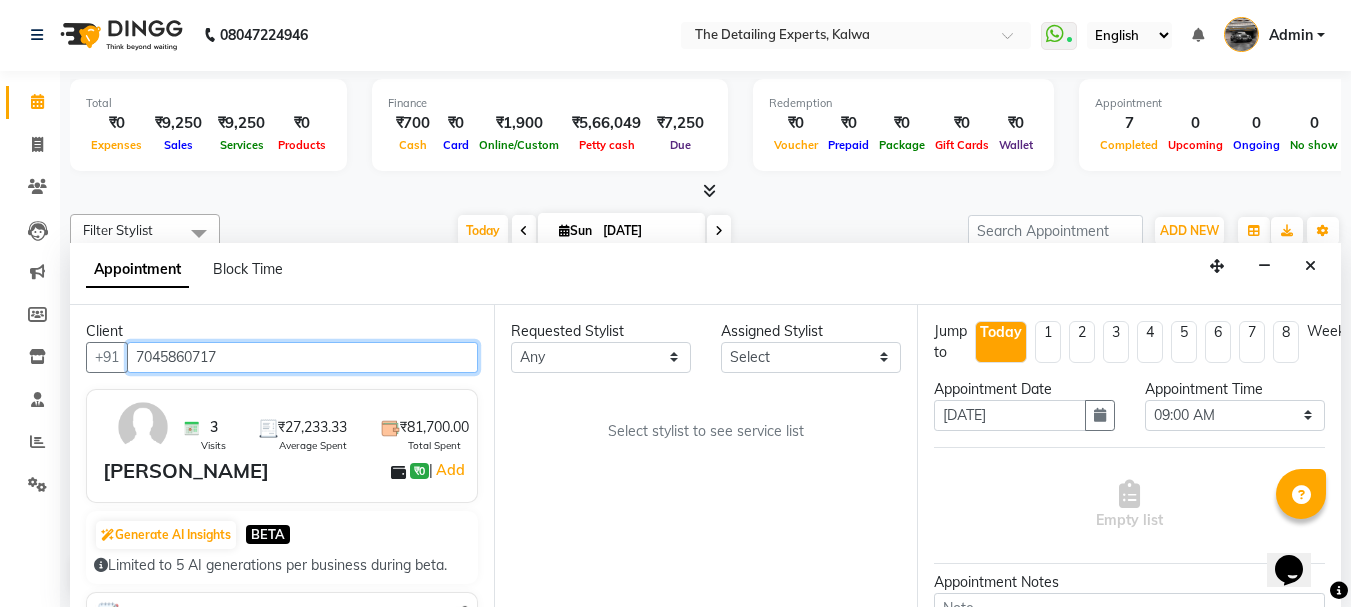 type on "7045860717" 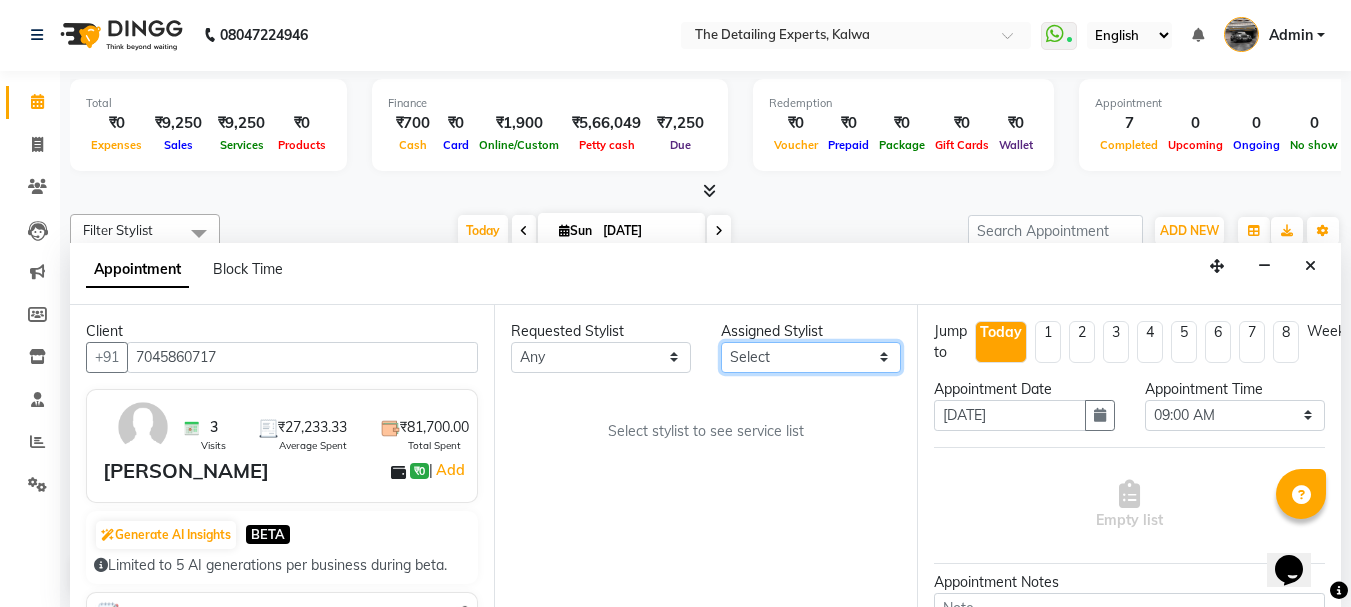 click on "Select NIKHIL  [PERSON_NAME]" at bounding box center [811, 357] 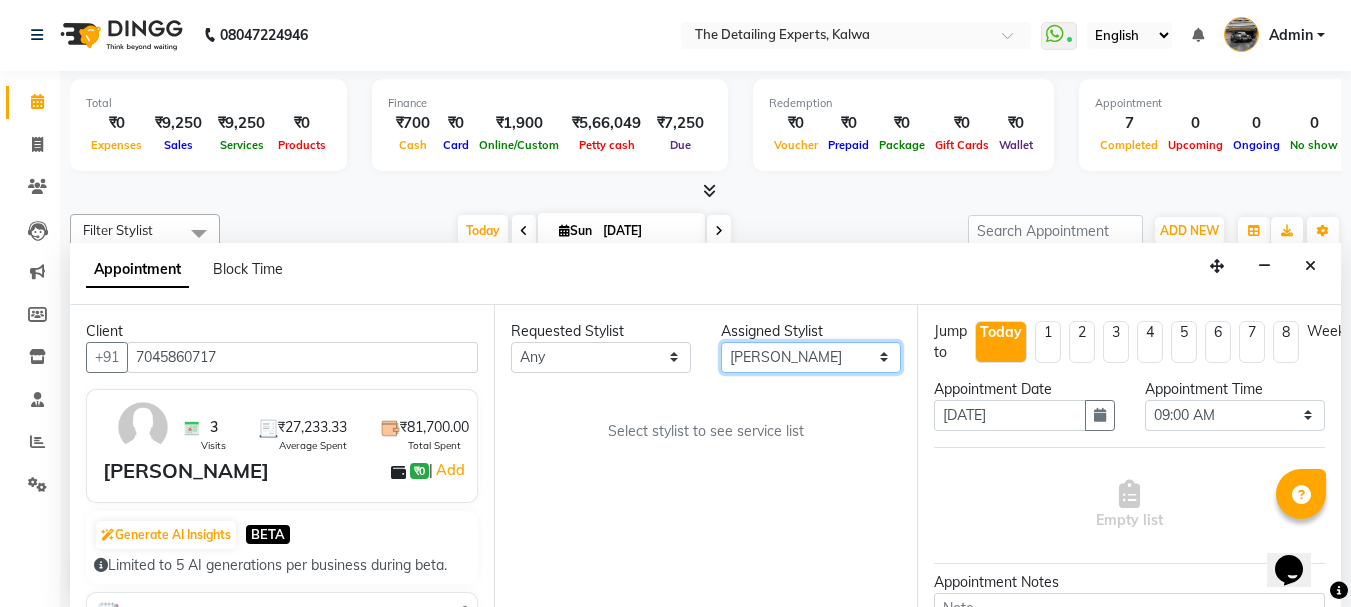 click on "Select NIKHIL  [PERSON_NAME]" at bounding box center [811, 357] 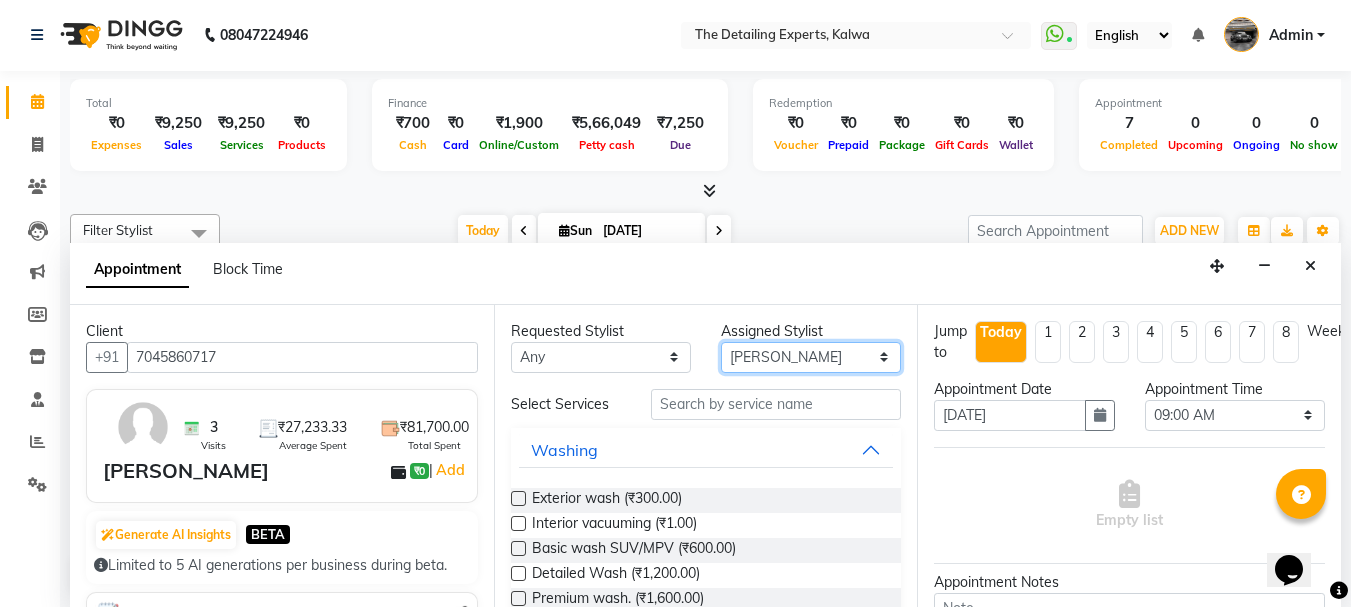 scroll, scrollTop: 200, scrollLeft: 0, axis: vertical 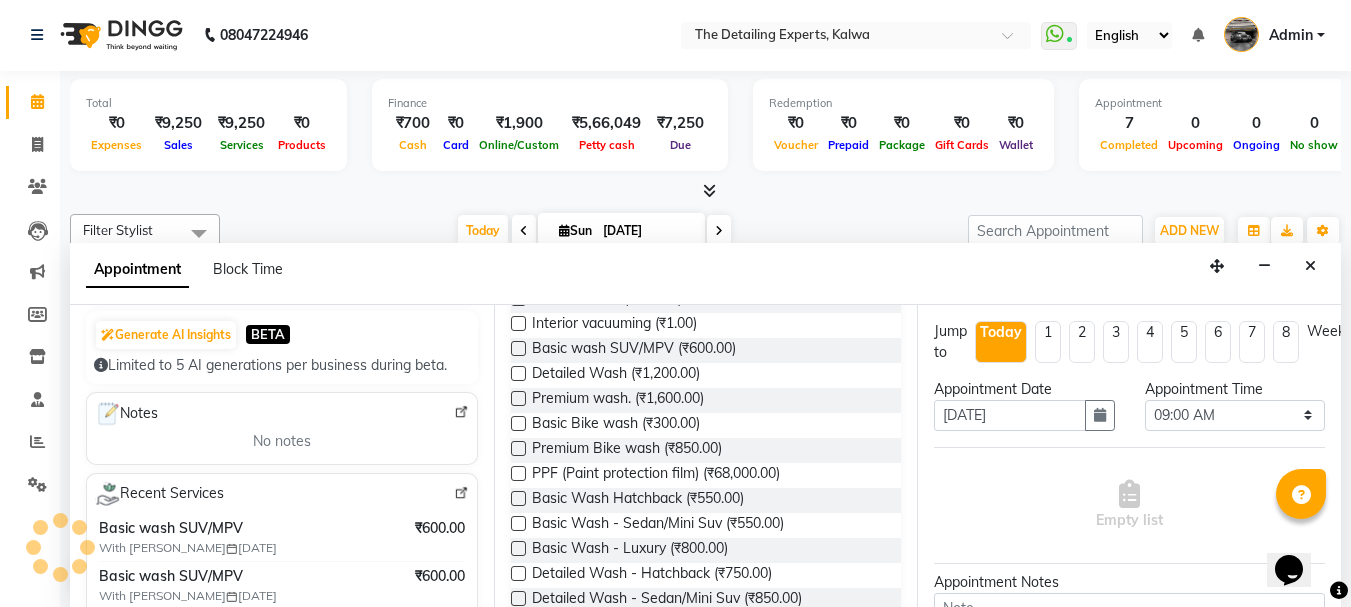 click at bounding box center [518, 348] 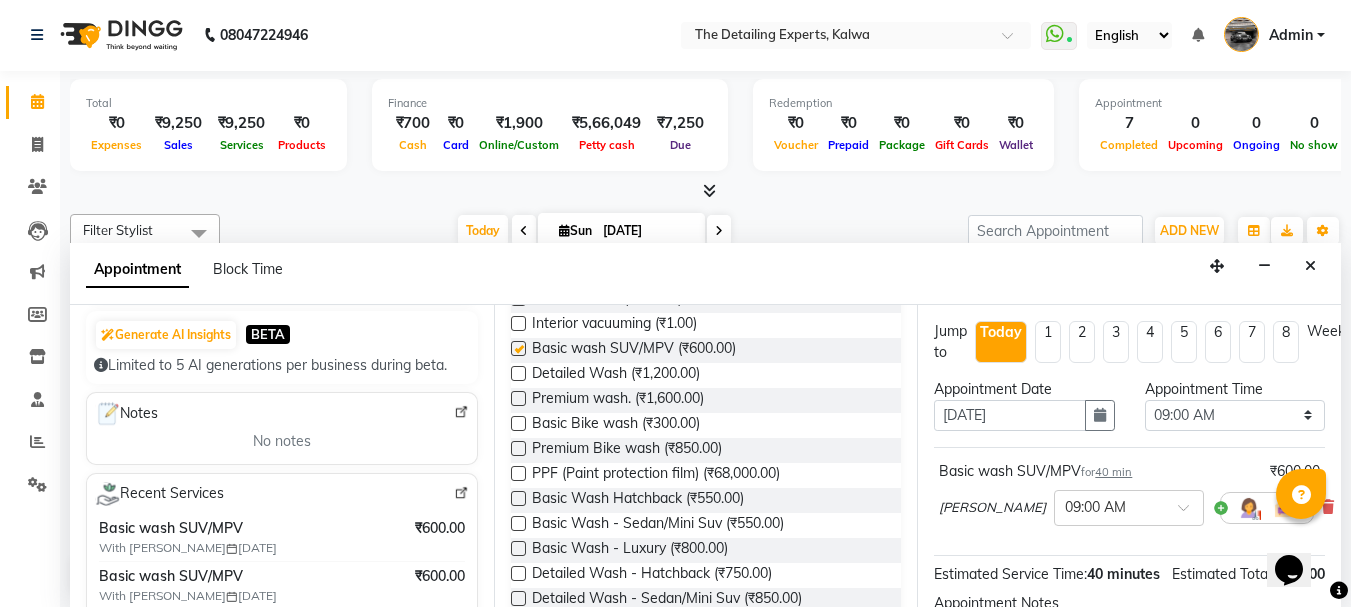checkbox on "false" 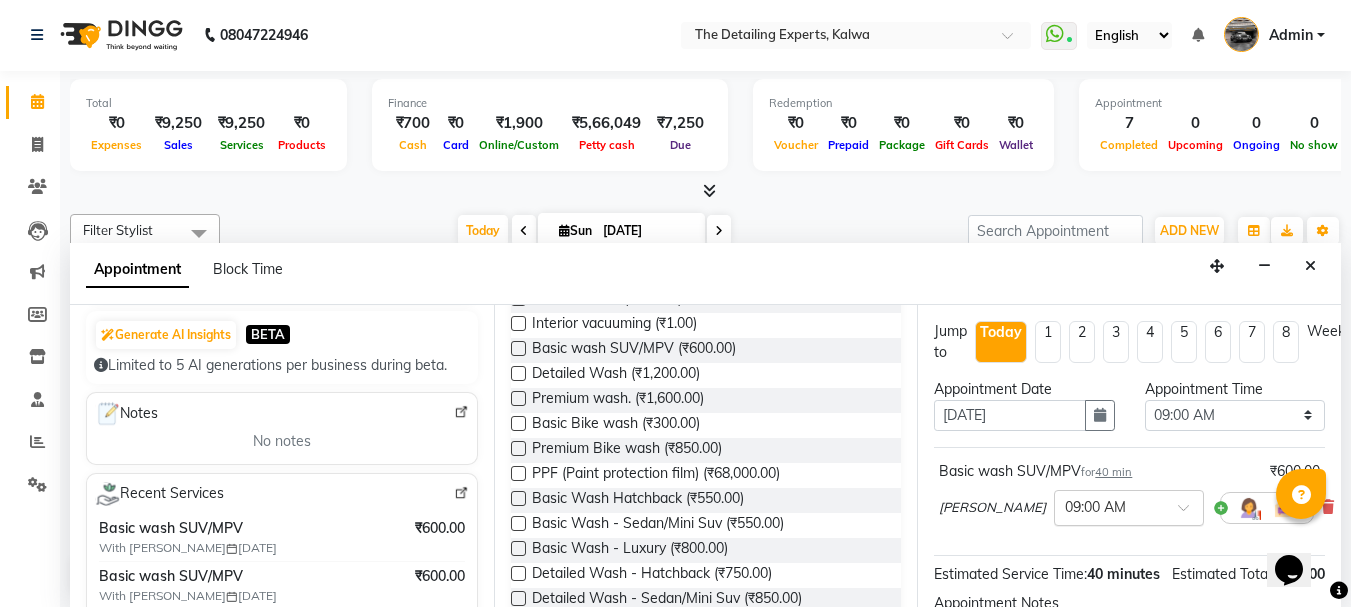 click at bounding box center (1129, 506) 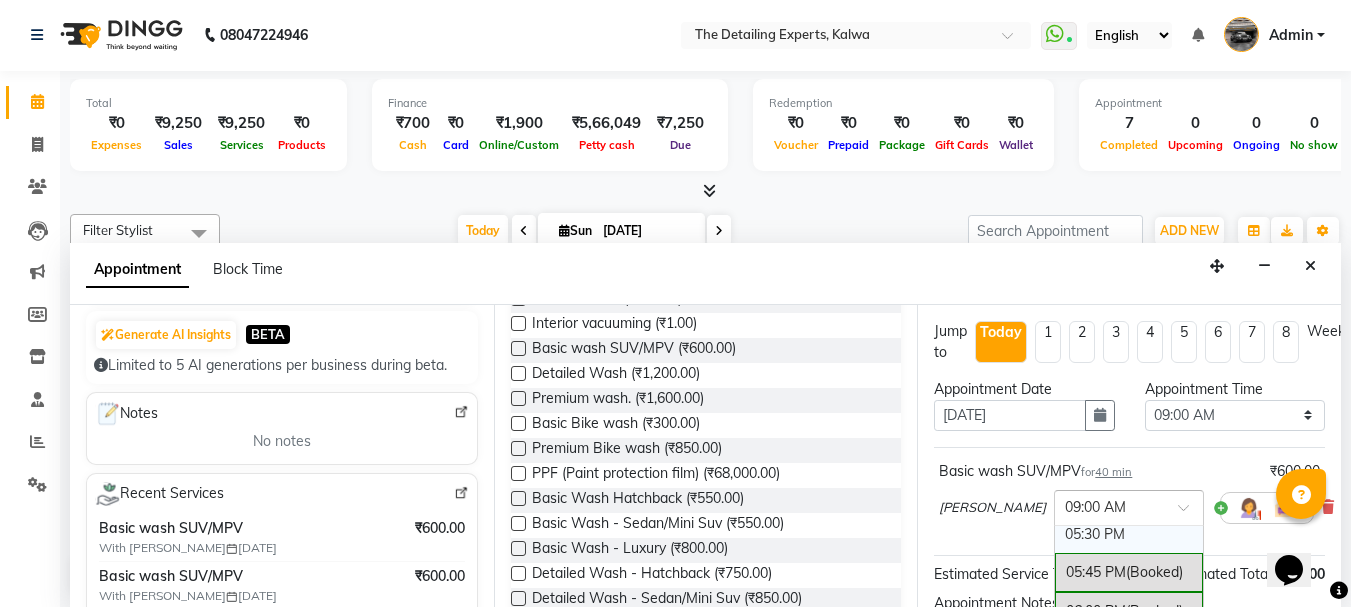 scroll, scrollTop: 1465, scrollLeft: 0, axis: vertical 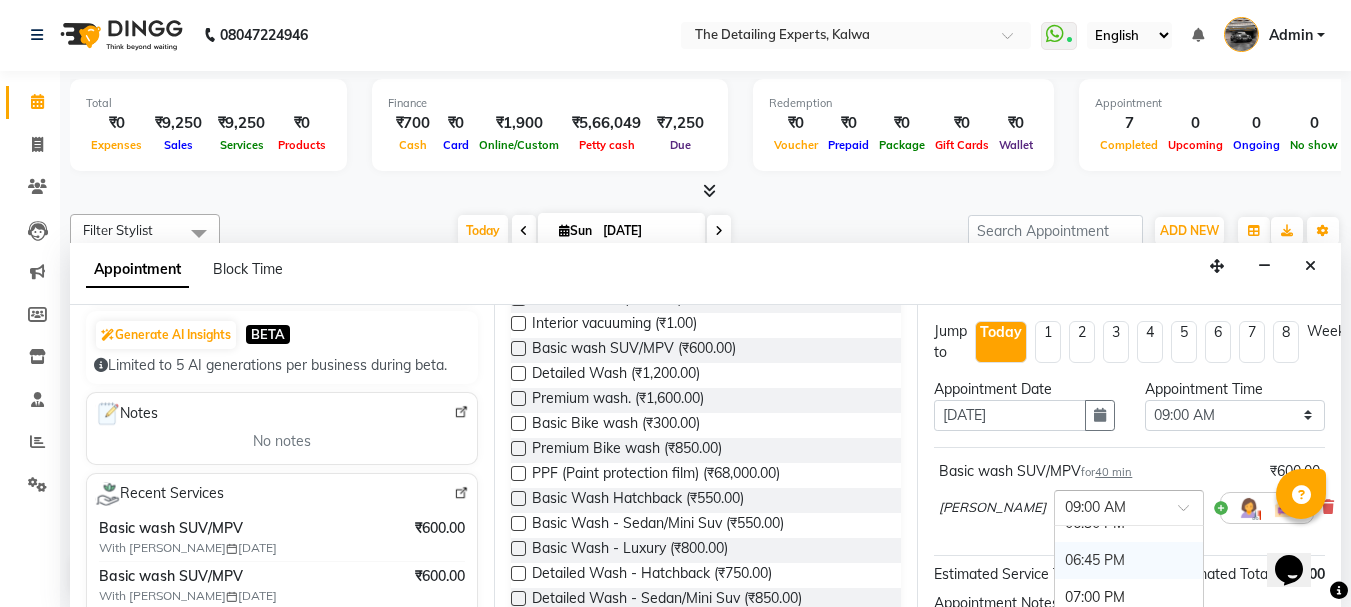 click on "06:45 PM" at bounding box center [1129, 560] 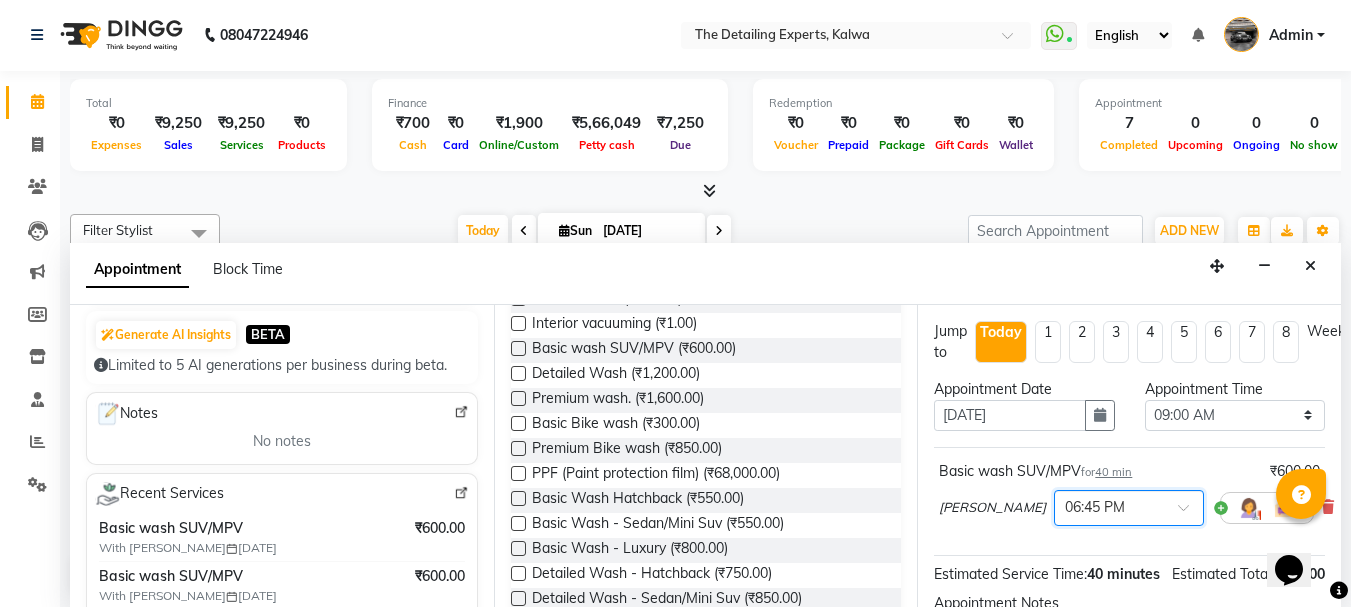 scroll, scrollTop: 260, scrollLeft: 0, axis: vertical 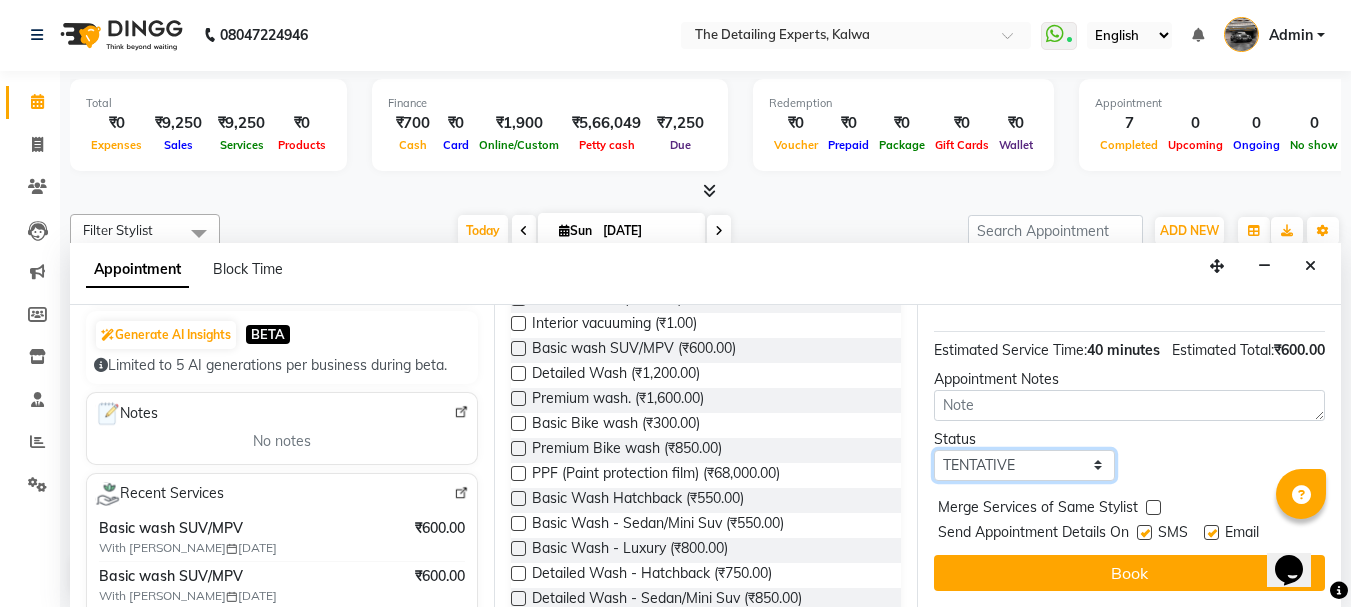 click on "Select TENTATIVE CONFIRM CHECK-IN UPCOMING" at bounding box center [1024, 465] 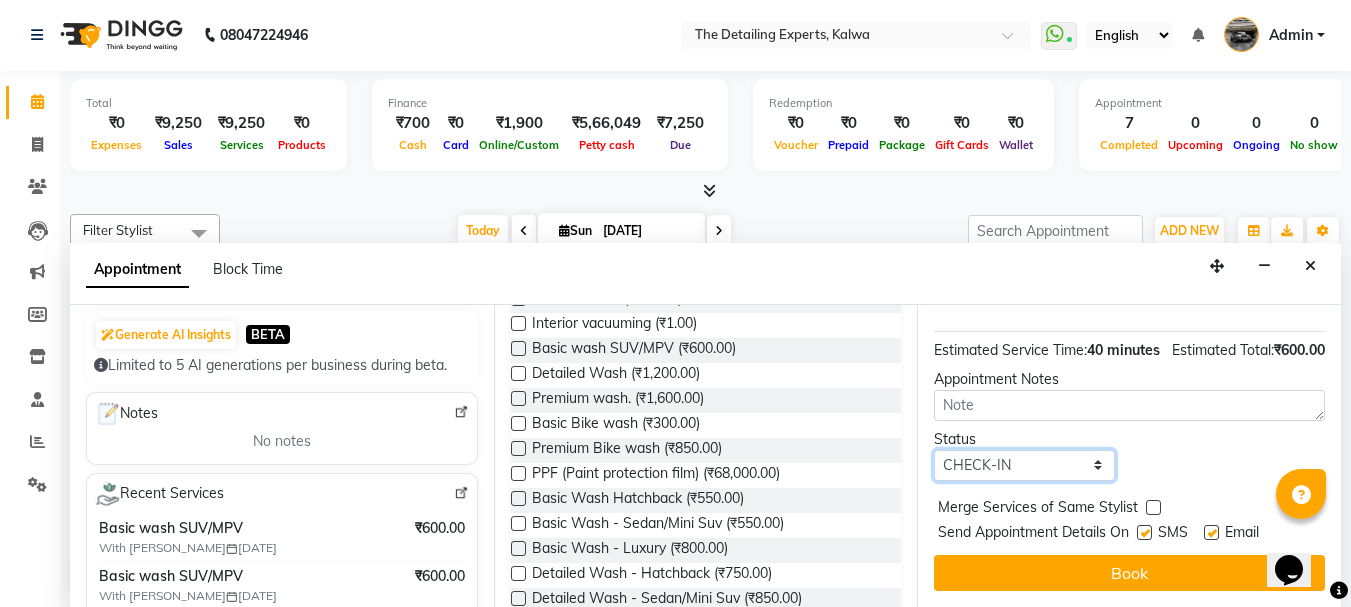 click on "Select TENTATIVE CONFIRM CHECK-IN UPCOMING" at bounding box center (1024, 465) 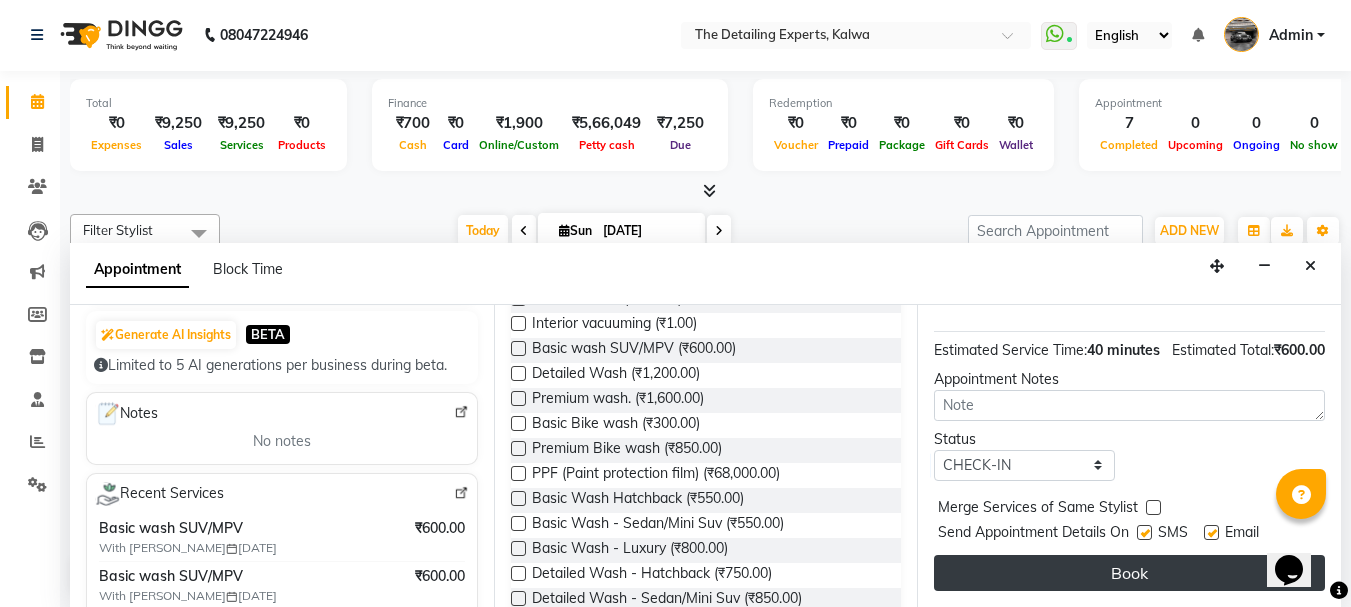click on "Book" at bounding box center (1129, 573) 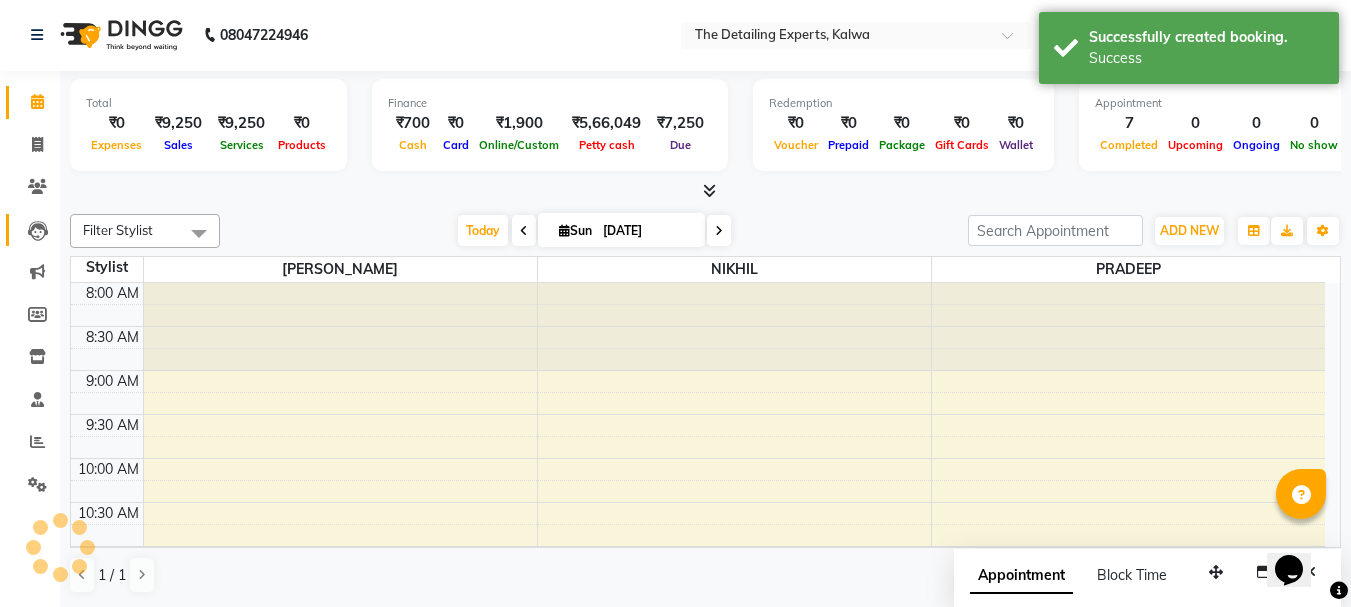 scroll, scrollTop: 0, scrollLeft: 0, axis: both 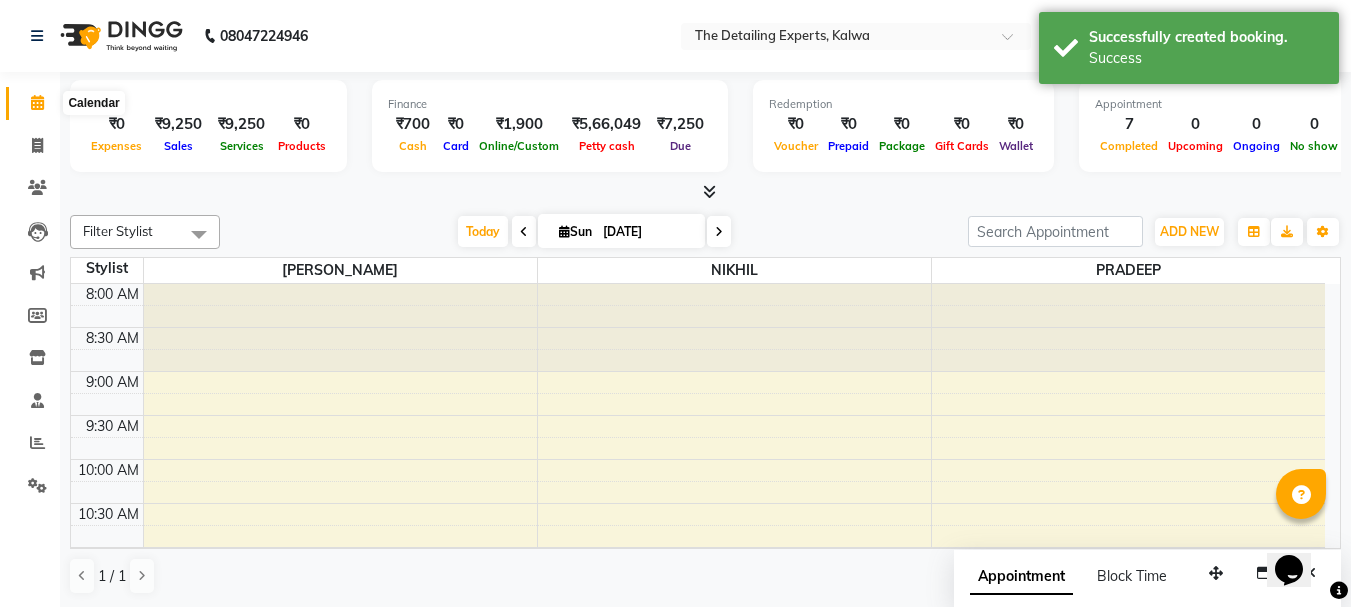 click 